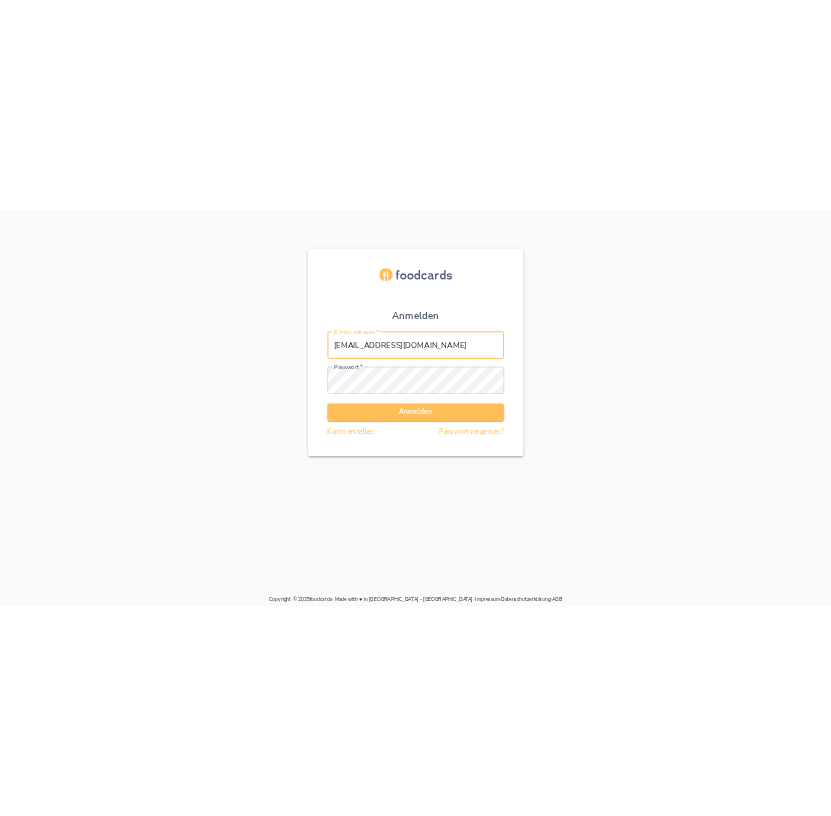 scroll, scrollTop: 0, scrollLeft: 0, axis: both 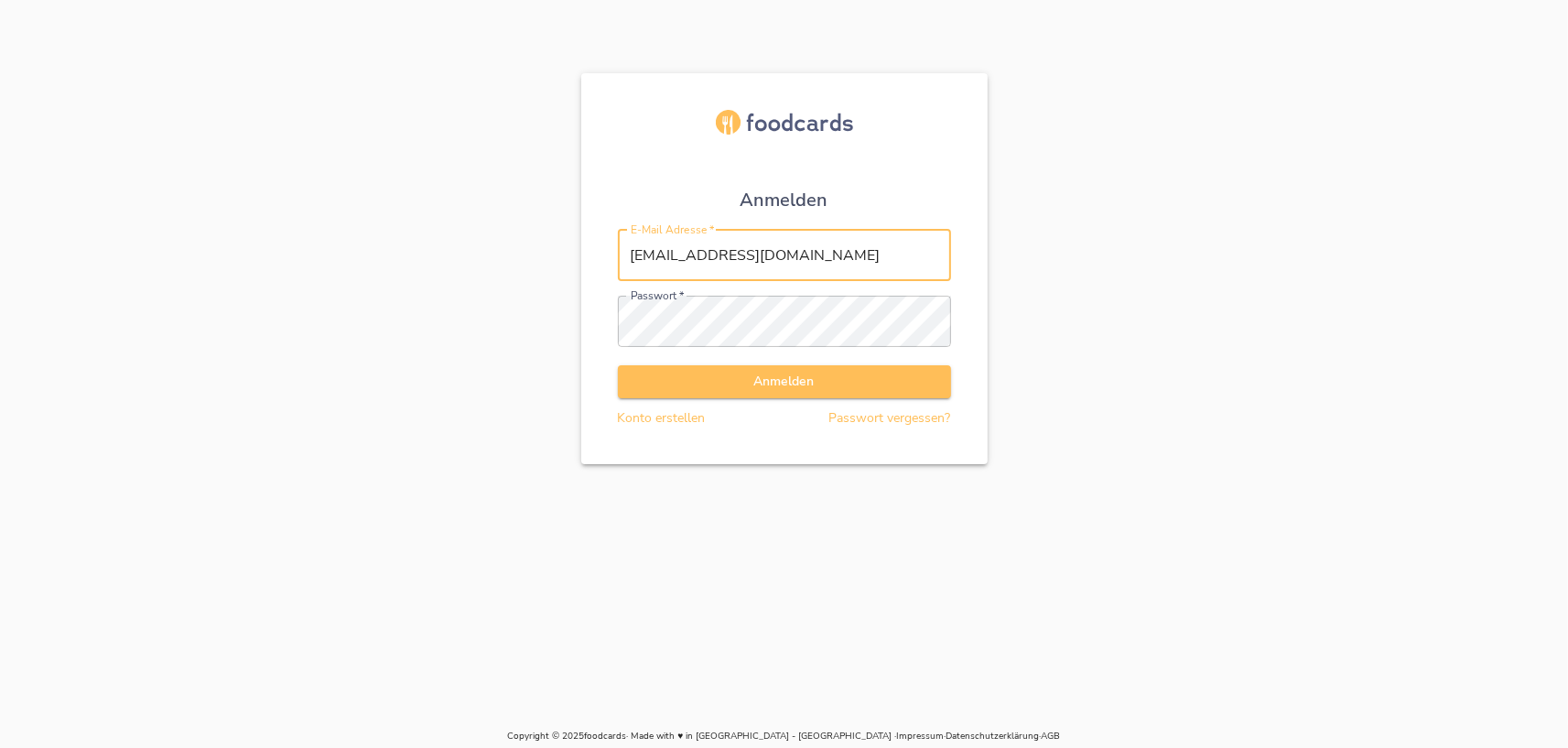 type on "[EMAIL_ADDRESS][DOMAIN_NAME]" 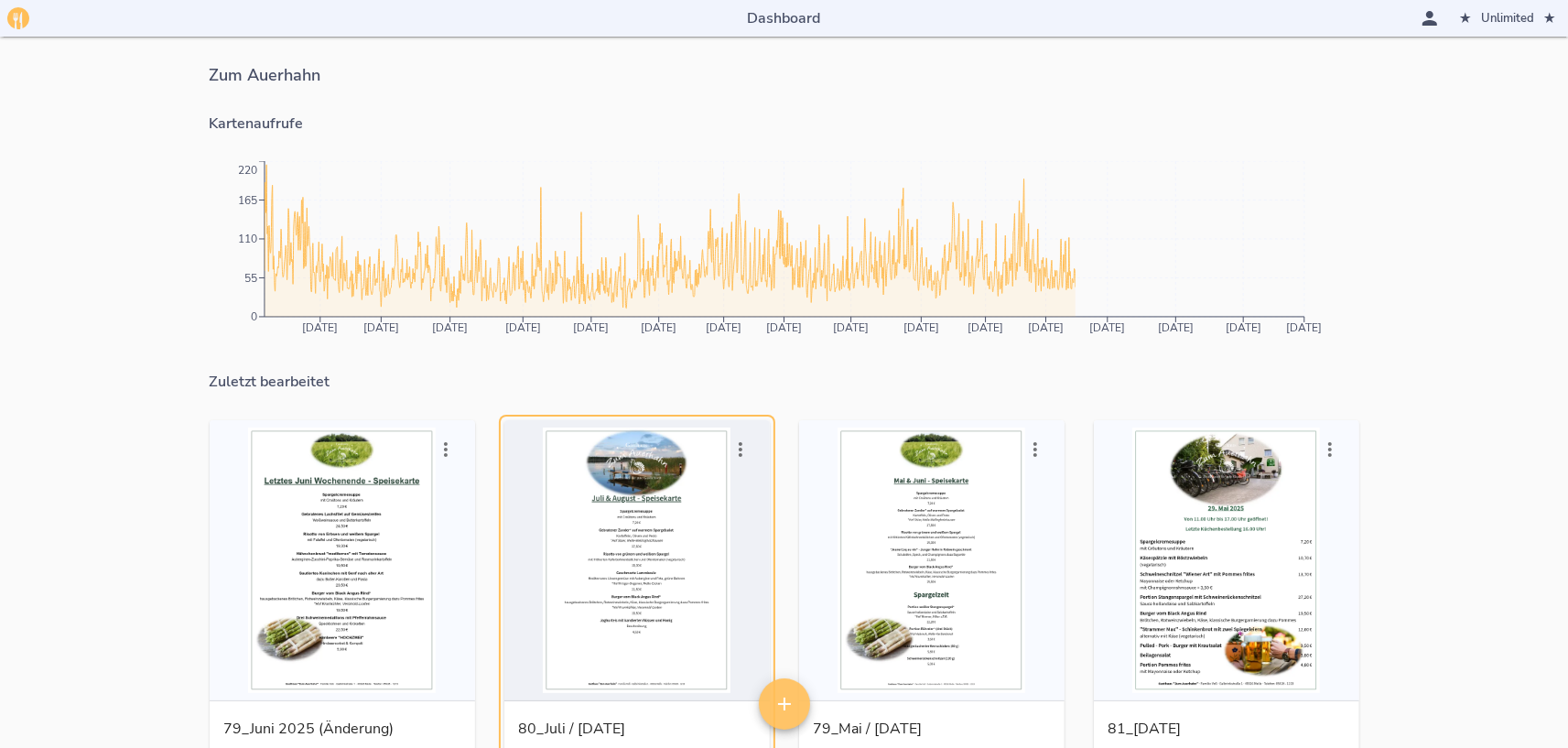 click at bounding box center [637, 560] 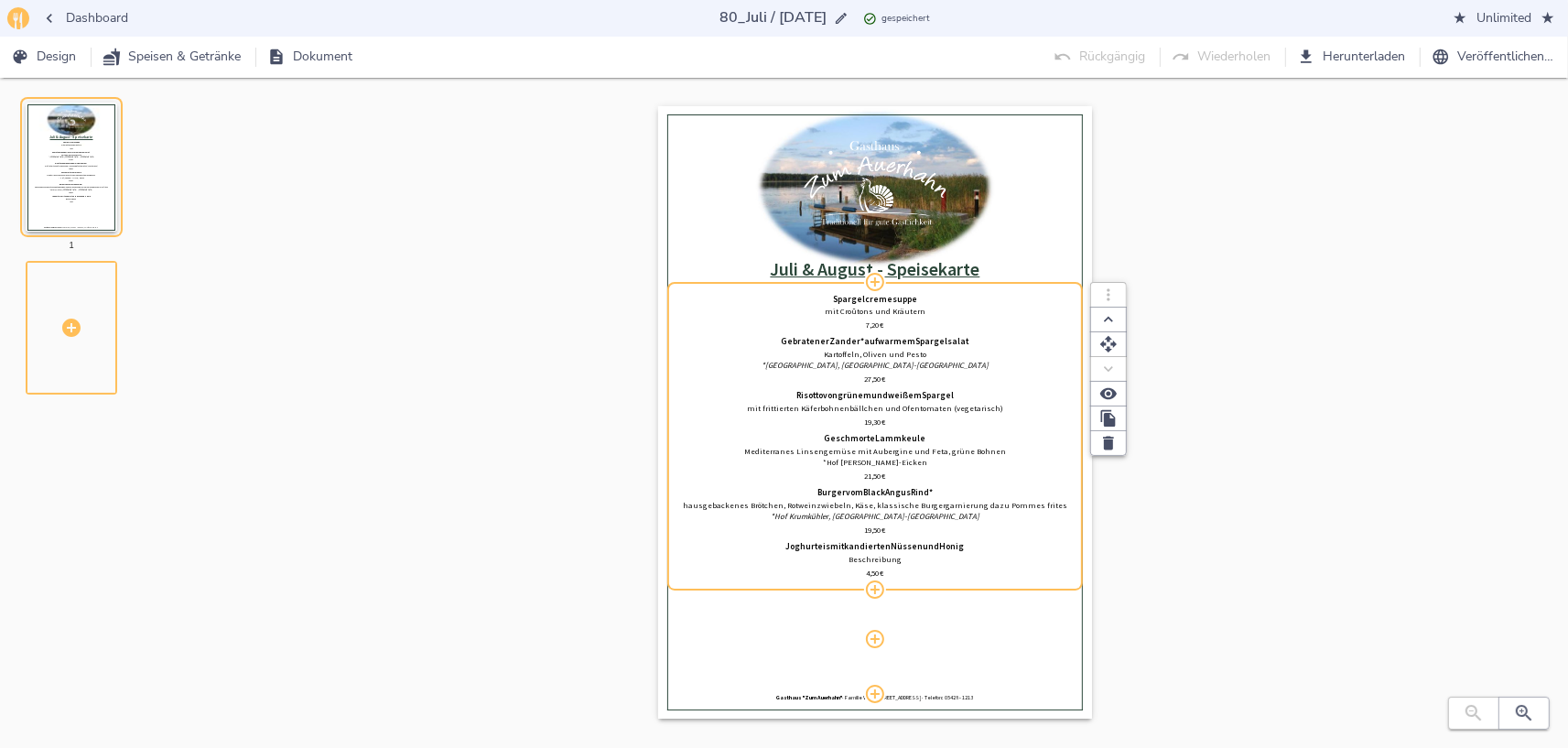click on "mit Croûtons und Kräutern" at bounding box center [875, 311] 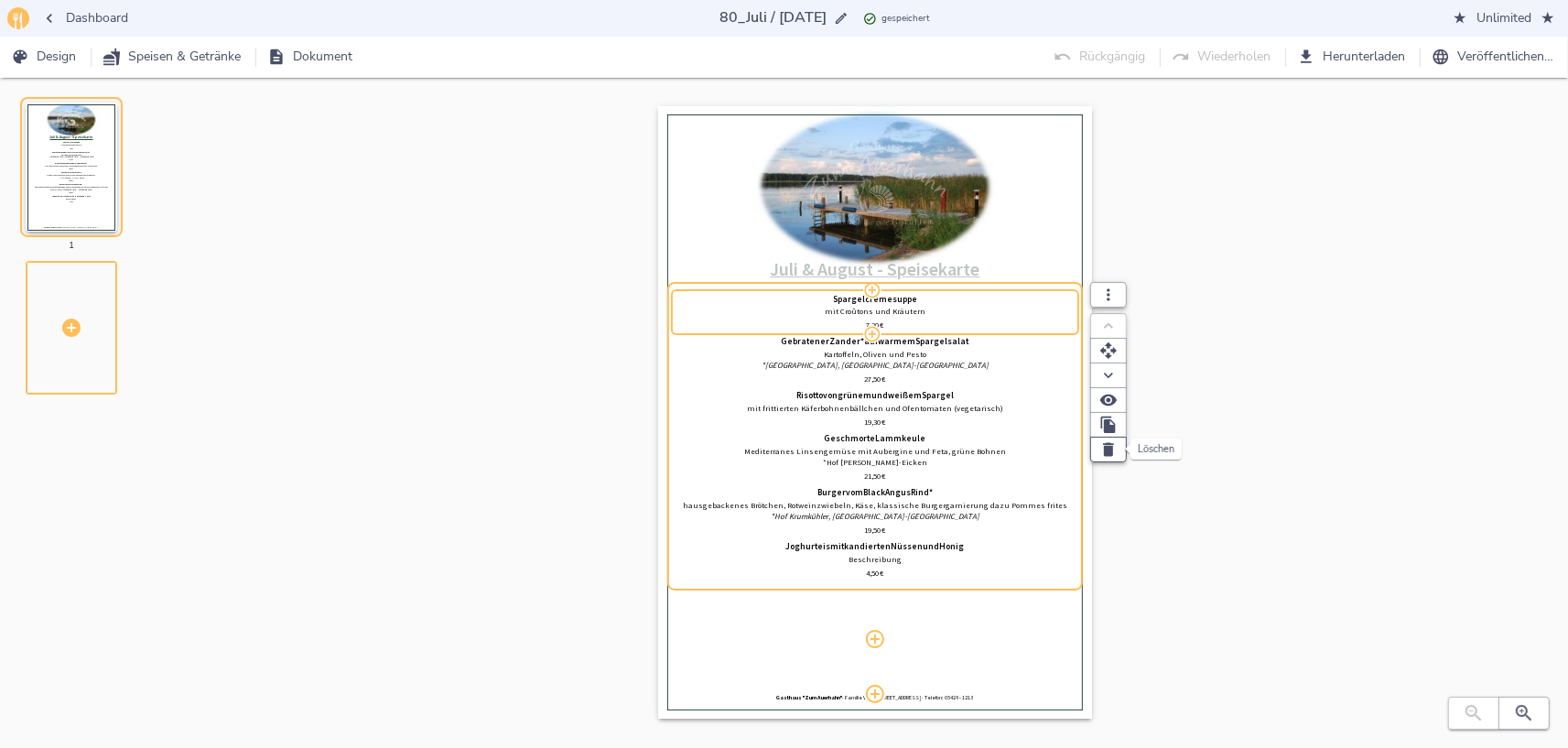 click 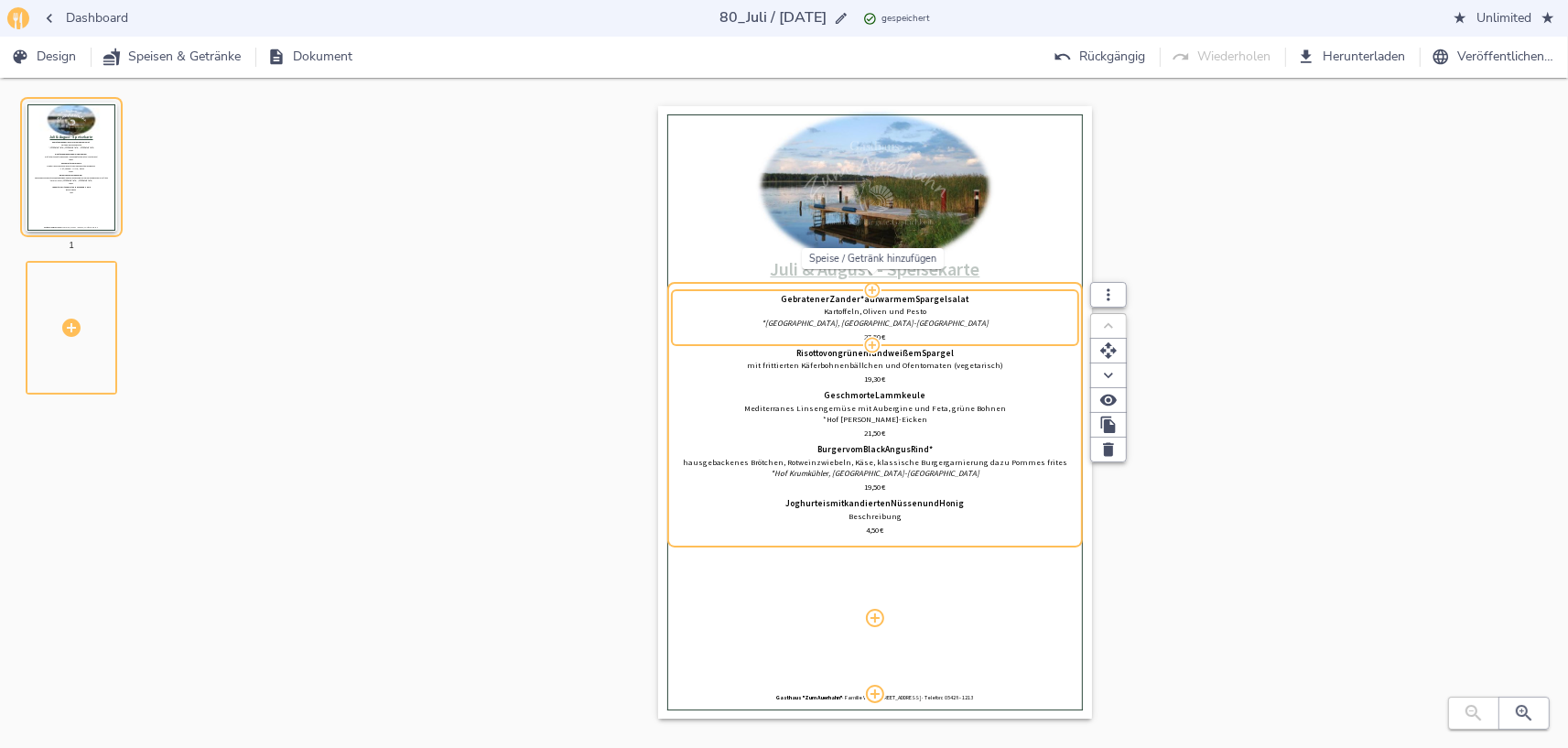 click 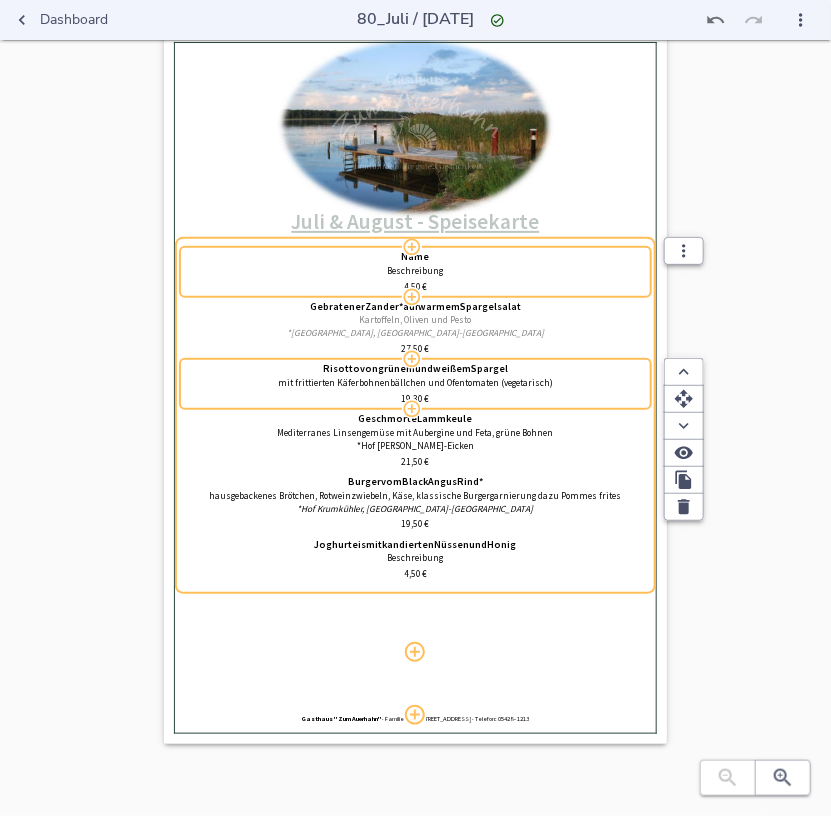 scroll, scrollTop: 0, scrollLeft: 0, axis: both 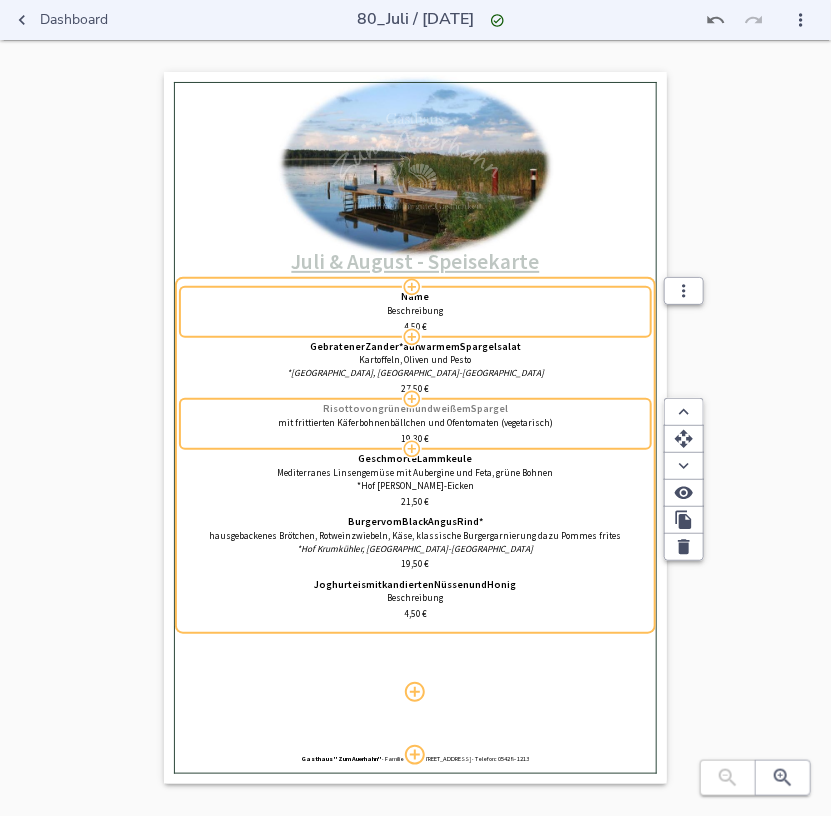 click on "Risotto  von  grünem  und  weißem  Spargel" at bounding box center (415, 409) 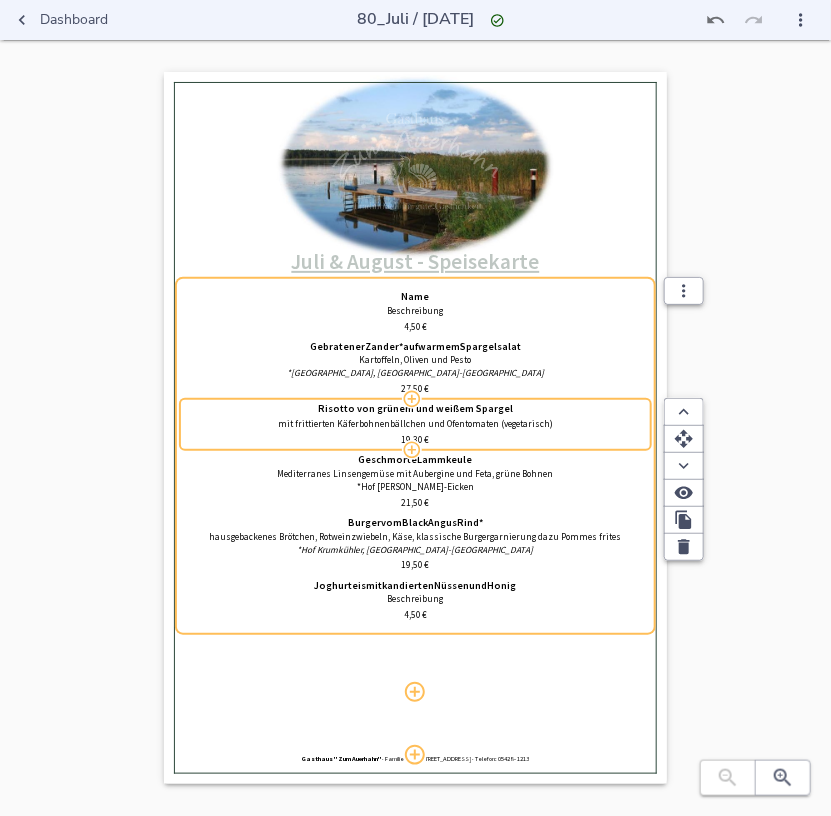 click on "Risotto von grünem und weißem Spargel" at bounding box center [415, 409] 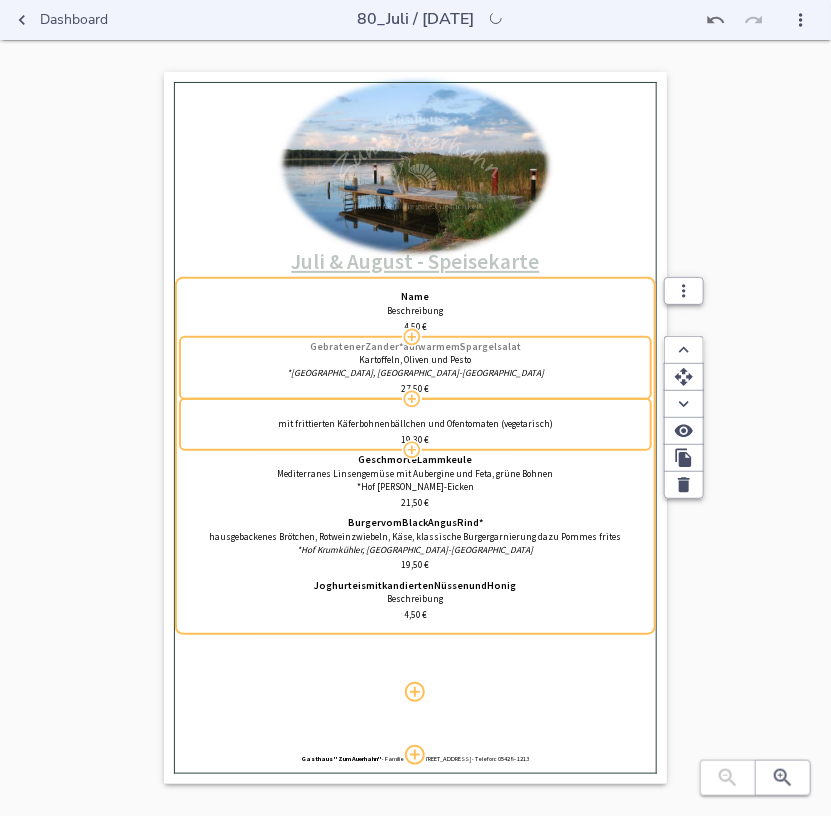 click on "Gebratener" at bounding box center [337, 347] 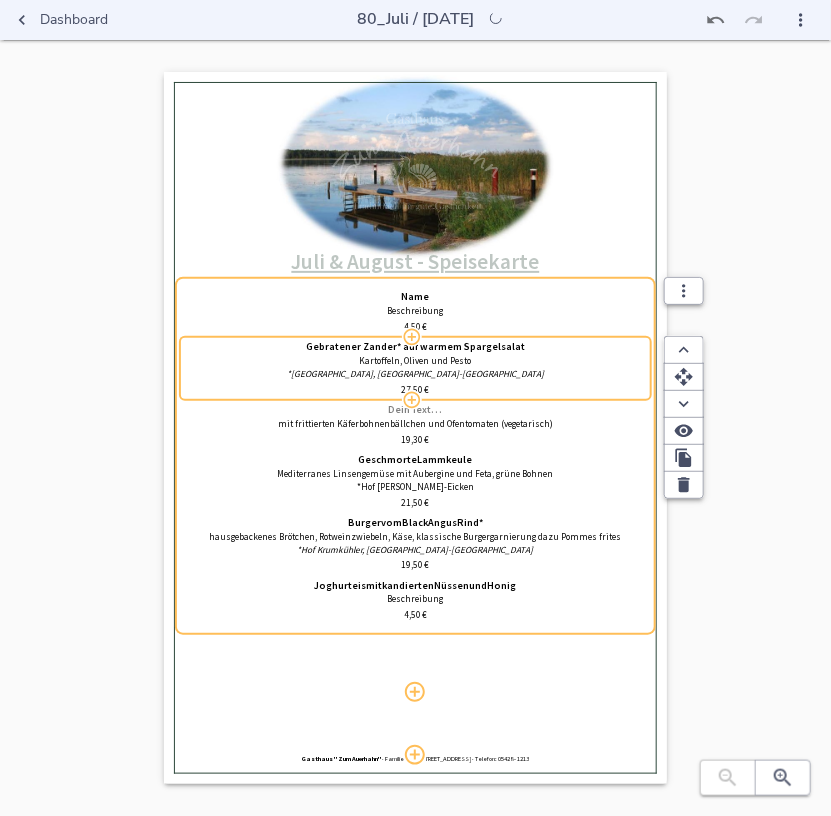 click on "Gebratener Zander* auf warmem Spargelsalat" at bounding box center (415, 347) 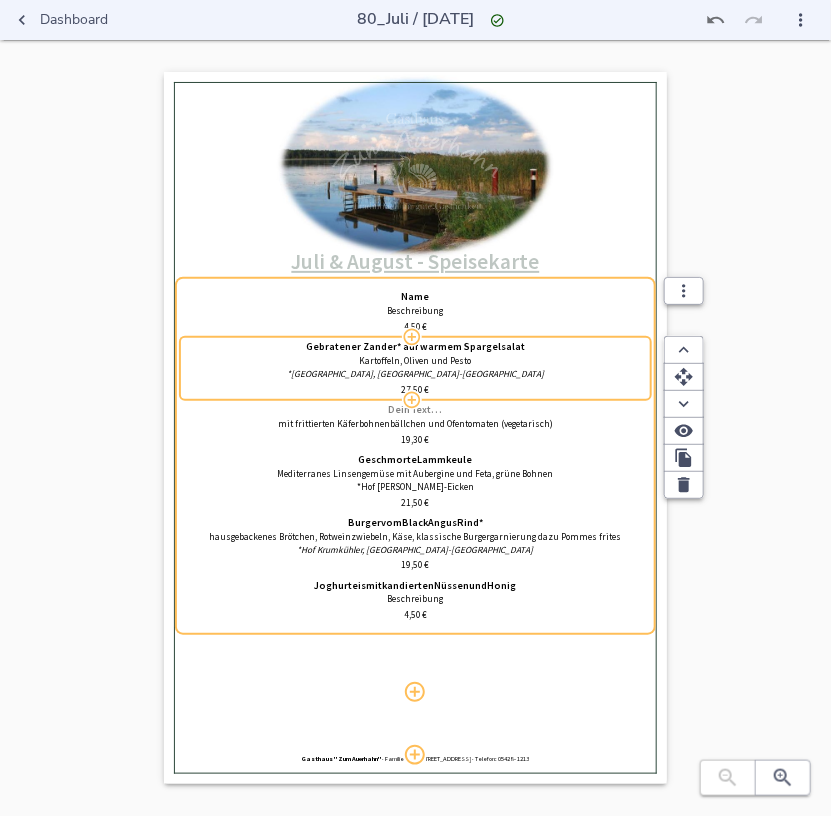 type 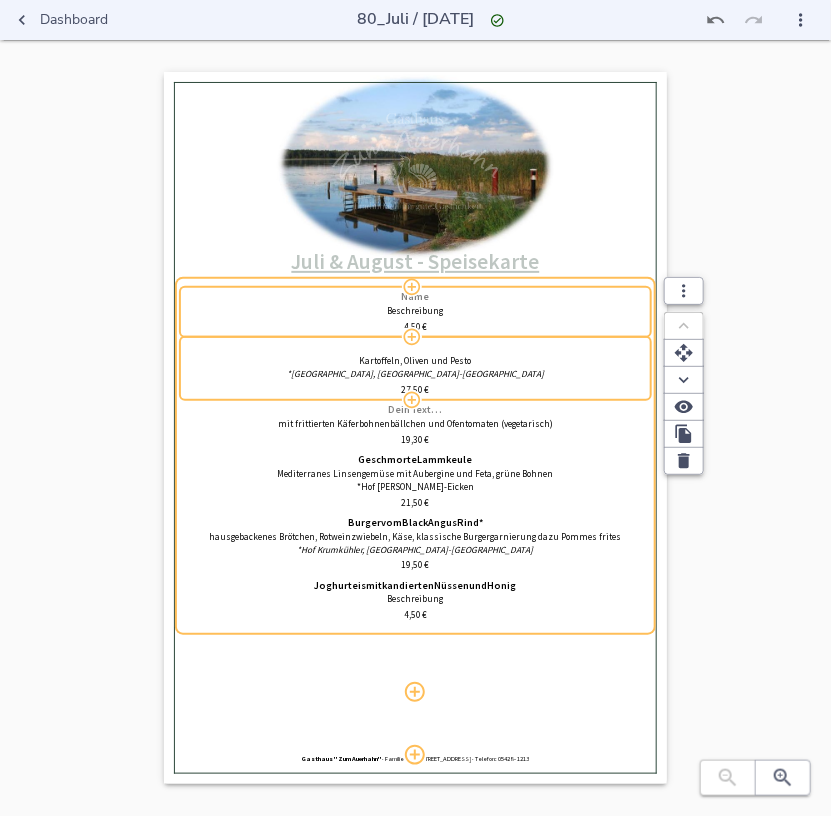click on "Name" at bounding box center [415, 297] 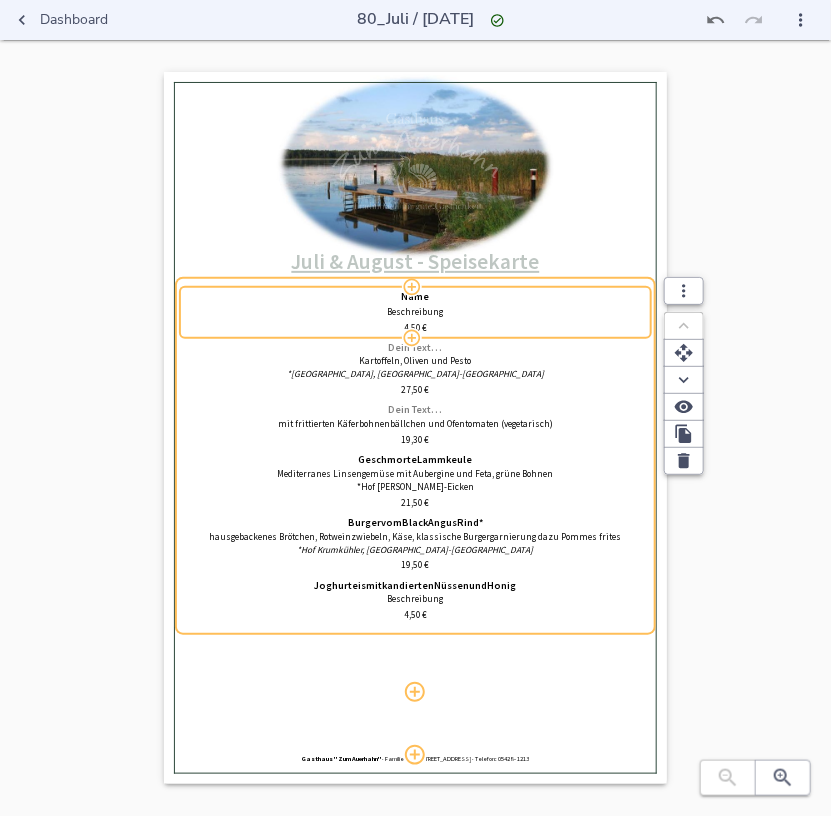 click on "Name" at bounding box center [415, 297] 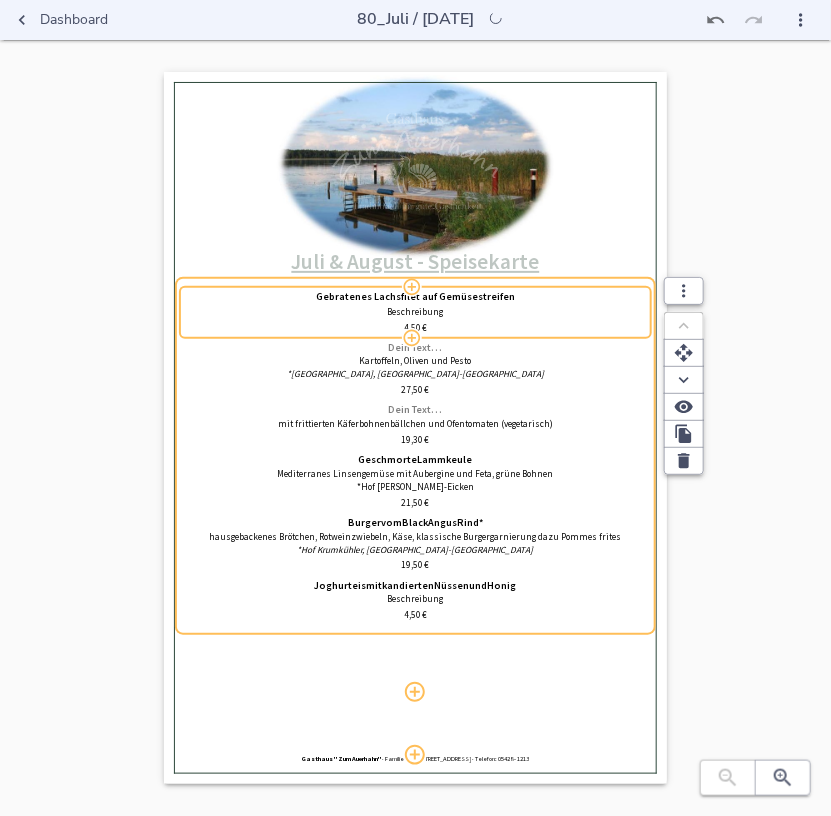 type on "Gebratenes Lachsfilet auf Gemüsestreifen" 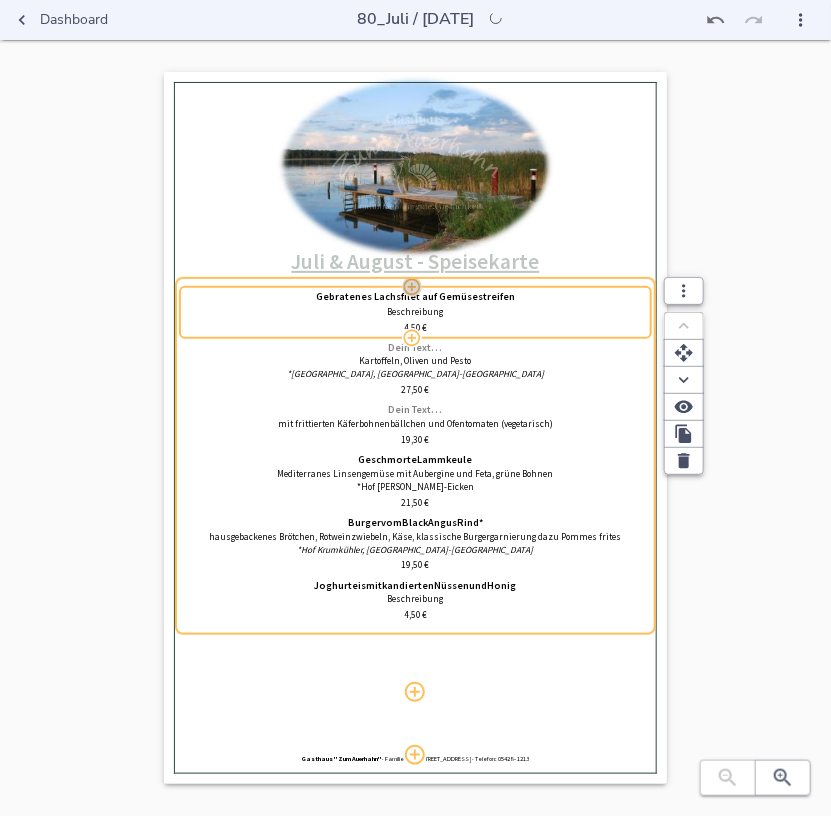 type 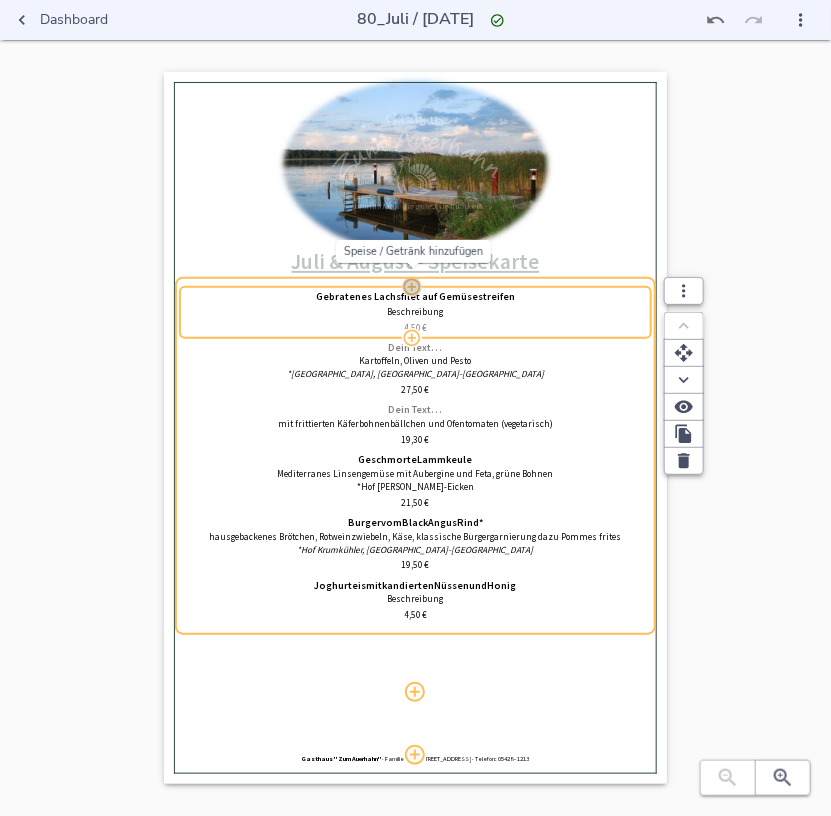 type 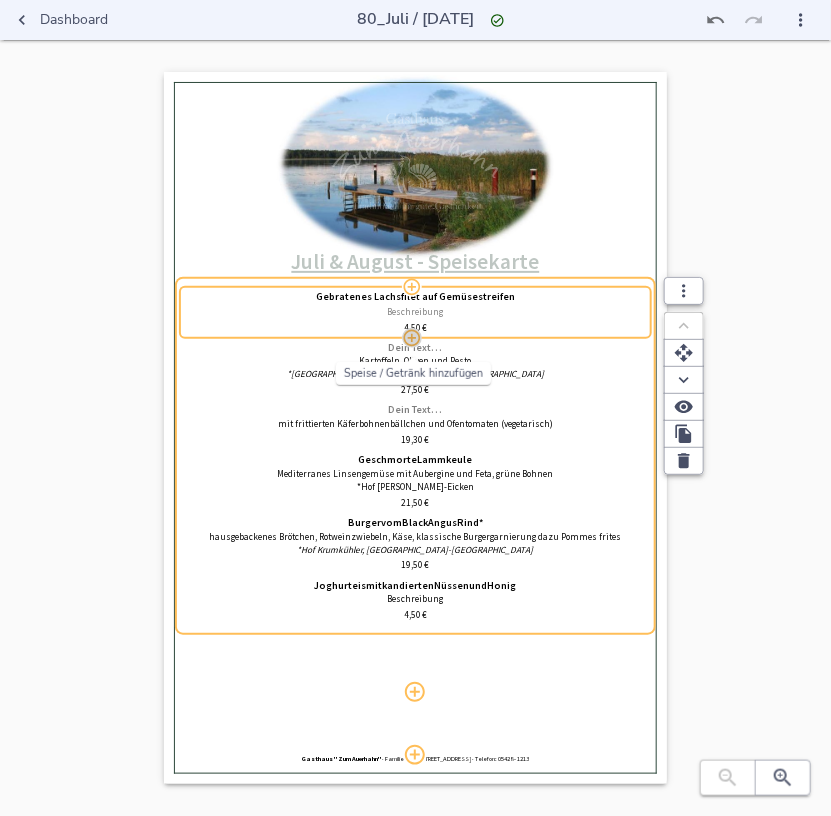 click on "Beschreibung" at bounding box center (415, 312) 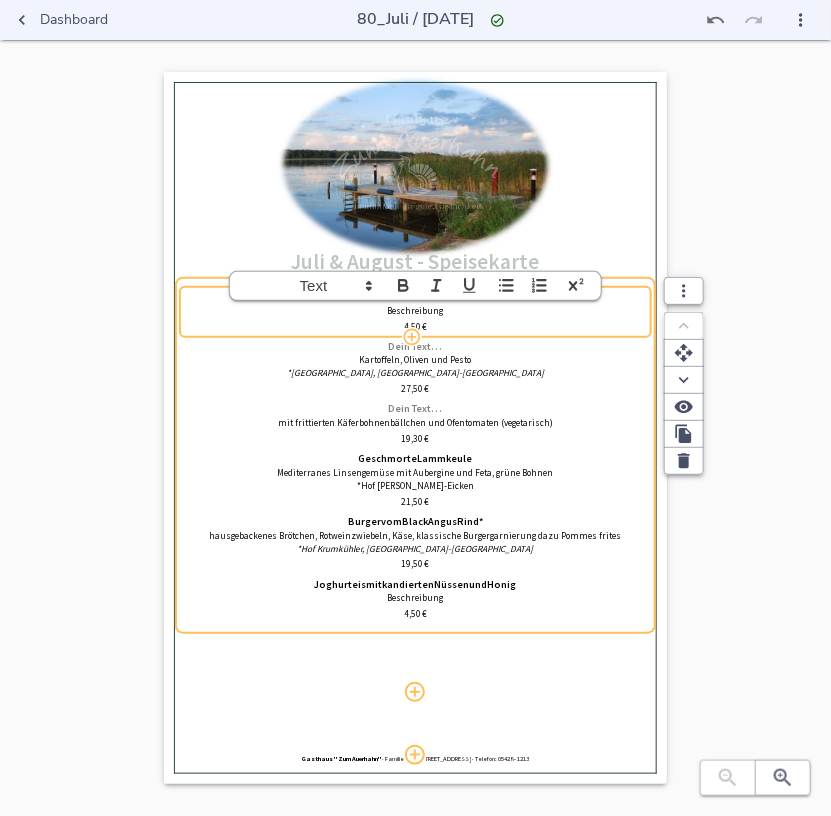 type 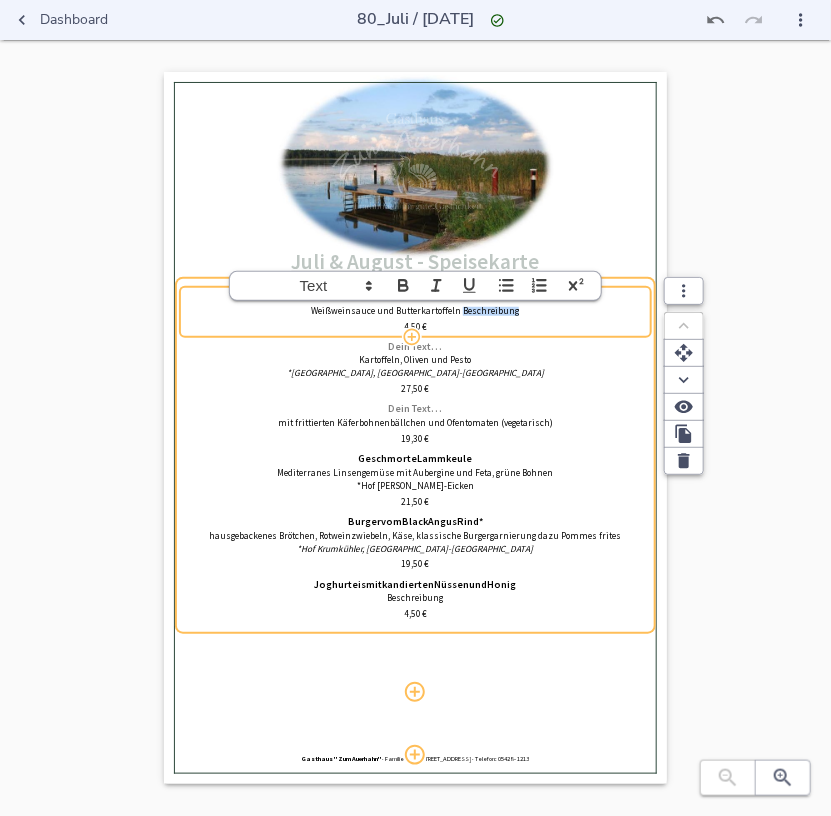 drag, startPoint x: 460, startPoint y: 309, endPoint x: 612, endPoint y: 327, distance: 153.06207 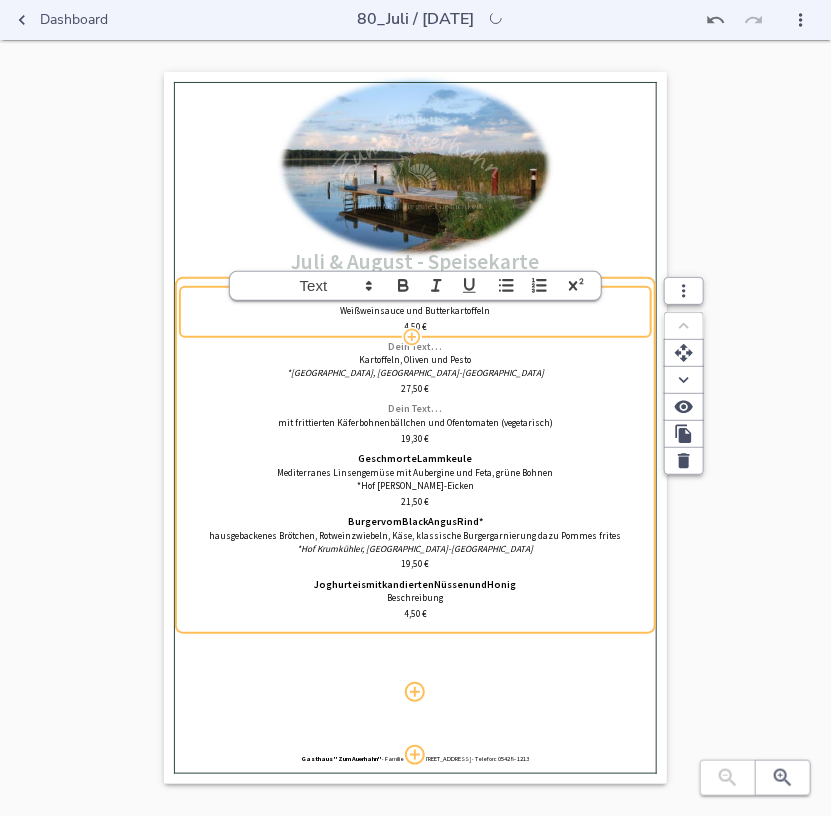 scroll, scrollTop: 1, scrollLeft: 0, axis: vertical 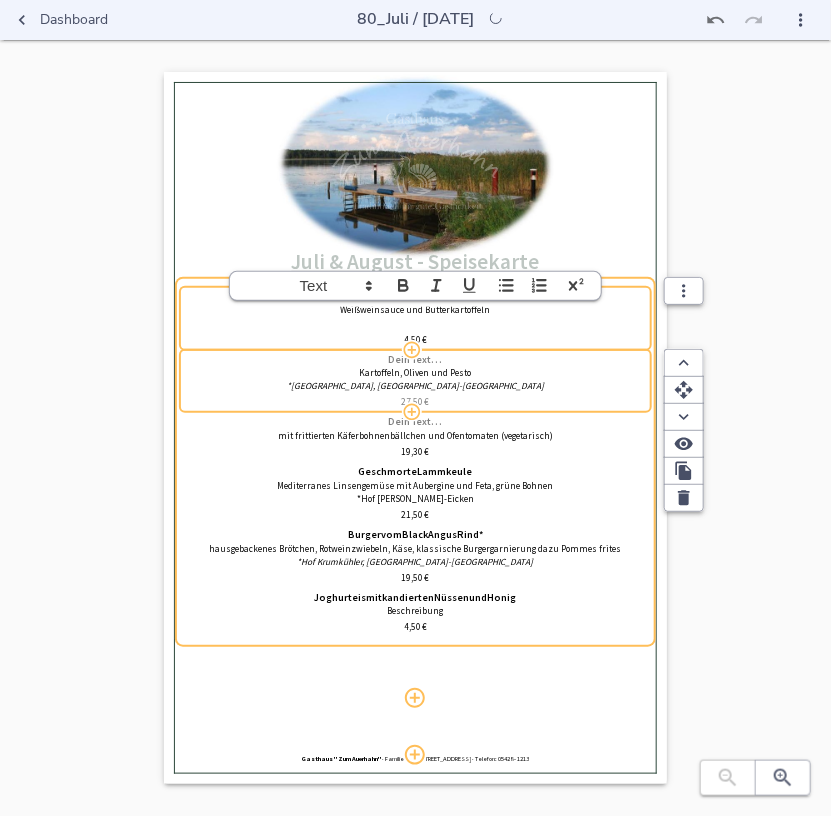 click on "27,50   €" at bounding box center [415, 402] 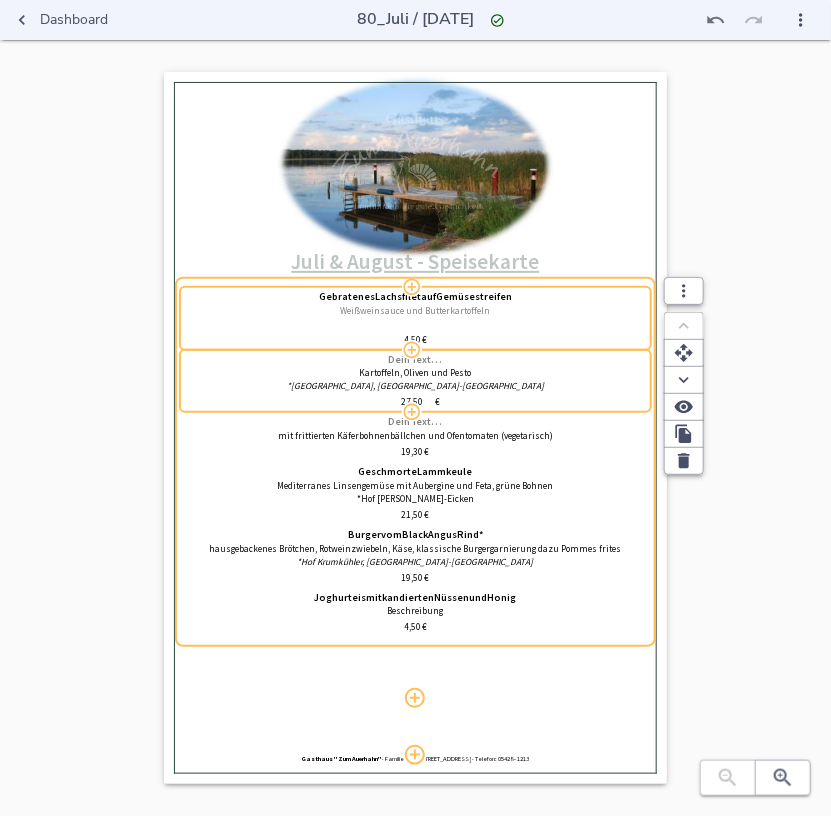click at bounding box center [415, 324] 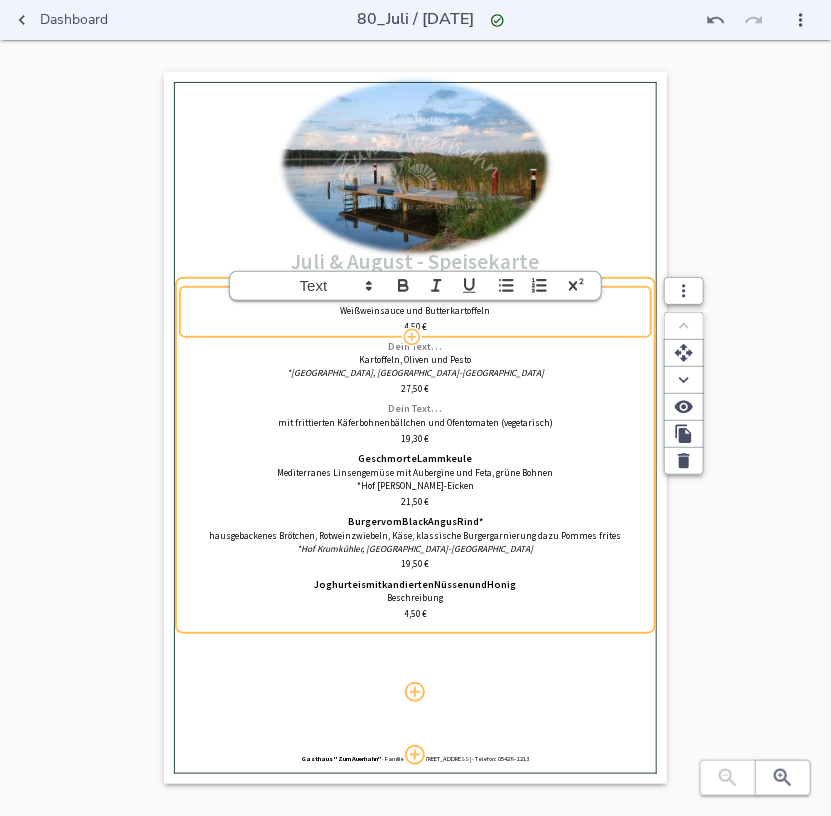 click on "4,50   €" at bounding box center (415, 327) 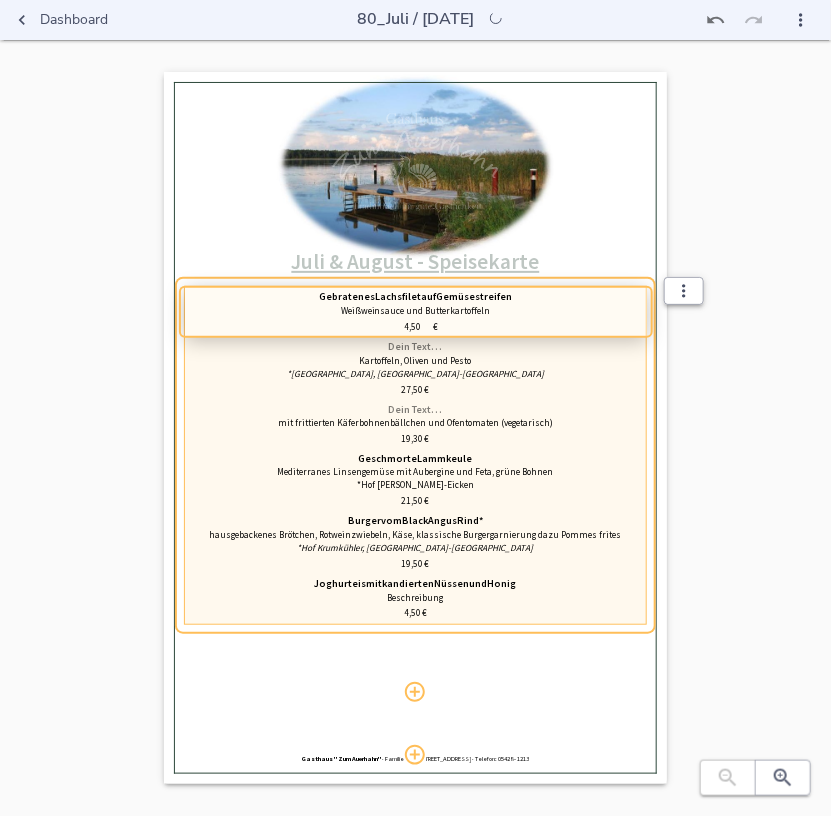 drag, startPoint x: 397, startPoint y: 317, endPoint x: 452, endPoint y: 317, distance: 55 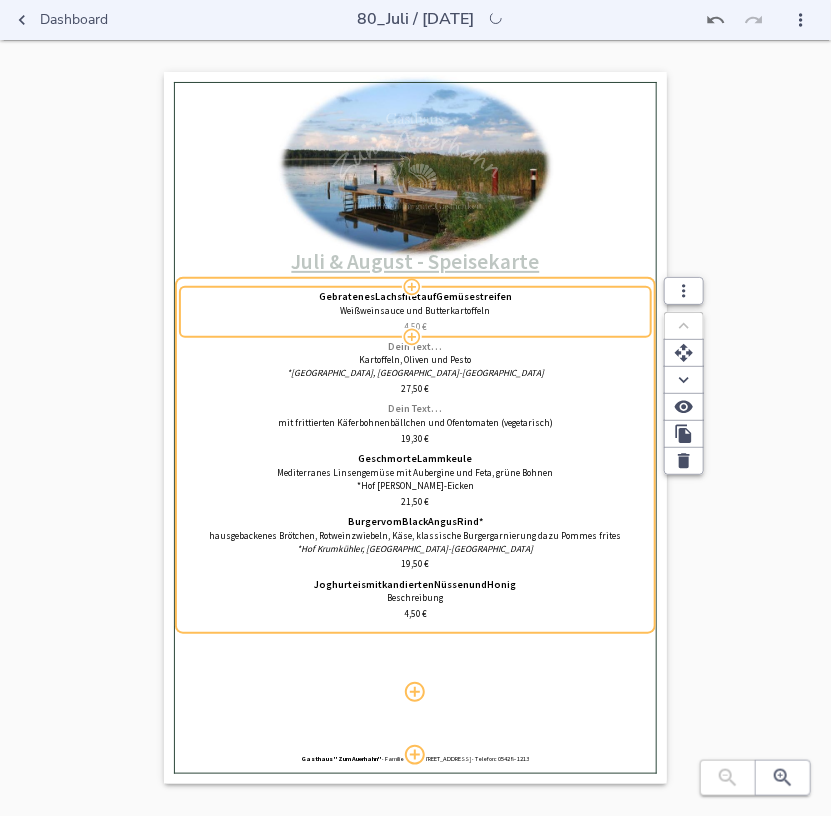 click on "4,50" at bounding box center (412, 327) 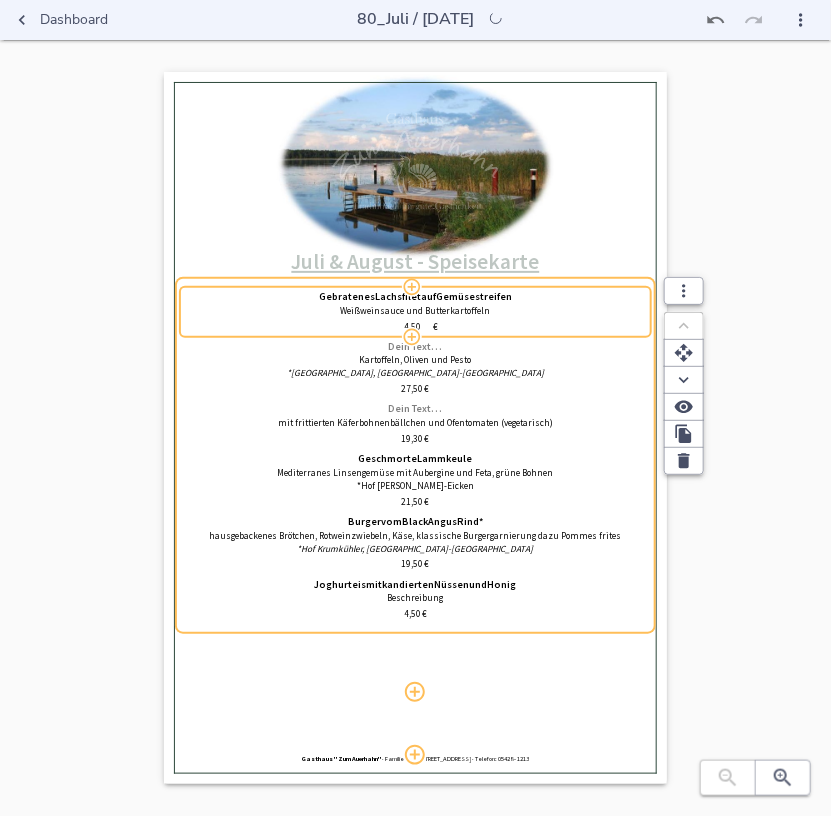 click on "4,50" at bounding box center [412, 327] 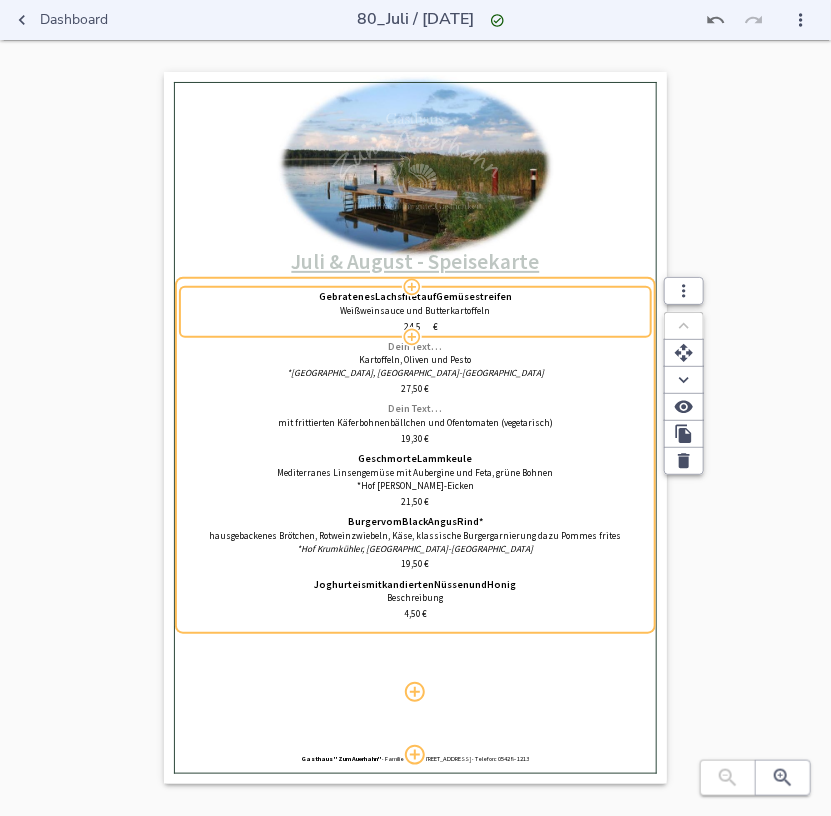 type on "24,50" 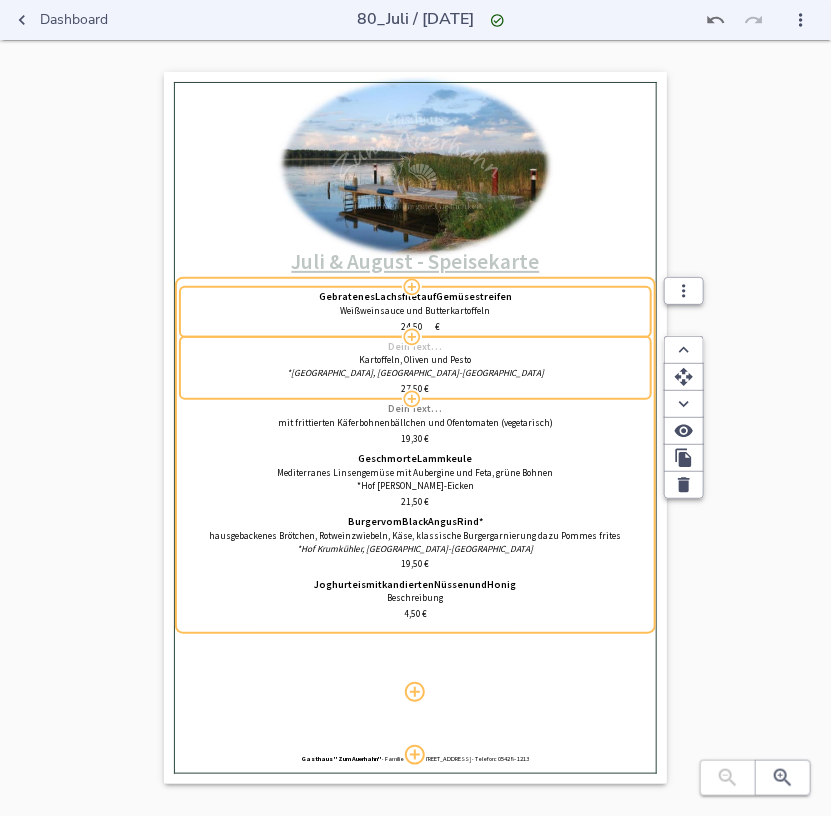 click on "Dein Text…" at bounding box center [415, 347] 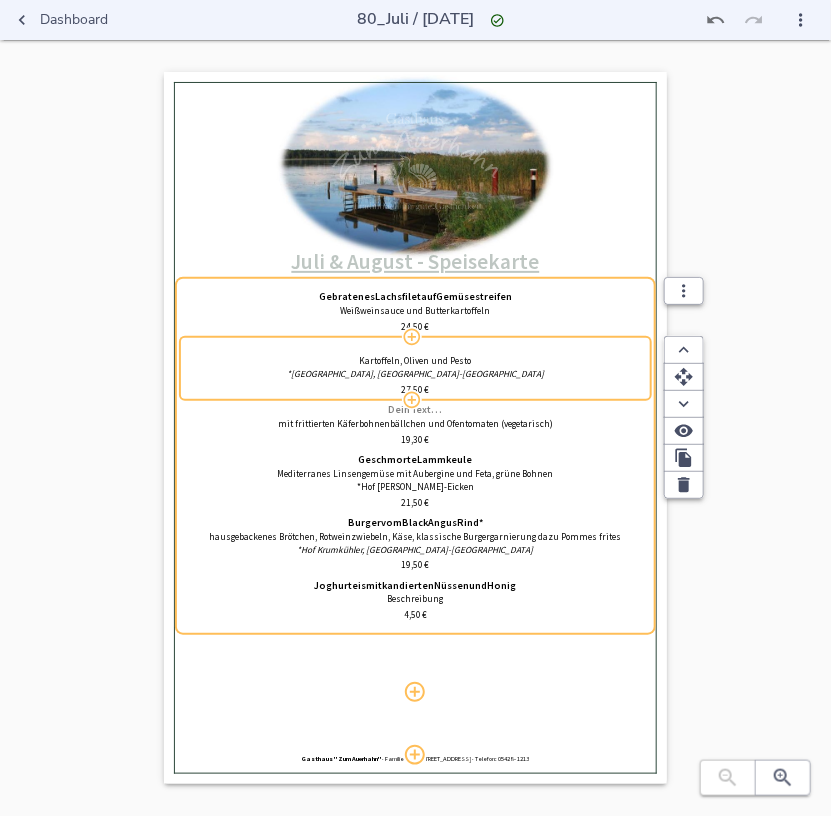 click at bounding box center (415, 347) 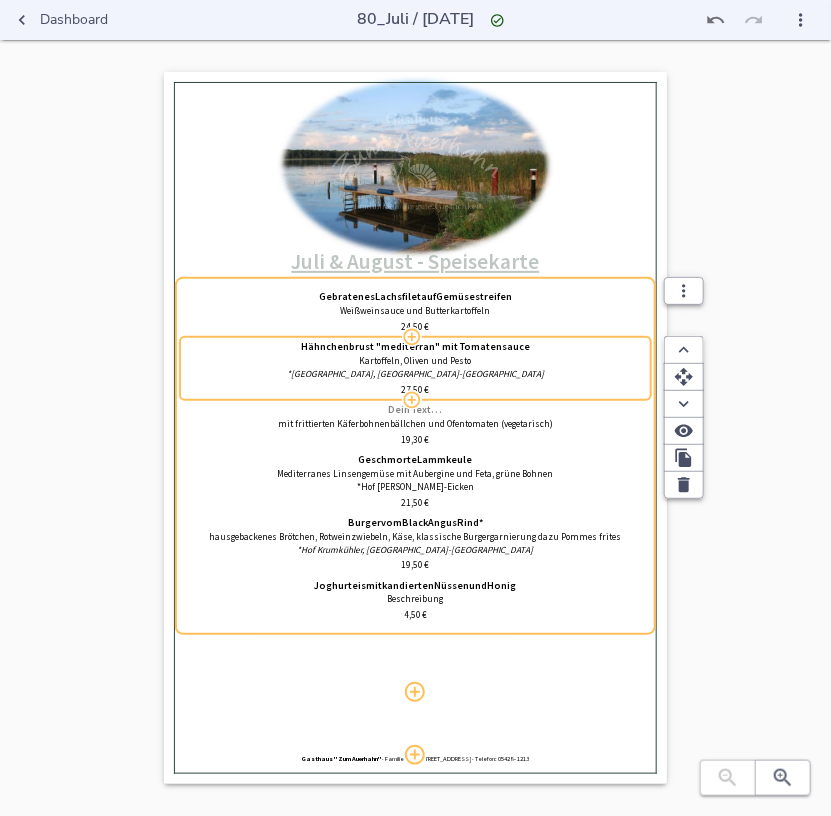 type on "Hähnchenbrust "mediterran" mit Tomatensauce" 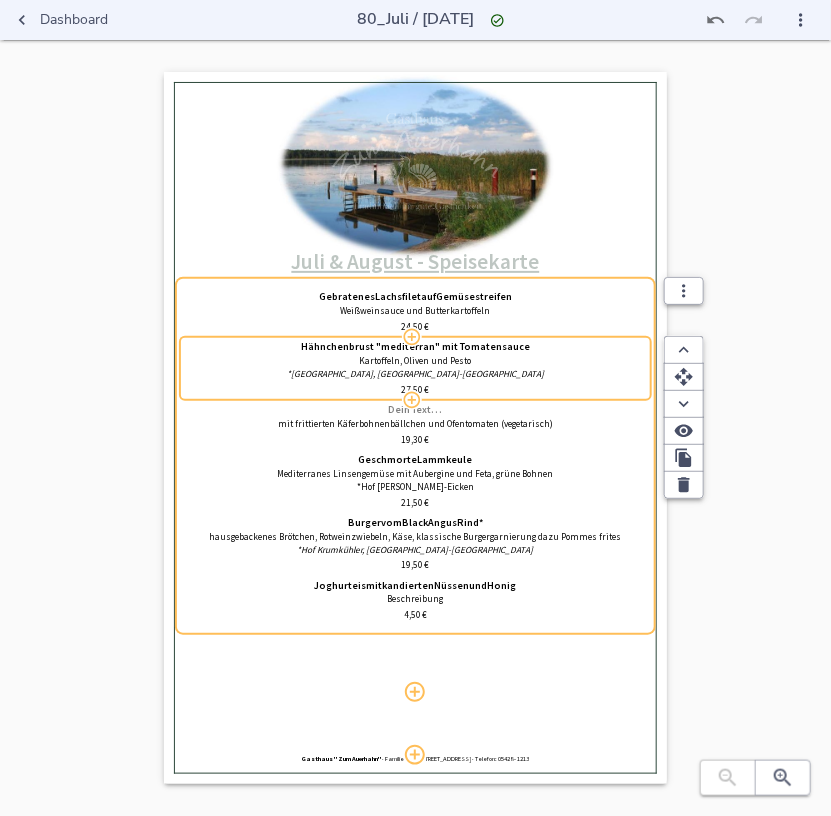 type 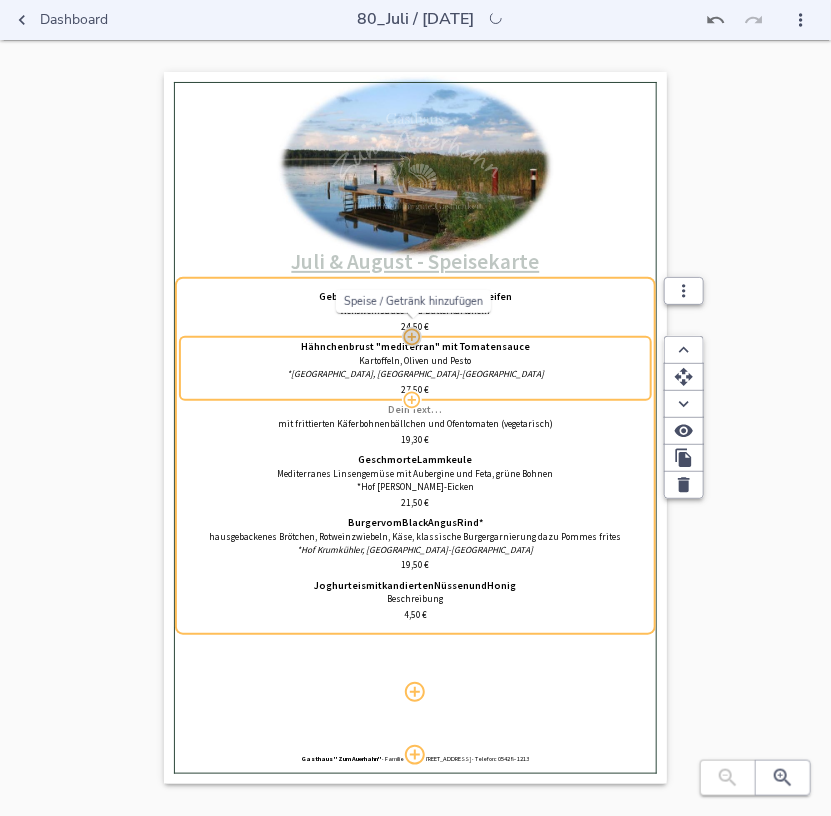 type 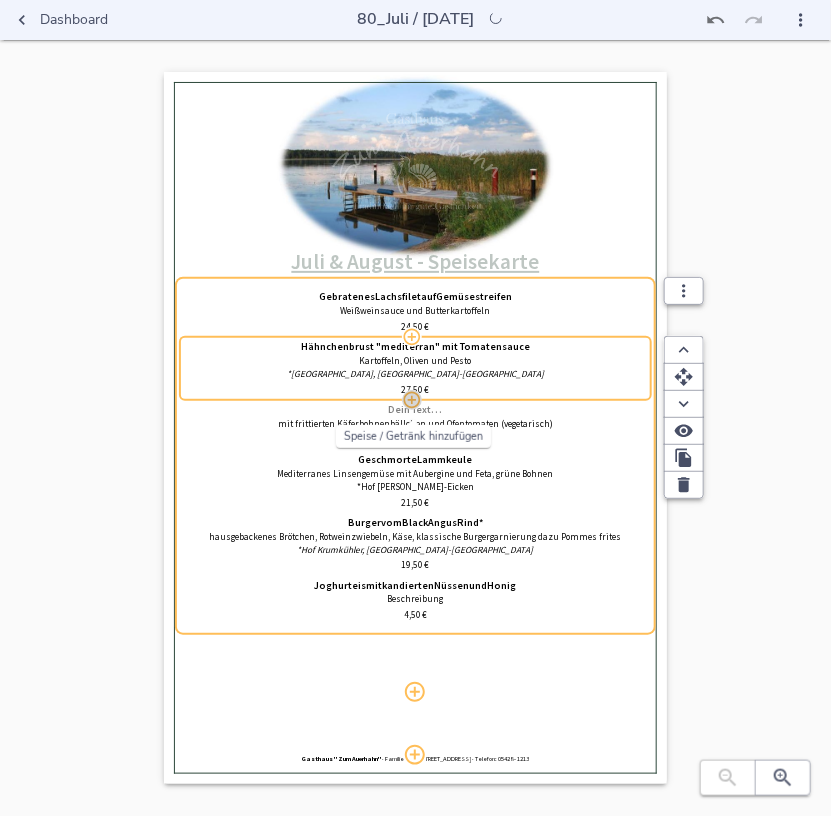 type 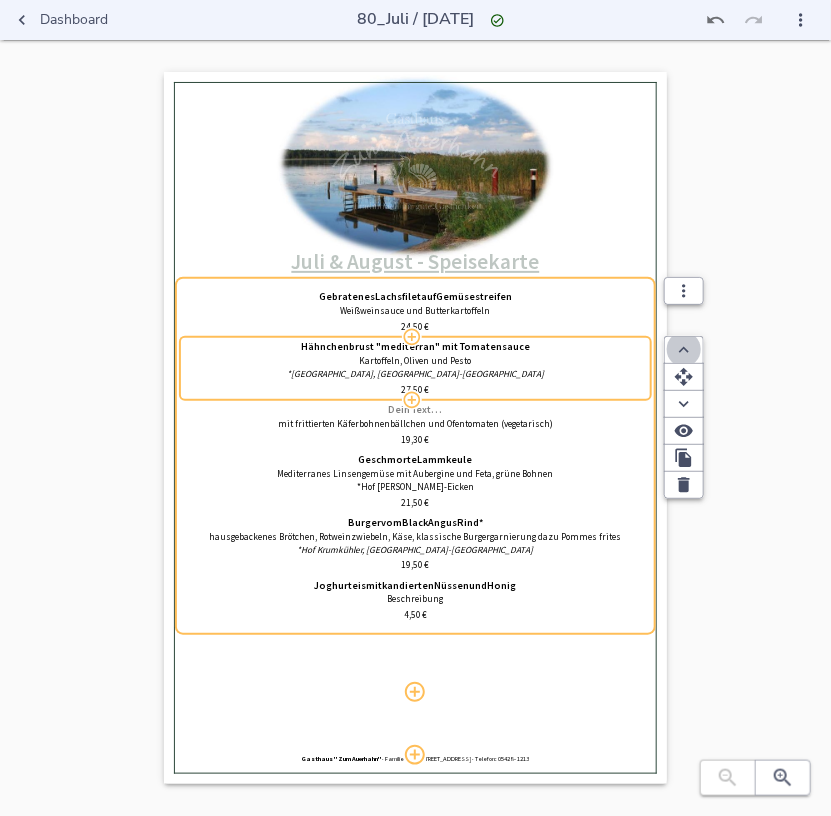 type 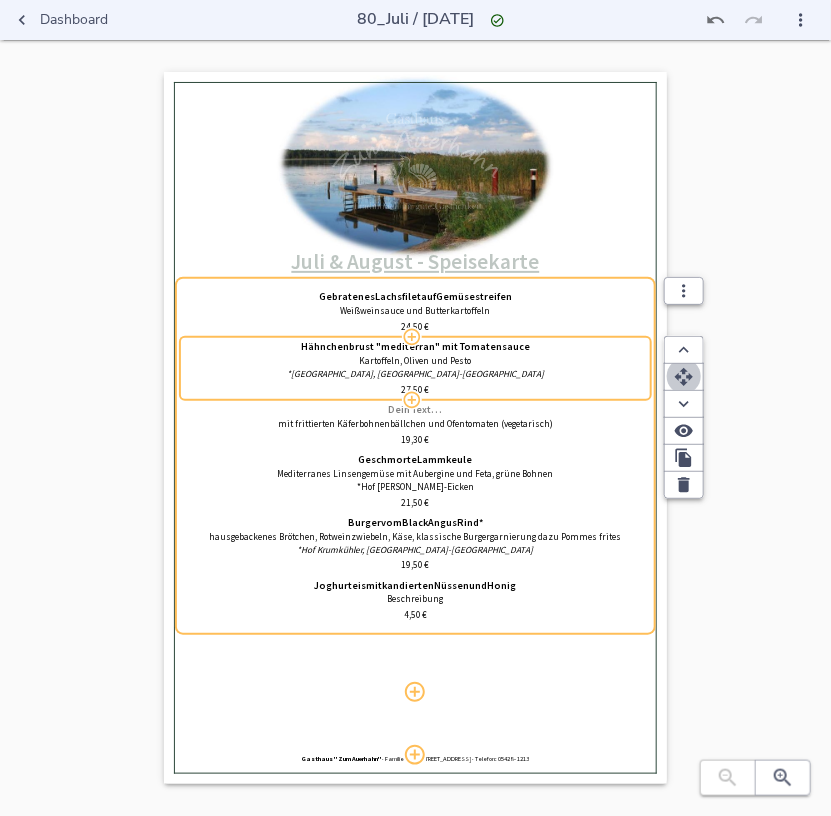 type 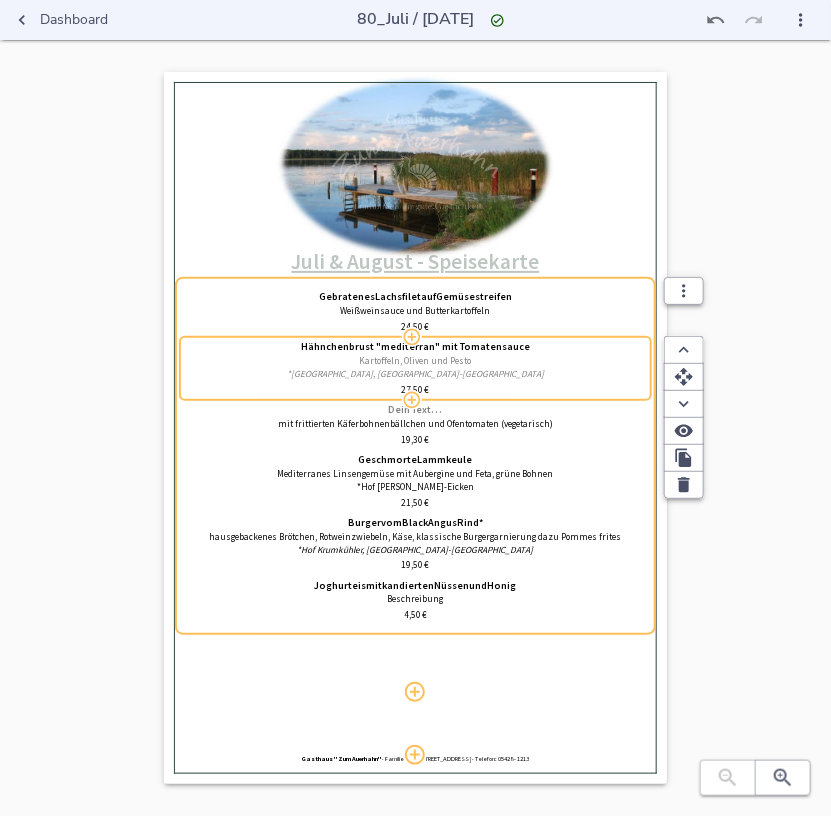 click on "Kartoffeln, Oliven und Pesto" at bounding box center (415, 361) 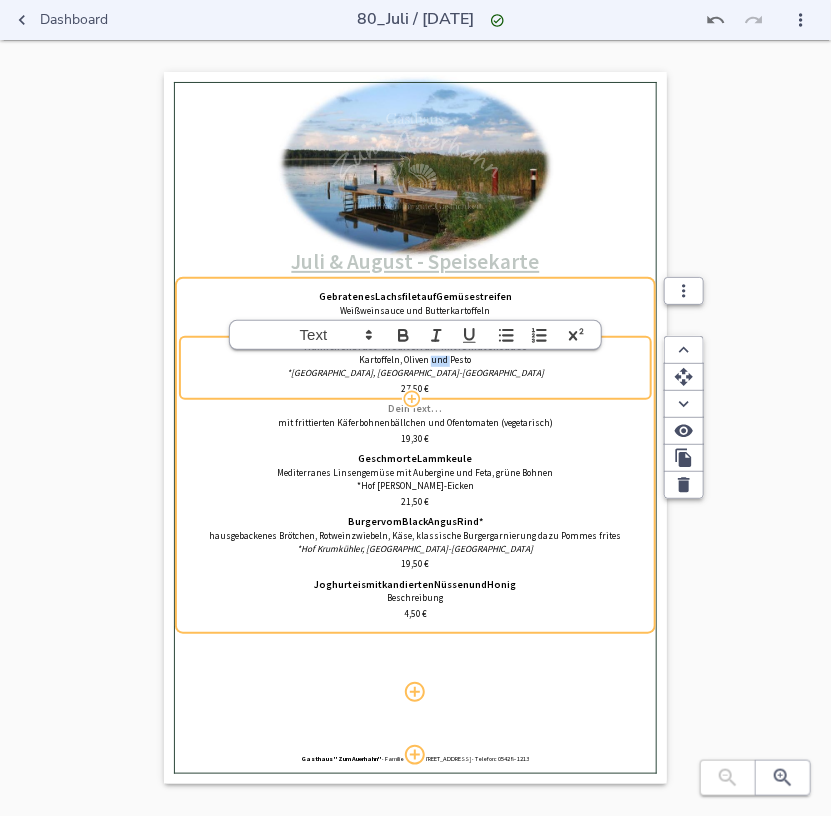 click on "Kartoffeln, Oliven und Pesto" at bounding box center [415, 360] 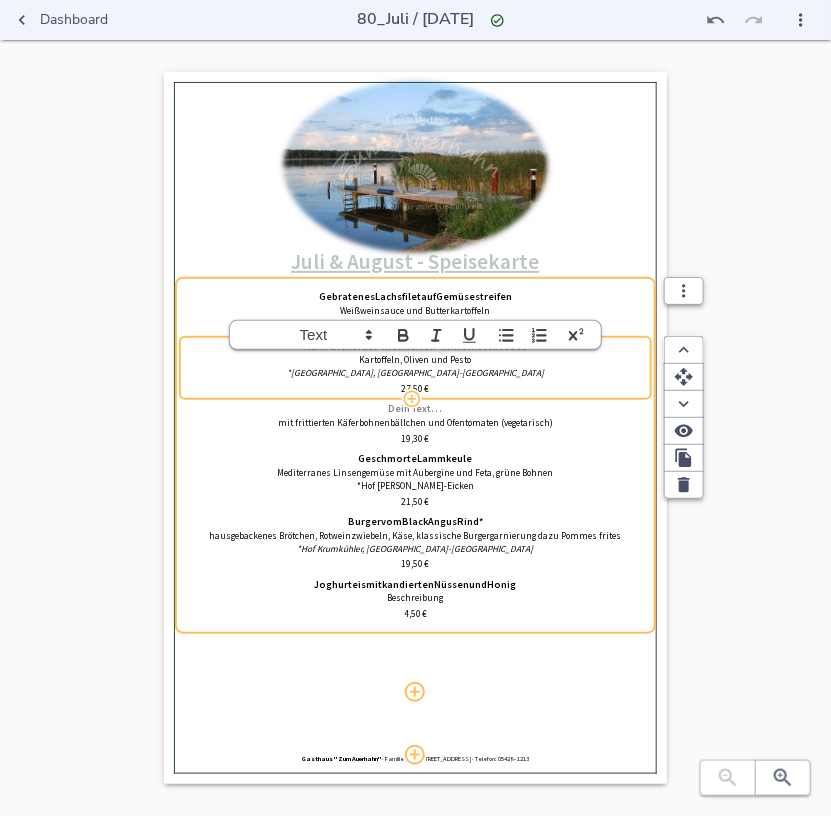 click on "Kartoffeln, Oliven und Pesto" at bounding box center (415, 360) 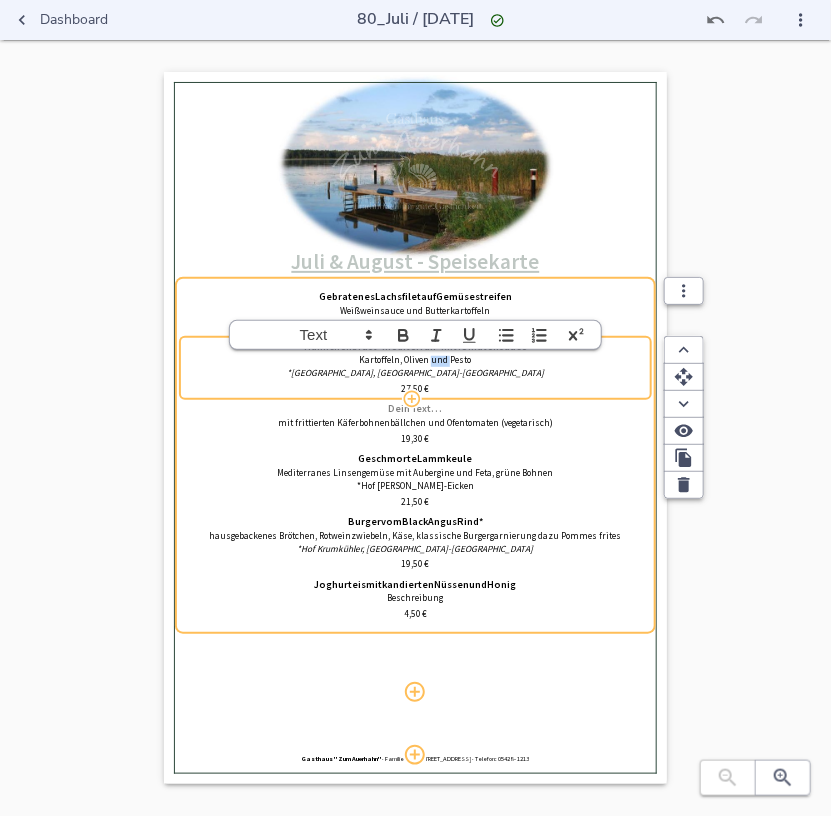 click on "Kartoffeln, Oliven und Pesto" at bounding box center [415, 360] 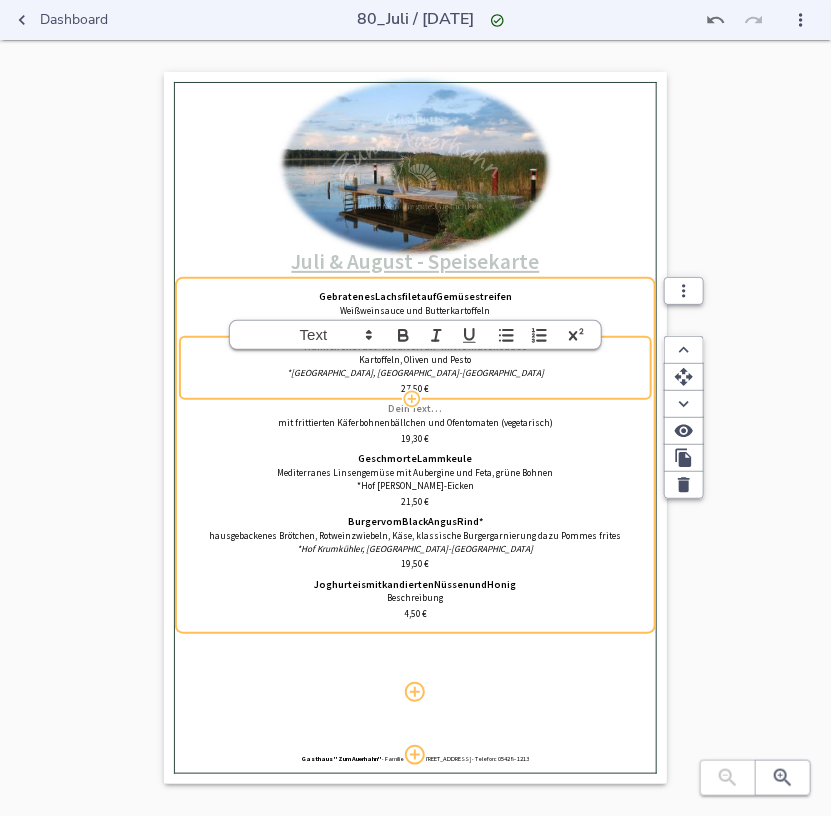 click on "Kartoffeln, Oliven und Pesto" at bounding box center [415, 360] 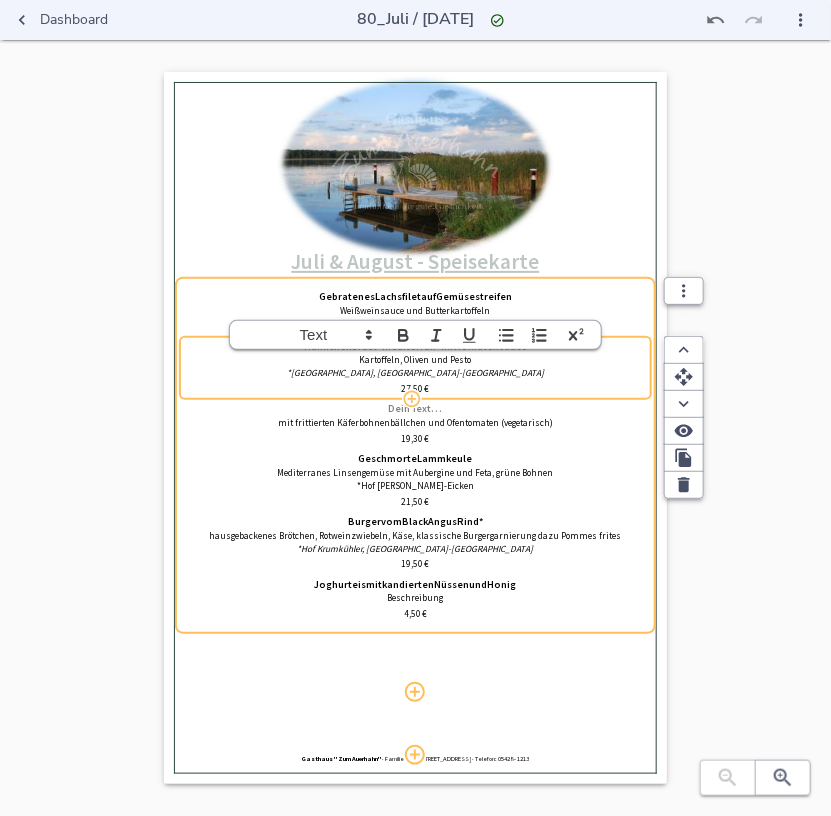 type 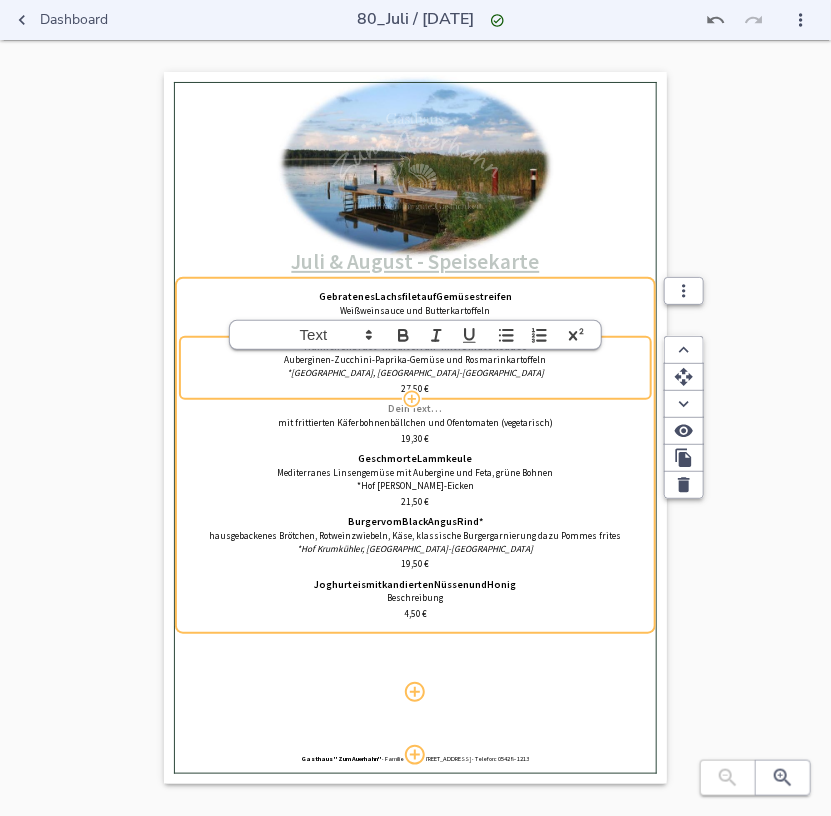 click on "*[GEOGRAPHIC_DATA], [GEOGRAPHIC_DATA]-[GEOGRAPHIC_DATA]" at bounding box center (415, 373) 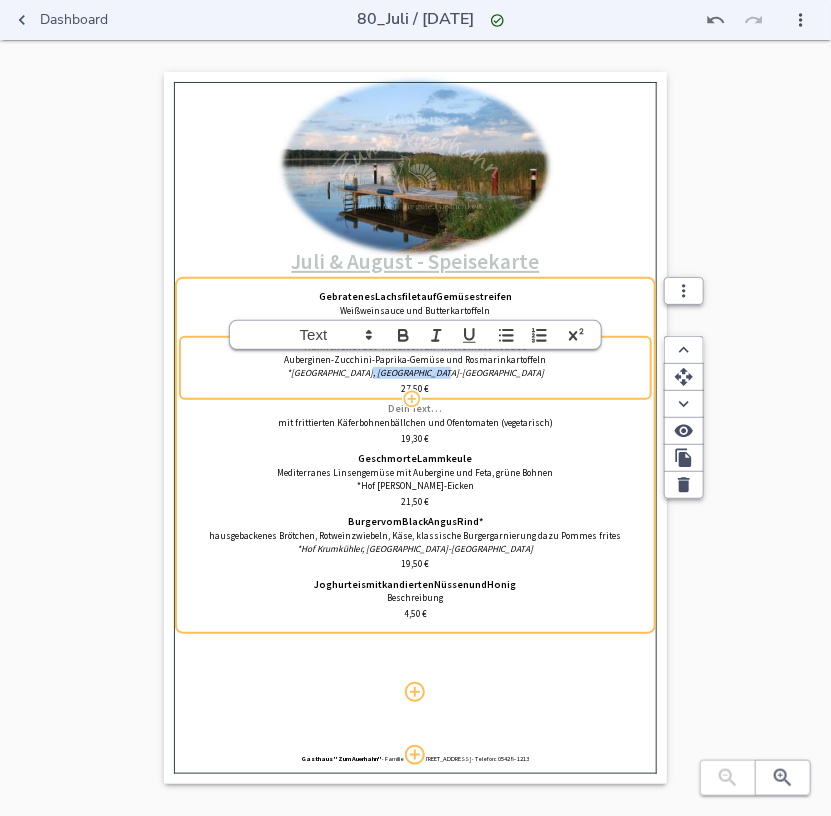click on "*[GEOGRAPHIC_DATA], [GEOGRAPHIC_DATA]-[GEOGRAPHIC_DATA]" at bounding box center [415, 373] 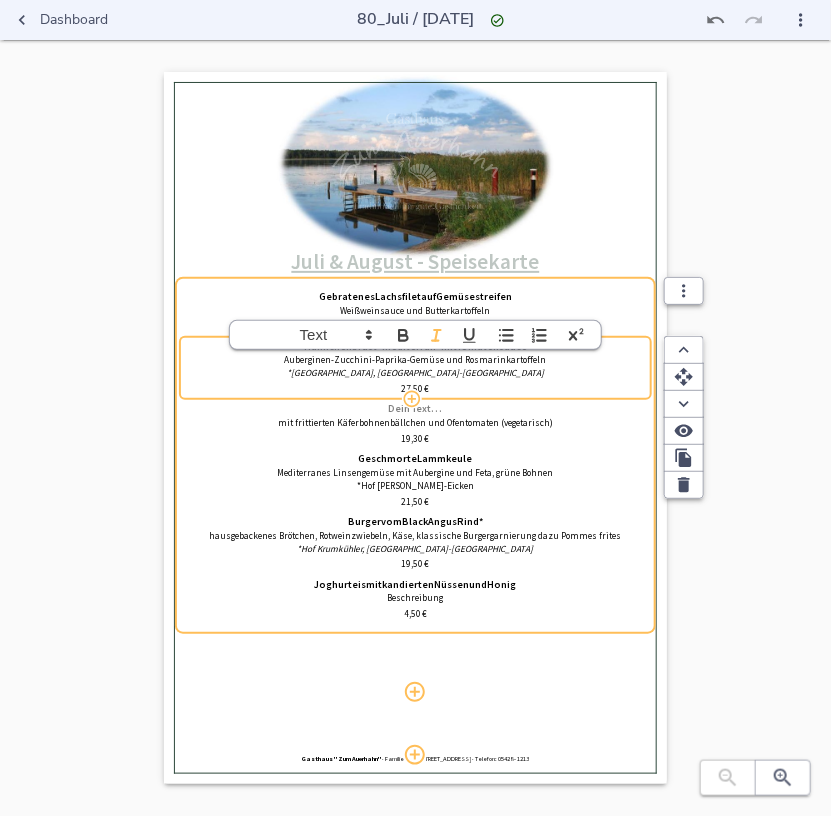 click on "*[GEOGRAPHIC_DATA], [GEOGRAPHIC_DATA]-[GEOGRAPHIC_DATA]" at bounding box center (415, 373) 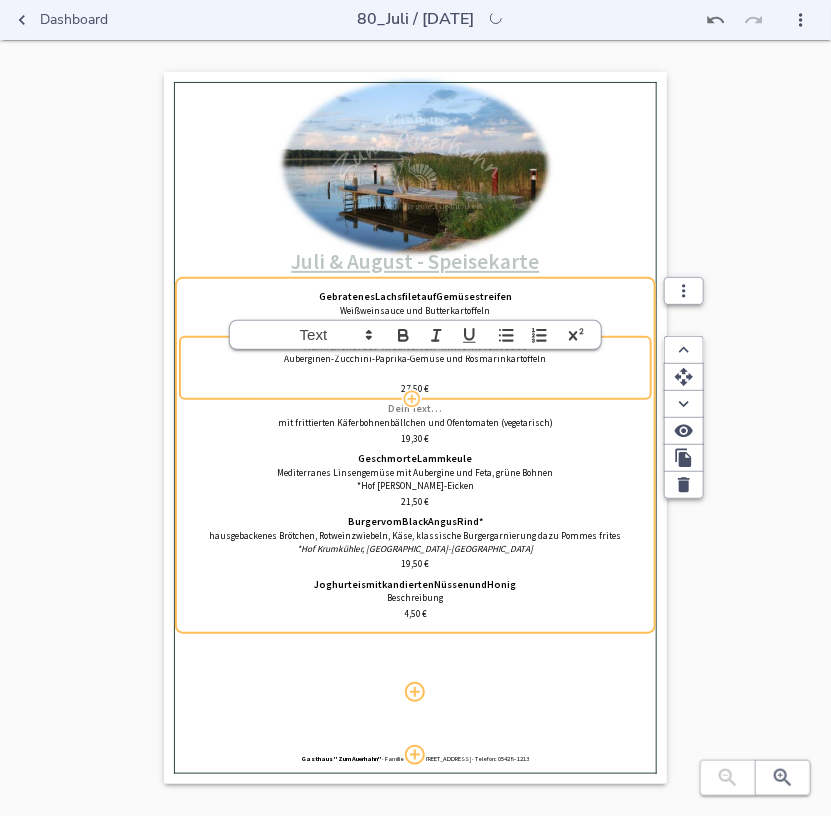 scroll, scrollTop: 0, scrollLeft: 0, axis: both 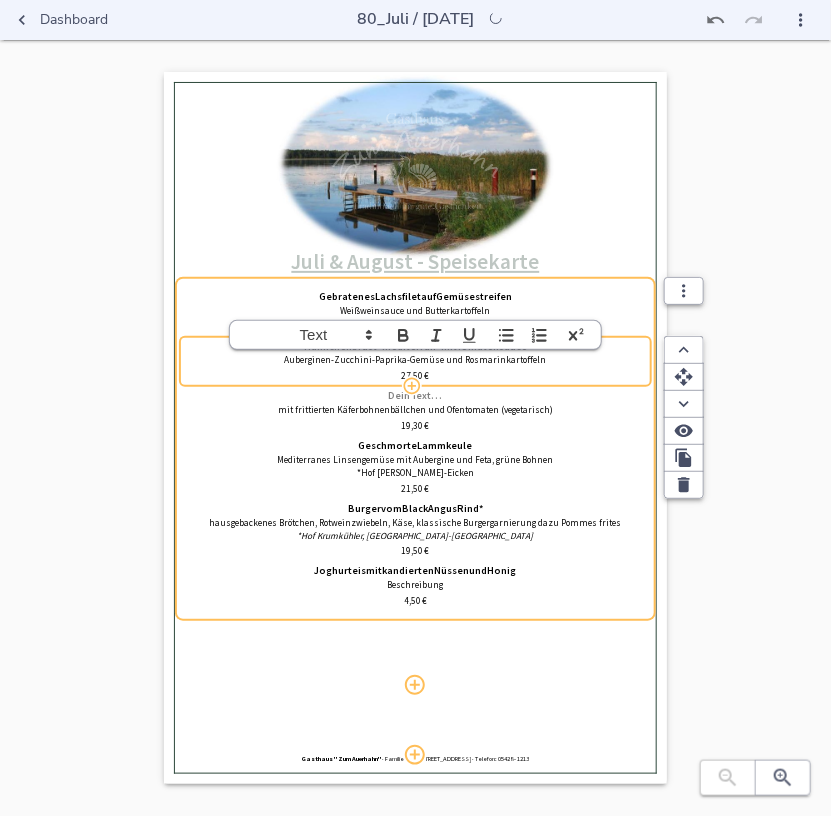 click on "27,50   €" at bounding box center [415, 376] 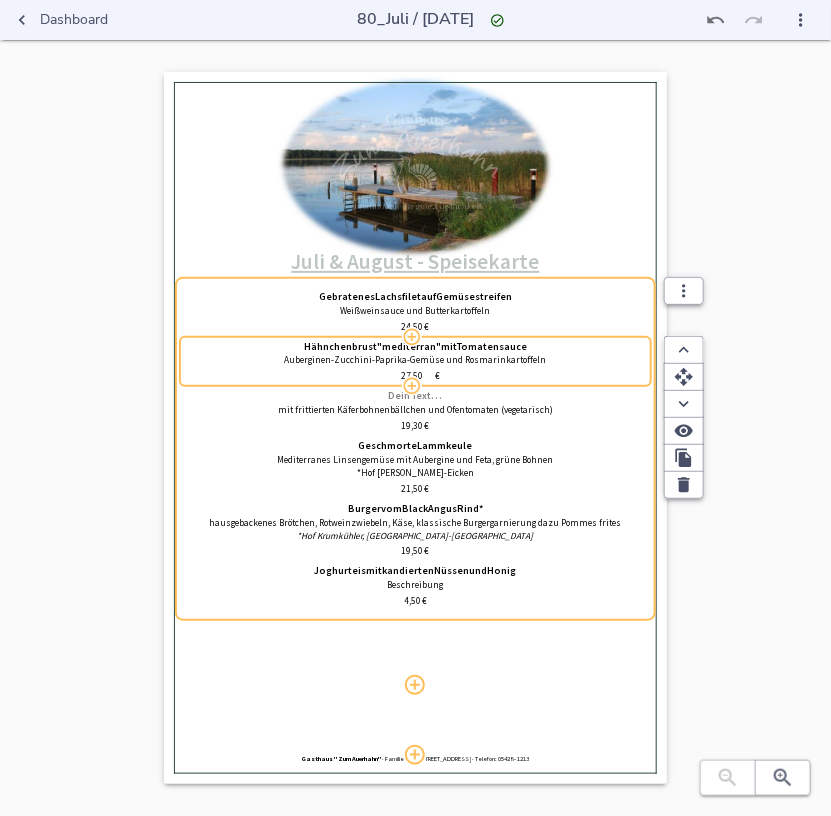 click on "27,50   €" at bounding box center (415, 376) 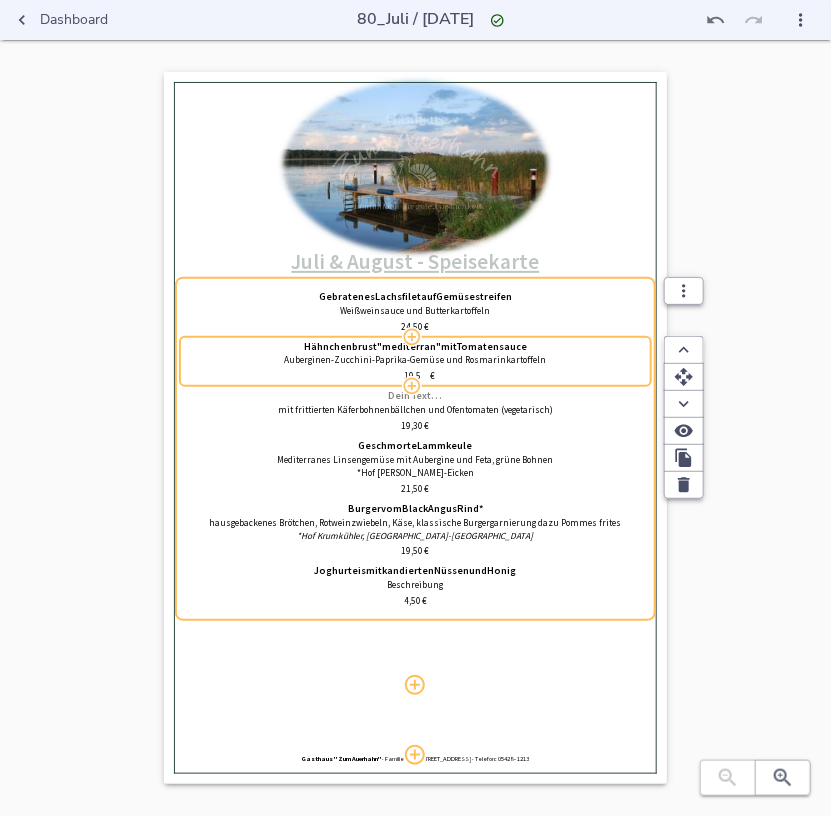 type on "19,50" 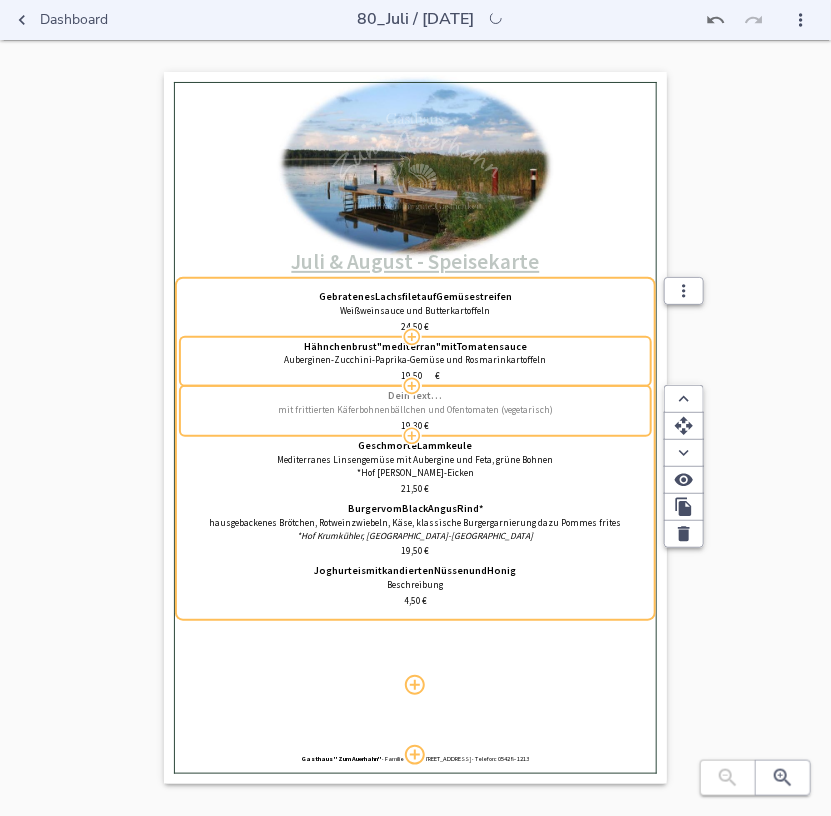 click on "mit frittierten Käferbohnenbällchen und Ofentomaten (vegetarisch)" at bounding box center (415, 410) 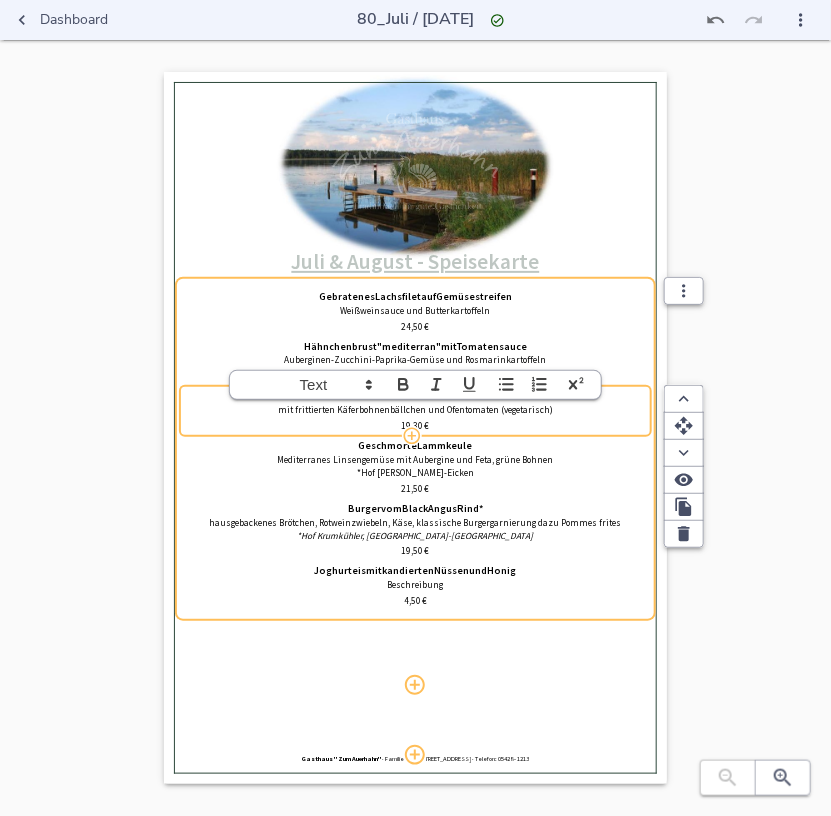 click on "Dein Text…                                                               mit frittierten Käferbohnenbällchen und Ofentomaten (vegetarisch) 19,30   €" at bounding box center [415, 411] 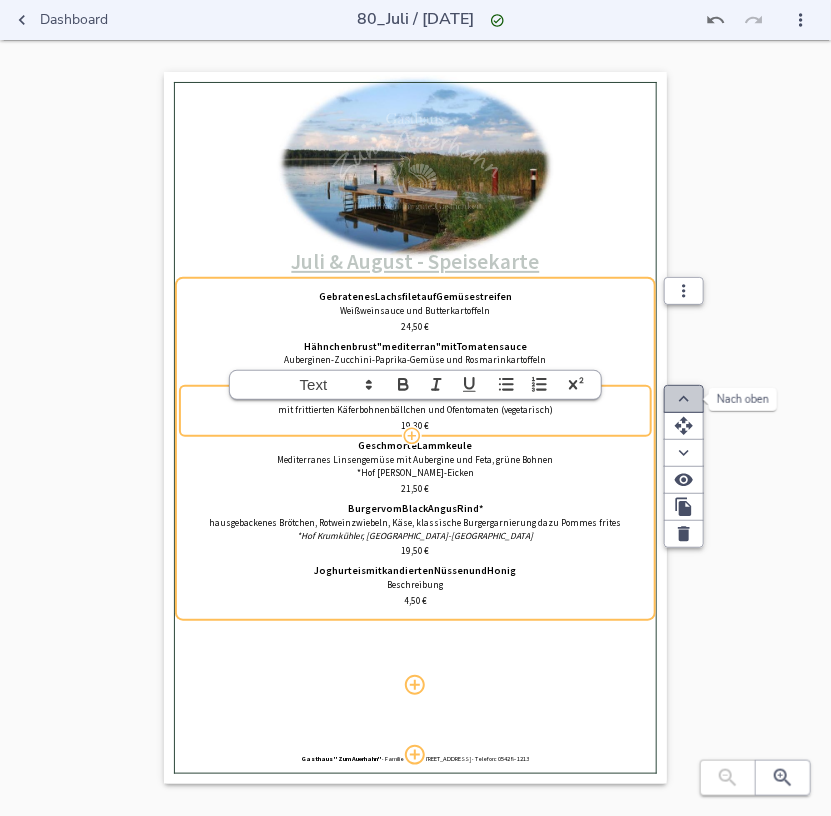 click 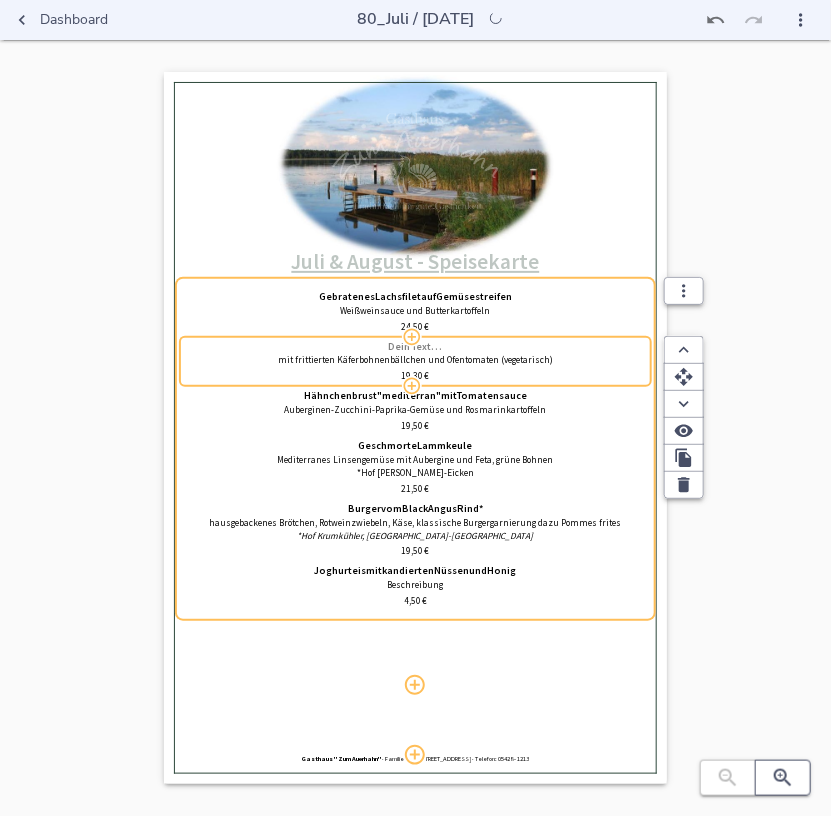 click at bounding box center [783, 778] 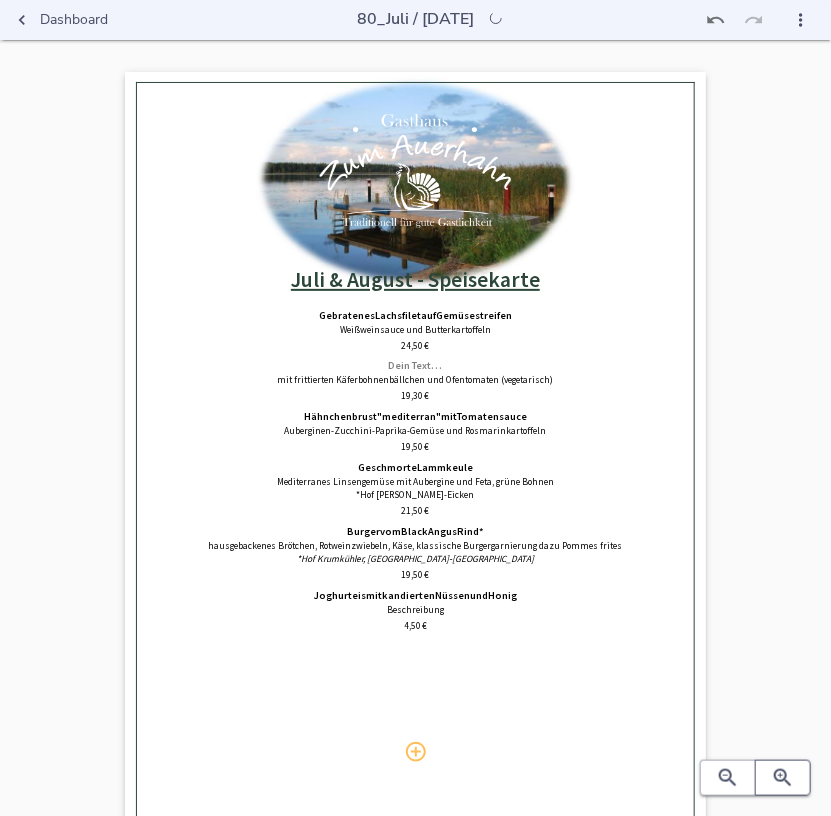 click at bounding box center (783, 778) 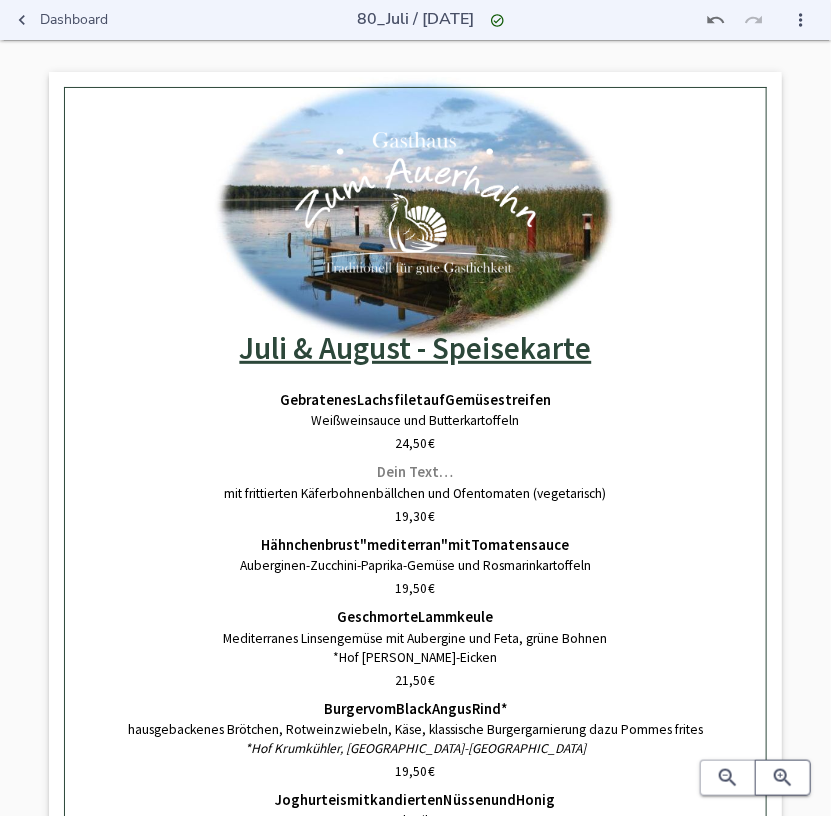 click at bounding box center (783, 778) 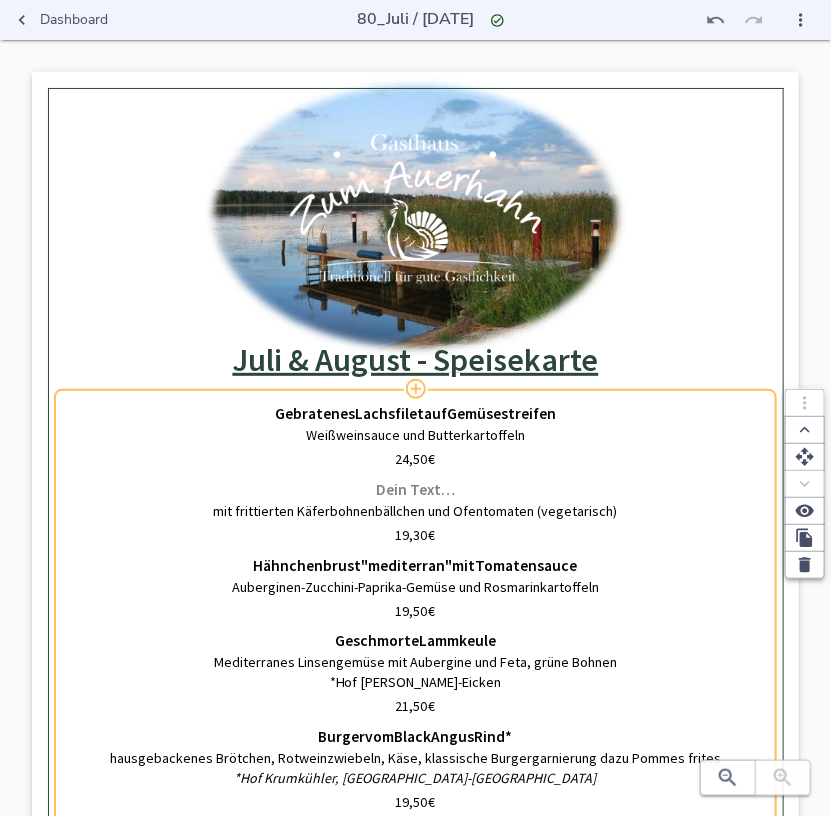click on "Dein Text…" at bounding box center [415, 490] 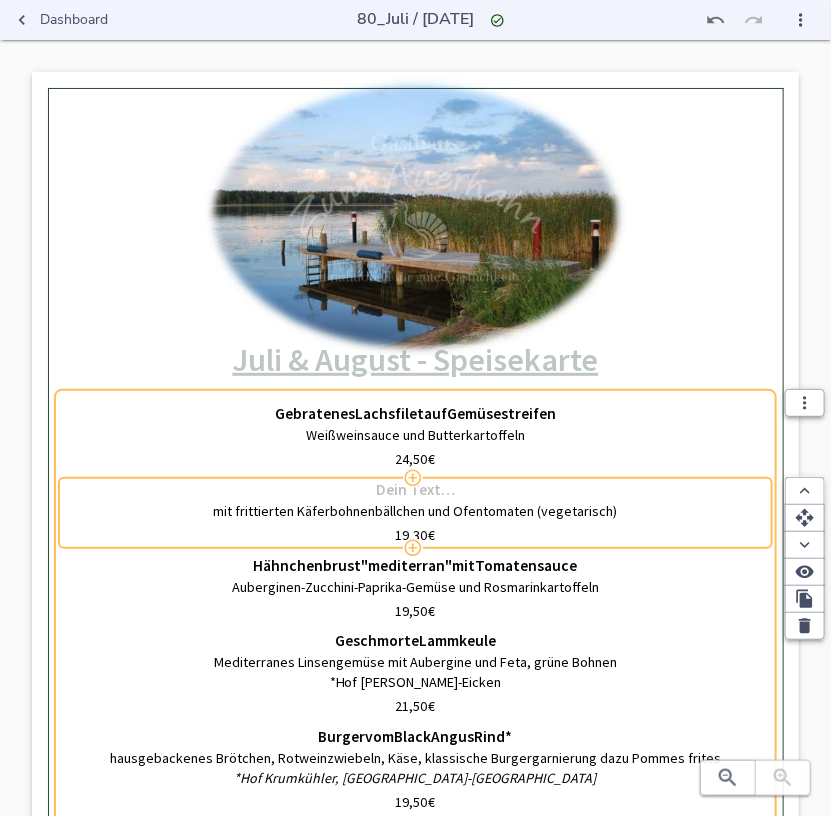 click on "Dein Text…" at bounding box center [415, 490] 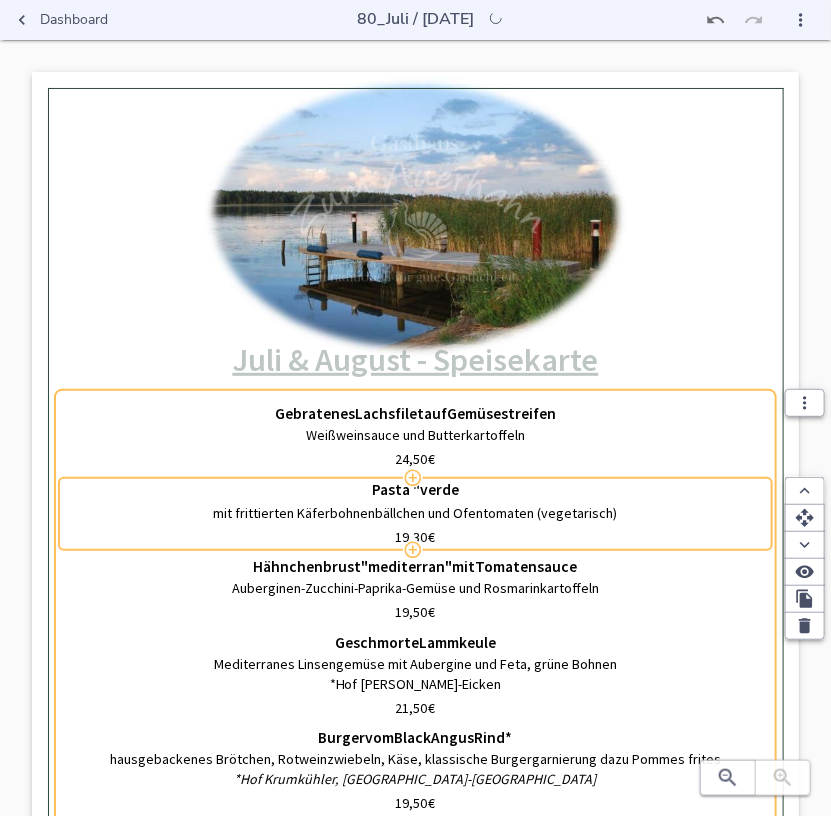 type on "Pasta "verde"" 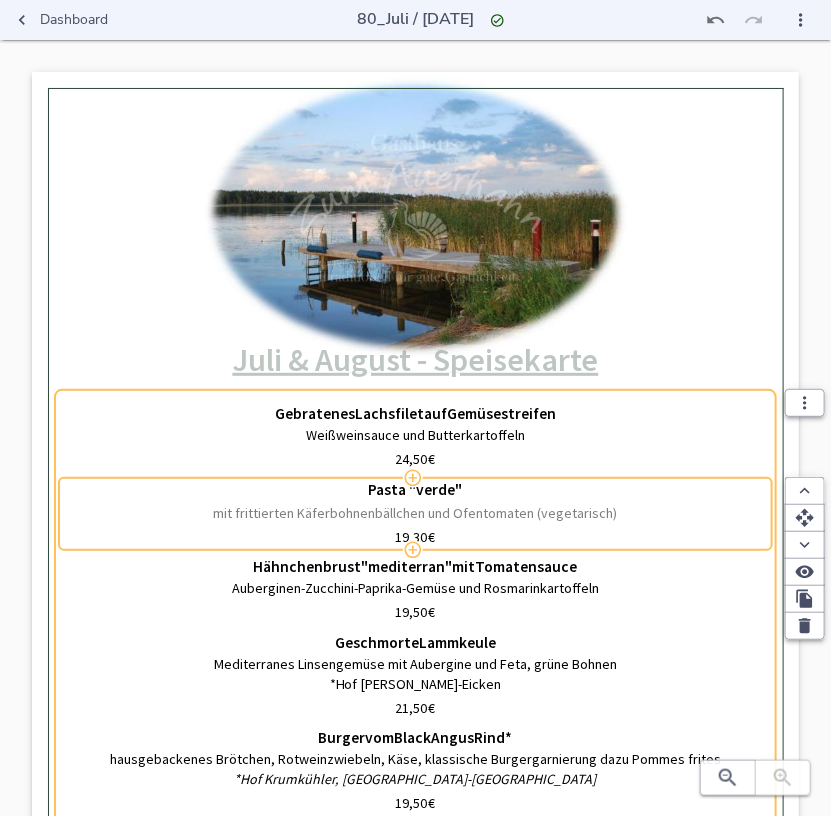 click on "mit frittierten Käferbohnenbällchen und Ofentomaten (vegetarisch)" at bounding box center [415, 514] 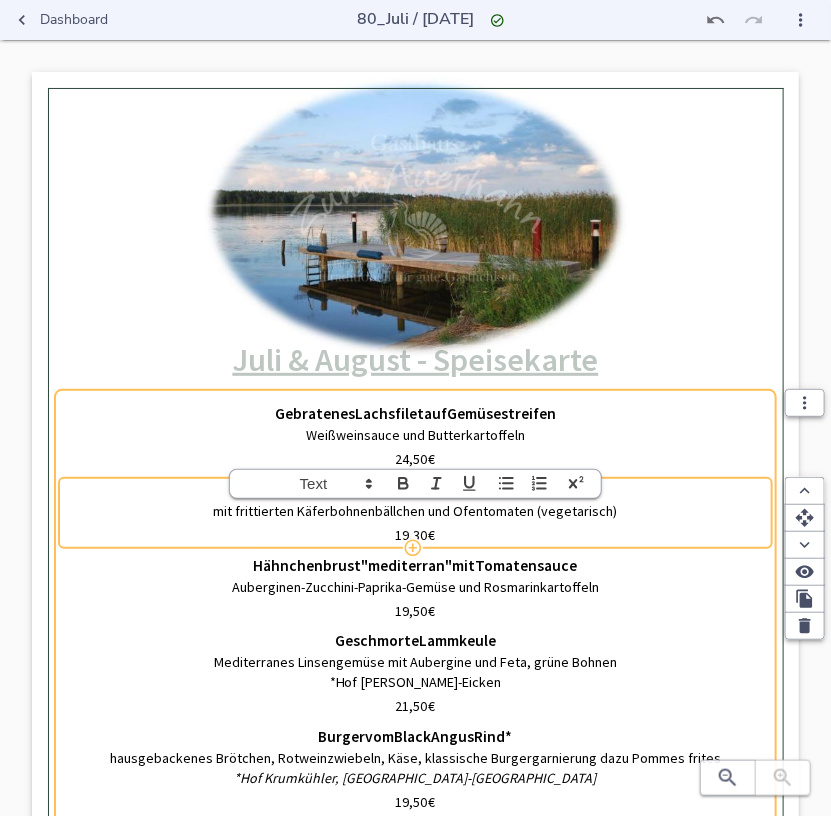 click on "mit frittierten Käferbohnenbällchen und Ofentomaten (vegetarisch)" at bounding box center [415, 512] 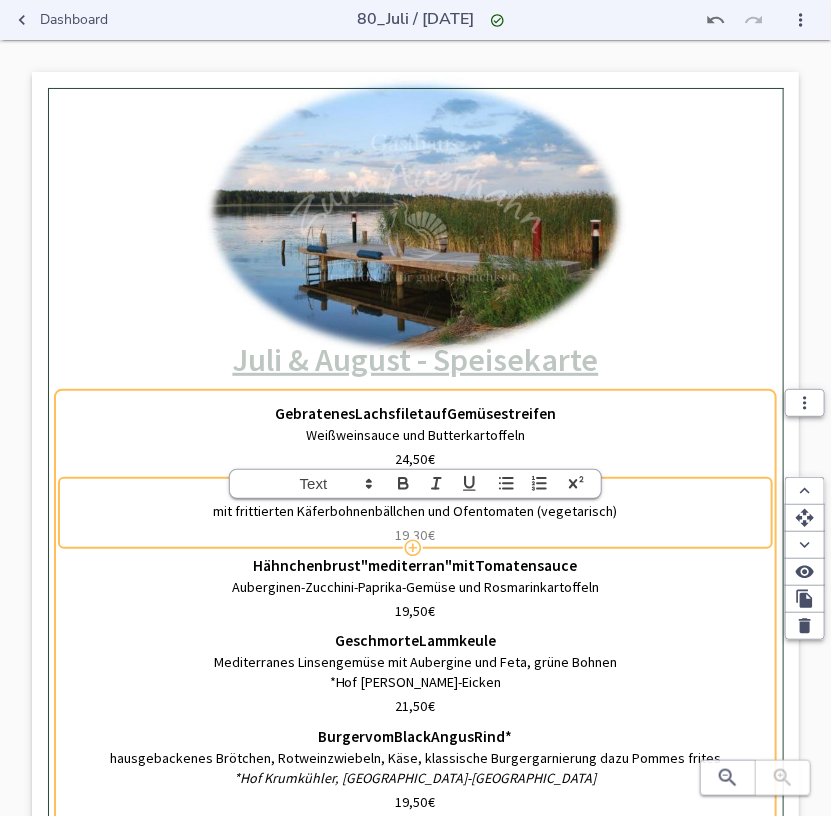 type 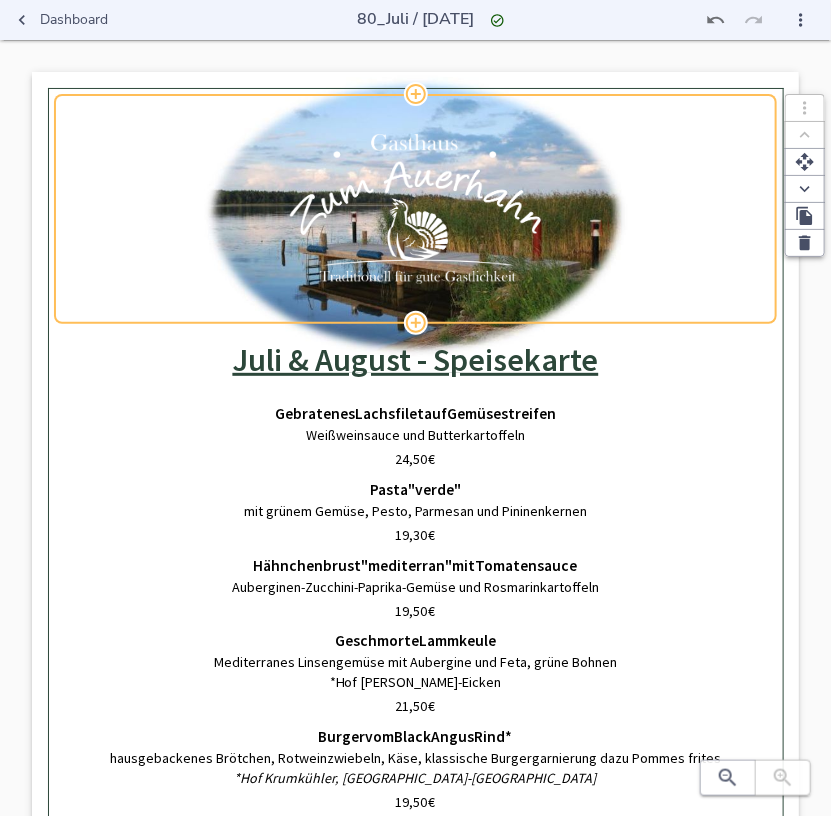 click on "0%
Hochladen ﻿ Juli & August - Speisekarte Gebratenes  Lachsfilet  auf  Gemüsestreifen  Weißweinsauce und Butterkartoffeln 24,50   € Pasta  "verde"  mit grünem Gemüse, Pesto, Parmesan und Pininenkernen 19,30   € Hähnchenbrust  "mediterran"  mit  Tomatensauce  Auberginen-Zucchini-Paprika-Gemüse und Rosmarinkartoffeln 19,50   € Geschmorte  Lammkeule  Mediterranes Linsengemüse mit Aubergine und Feta, grüne Bohnen *Hof [PERSON_NAME]-Eicken 21,50   € Burger  vom  Black  Angus  Rind*  hausgebackenes Brötchen, Rotweinzwiebeln, Käse, klassische Burgergarnierung dazu Pommes frites *Hof Krumkühler, [GEOGRAPHIC_DATA]-Loxten 19,50   € Joghurteis  mit  kandierten  Nüssen  und  Honig  Beschreibung 4,50   €" at bounding box center (415, 495) 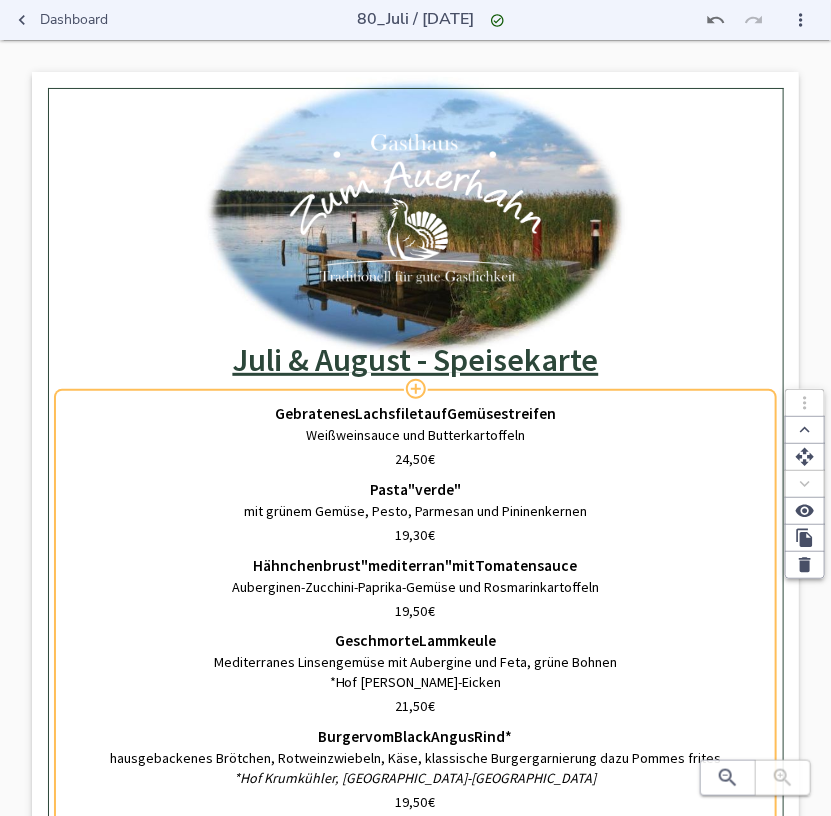 click on "Pasta  "verde"" at bounding box center [415, 490] 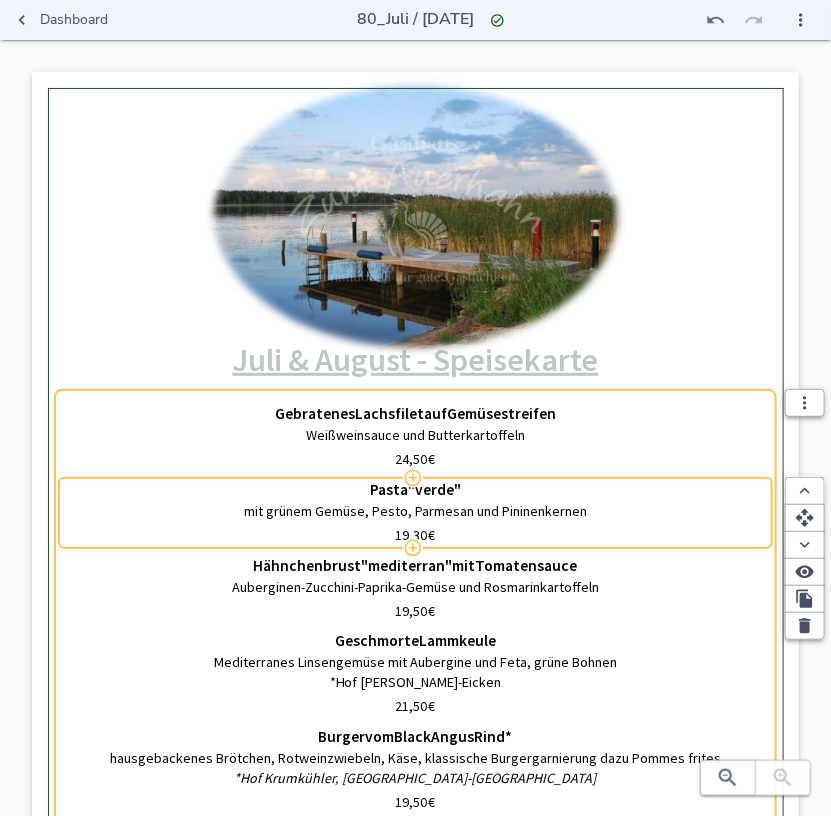 click on "Pasta  "verde"  mit grünem Gemüse, Pesto, Parmesan und Pininenkernen 19,30   €" at bounding box center [415, 513] 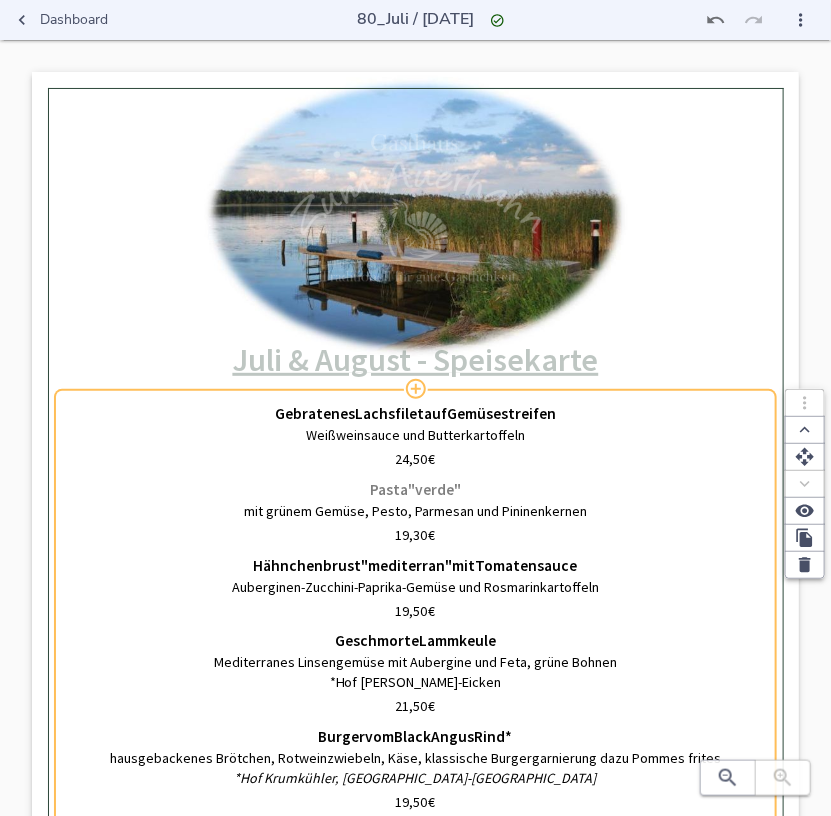 click on "Pasta  "verde"" at bounding box center (415, 490) 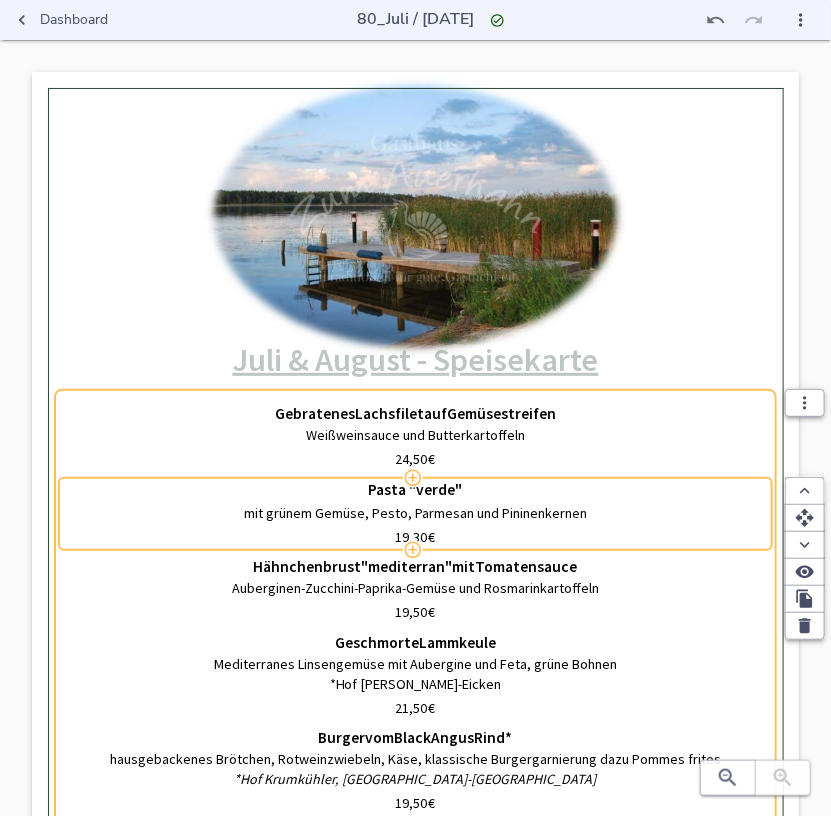 click on "Pasta "verde"" at bounding box center (415, 490) 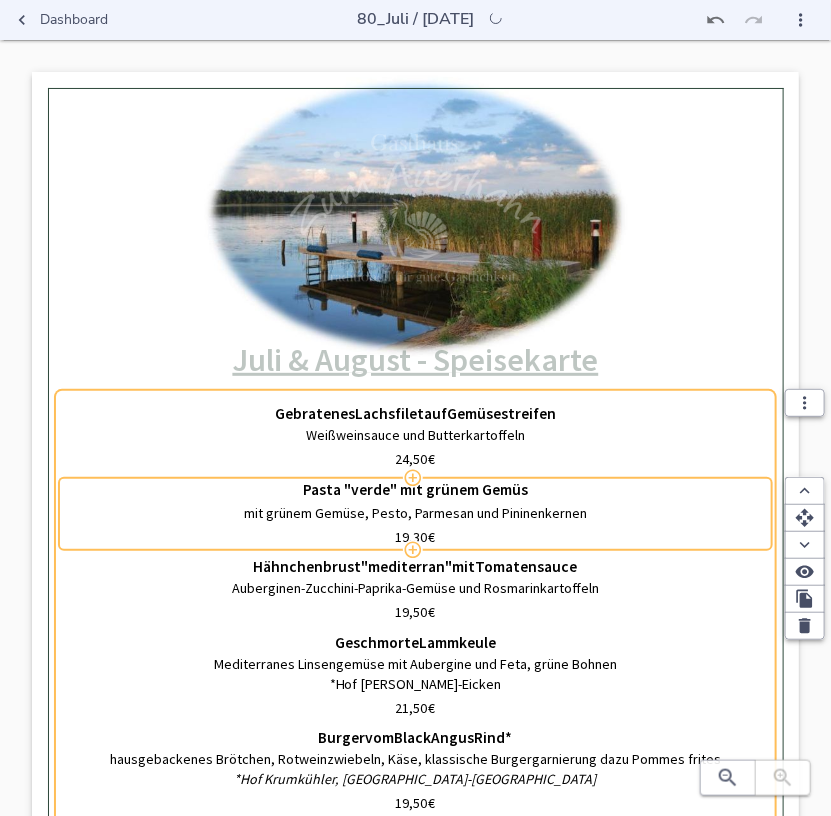 type on "Pasta "verde" mit grünem Gemüse" 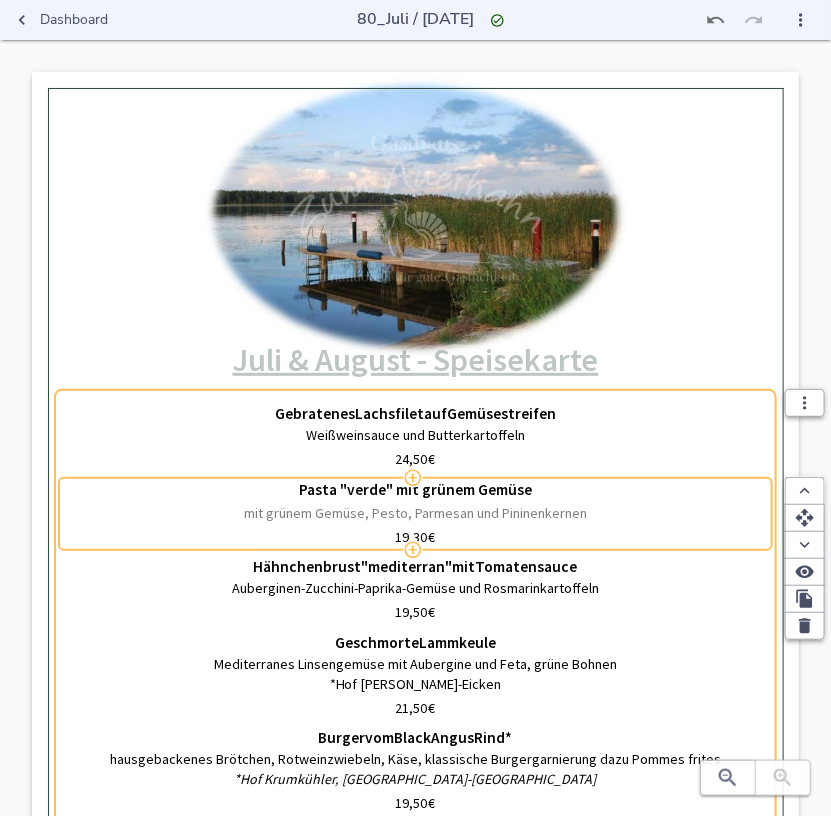 click on "mit grünem Gemüse, Pesto, Parmesan und Pininenkernen" at bounding box center [415, 514] 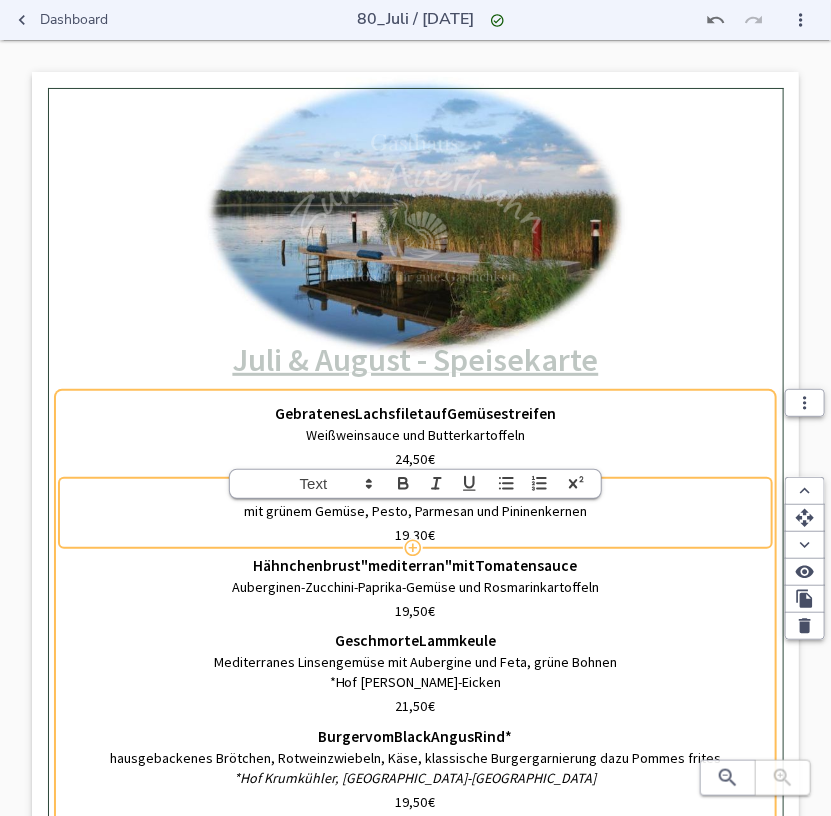 click on "mit grünem Gemüse, Pesto, Parmesan und Pininenkernen" at bounding box center [415, 512] 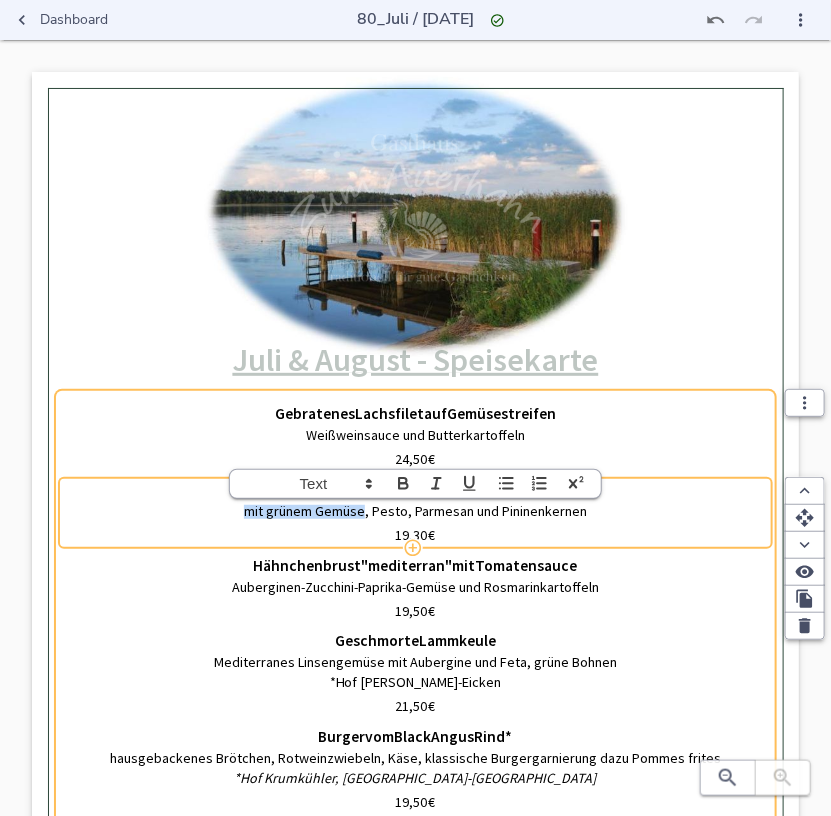 drag, startPoint x: 237, startPoint y: 513, endPoint x: 368, endPoint y: 511, distance: 131.01526 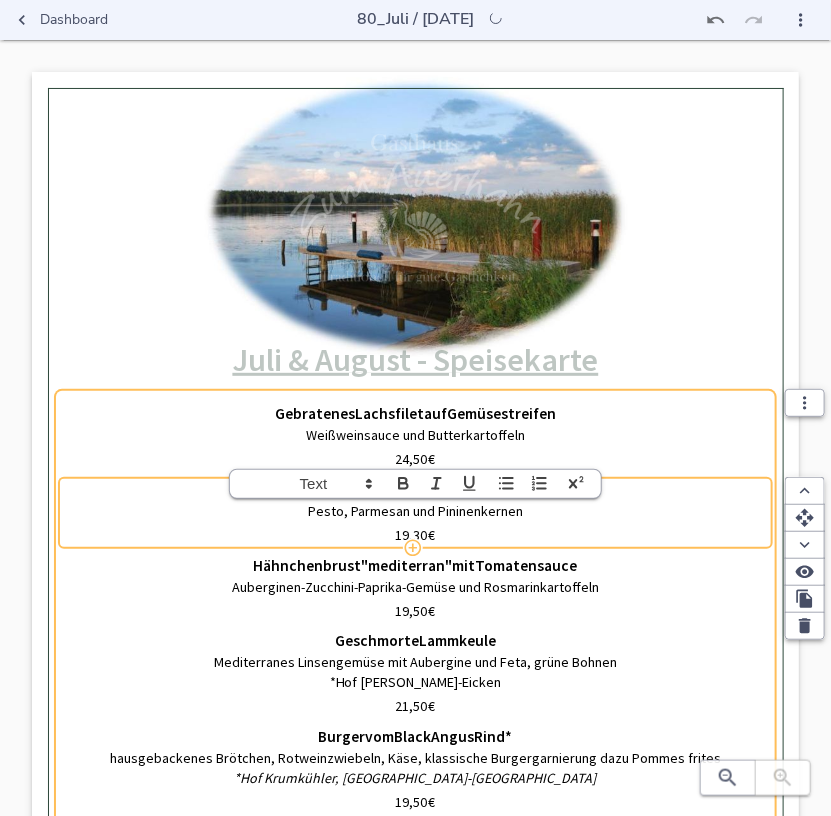 click on "0%
Hochladen ﻿ Juli & August - Speisekarte Gebratenes  Lachsfilet  auf  Gemüsestreifen  Weißweinsauce und Butterkartoffeln 24,50   € Pasta  "verde"  mit  grünem  Gemüse                                                                Pesto, Parmesan und Pininenkernen 19,30   € Hähnchenbrust  "mediterran"  mit  Tomatensauce  Auberginen-Zucchini-Paprika-Gemüse und Rosmarinkartoffeln 19,50   € Geschmorte  Lammkeule  Mediterranes Linsengemüse mit Aubergine und Feta, grüne Bohnen *Hof [PERSON_NAME]-Eicken 21,50   € Burger  vom  Black  Angus  Rind*  hausgebackenes Brötchen, Rotweinzwiebeln, Käse, klassische Burgergarnierung dazu Pommes frites *Hof Krumkühler, [GEOGRAPHIC_DATA]-Loxten 19,50   € Joghurteis  mit  kandierten  Nüssen  und  Honig  Beschreibung 4,50   €" at bounding box center [415, 495] 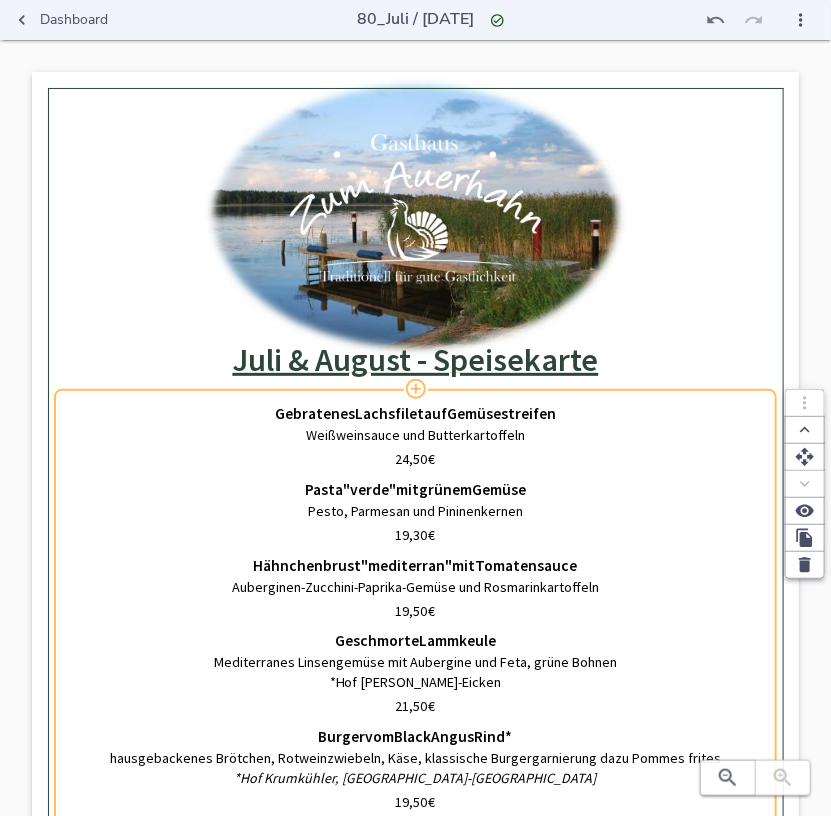 click on "Pasta  "verde"  mit  grünem  Gemüse  Pesto, Parmesan und Pininenkernen 19,30   €" at bounding box center [415, 513] 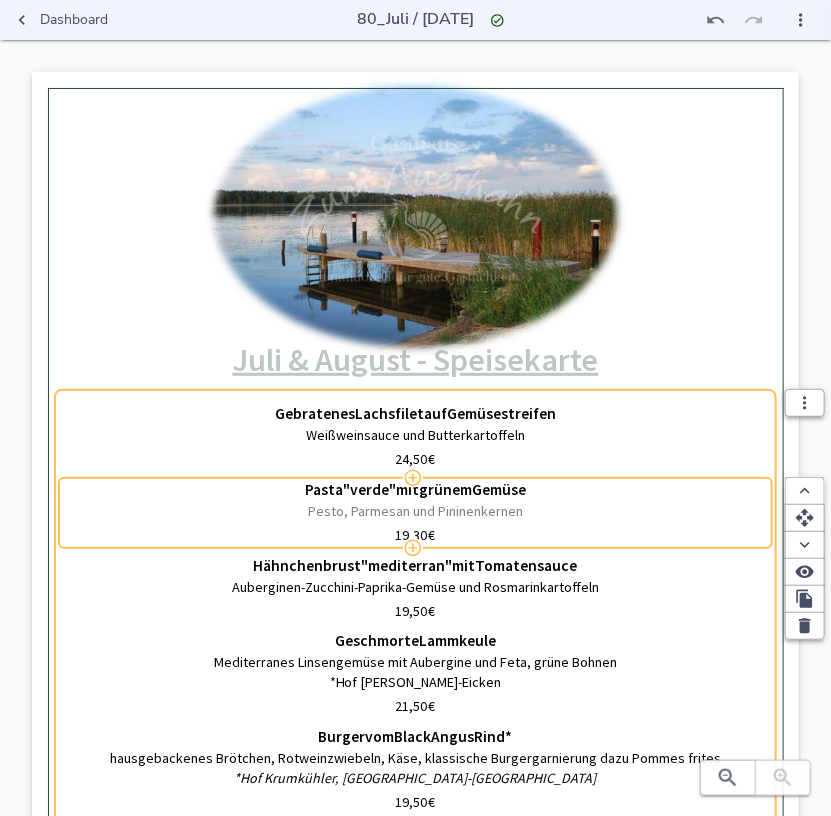 click on "Pesto, Parmesan und Pininenkernen" at bounding box center (415, 512) 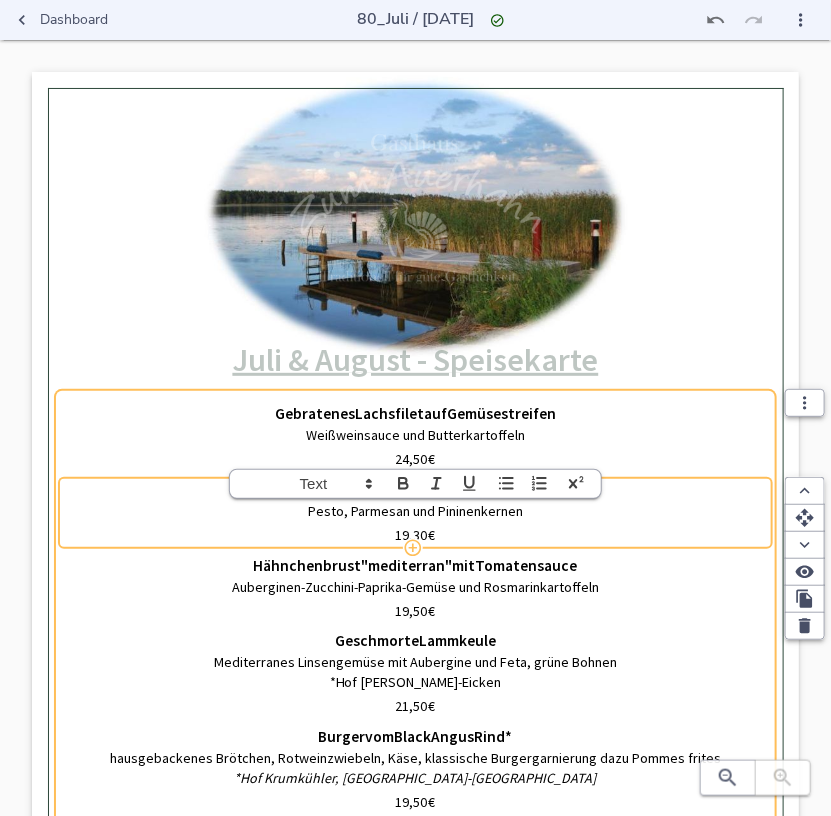 click on "Pesto, Parmesan und Pininenkernen" at bounding box center [415, 512] 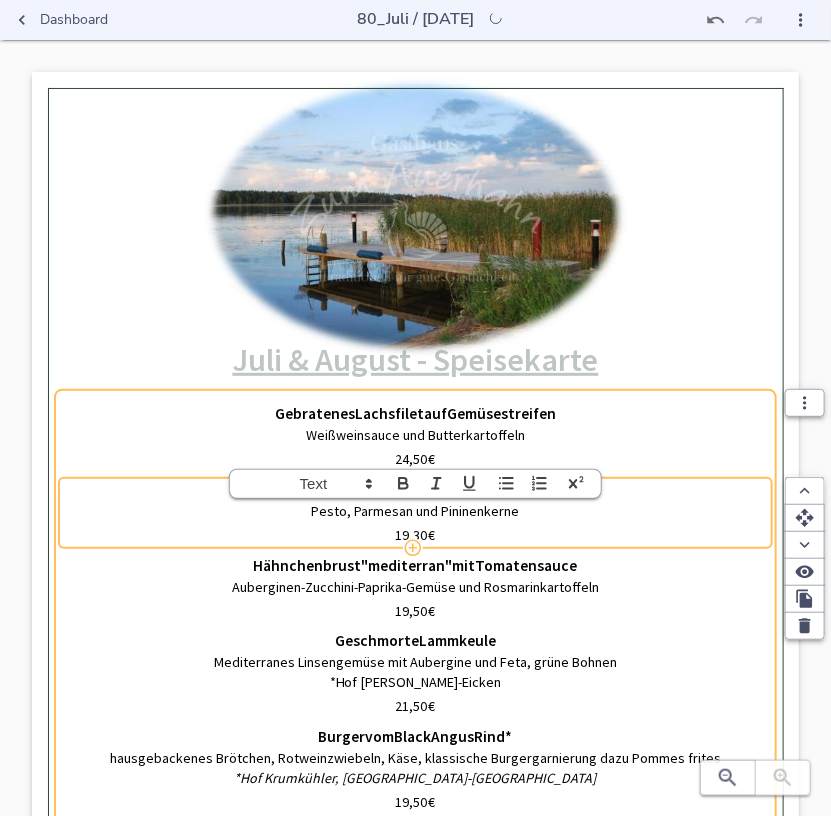click on "0%
Hochladen ﻿ Juli & August - Speisekarte Gebratenes  Lachsfilet  auf  Gemüsestreifen  Weißweinsauce und Butterkartoffeln 24,50   € Pasta  "verde"  mit  grünem  Gemüse                                                                Pesto, Parmesan und Pininenkerne 19,30   € Hähnchenbrust  "mediterran"  mit  Tomatensauce  Auberginen-Zucchini-Paprika-Gemüse und Rosmarinkartoffeln 19,50   € Geschmorte  Lammkeule  Mediterranes Linsengemüse mit Aubergine und Feta, grüne Bohnen *Hof [PERSON_NAME]-Eicken 21,50   € Burger  vom  Black  Angus  Rind*  hausgebackenes Brötchen, Rotweinzwiebeln, Käse, klassische Burgergarnierung dazu Pommes frites *Hof Krumkühler, [GEOGRAPHIC_DATA]-Loxten 19,50   € Joghurteis  mit  kandierten  Nüssen  und  Honig  Beschreibung 4,50   €" at bounding box center [415, 495] 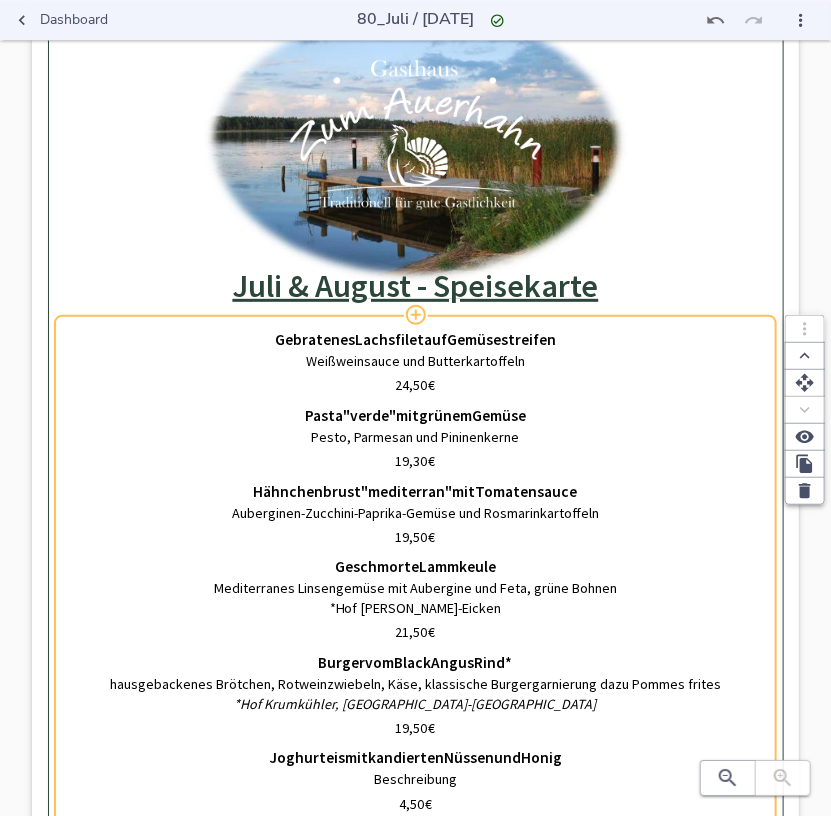 scroll, scrollTop: 110, scrollLeft: 0, axis: vertical 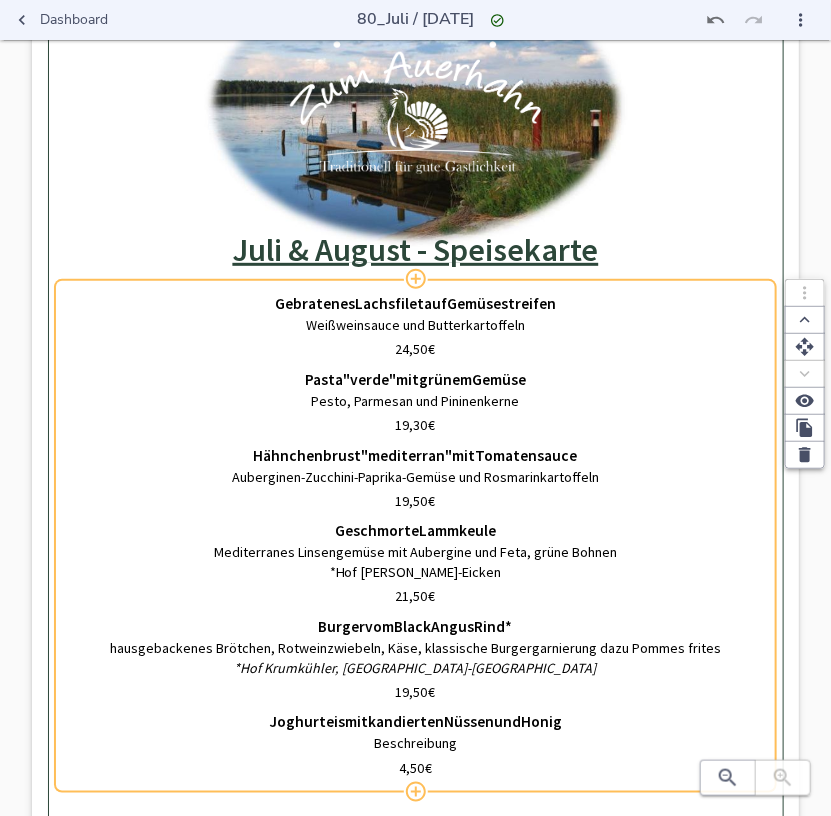 click on "19,30" at bounding box center (412, 425) 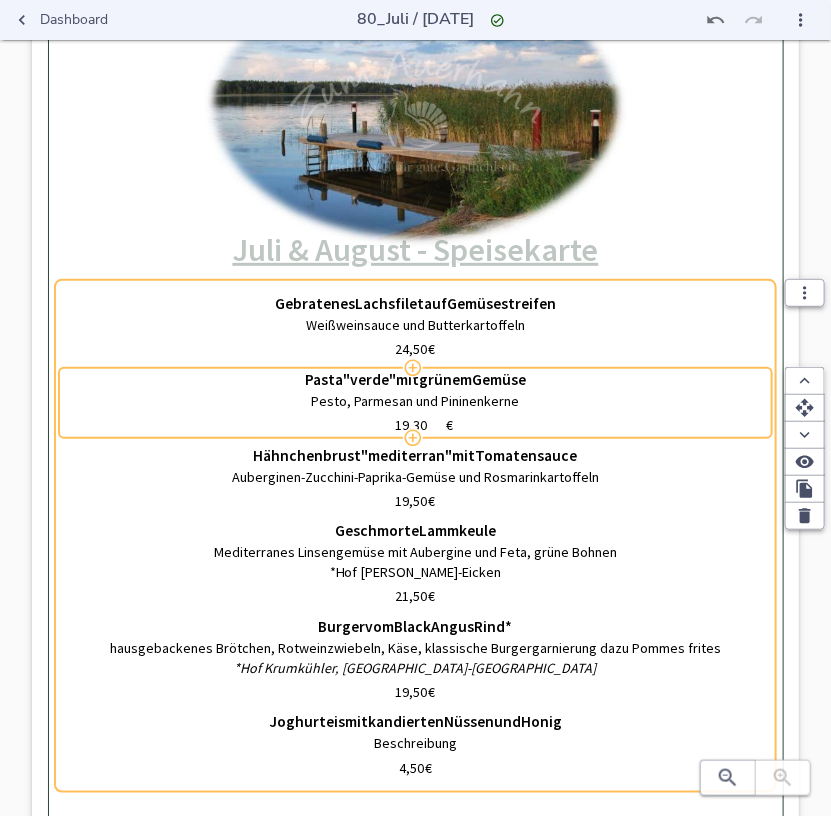 click on "19,30" at bounding box center [411, 426] 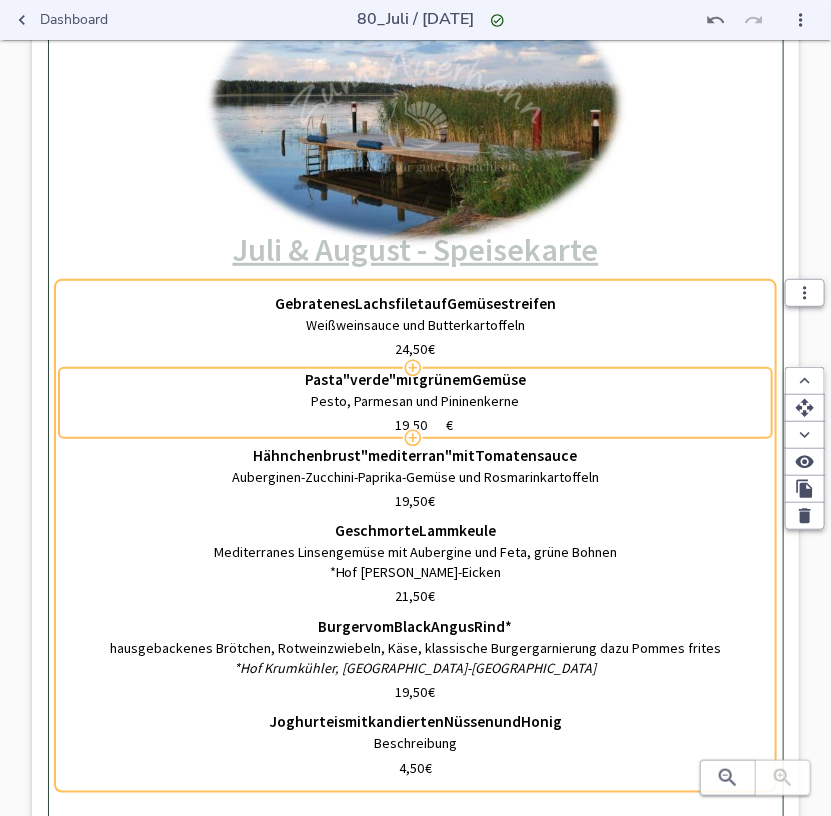 click on "19,50" at bounding box center [411, 426] 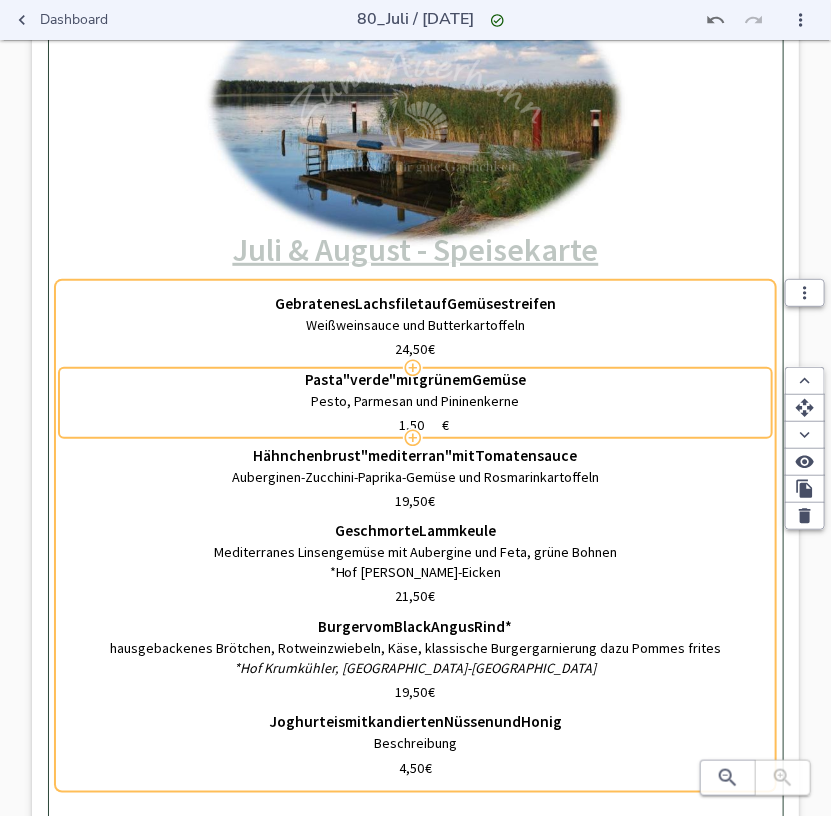 type on "18,50" 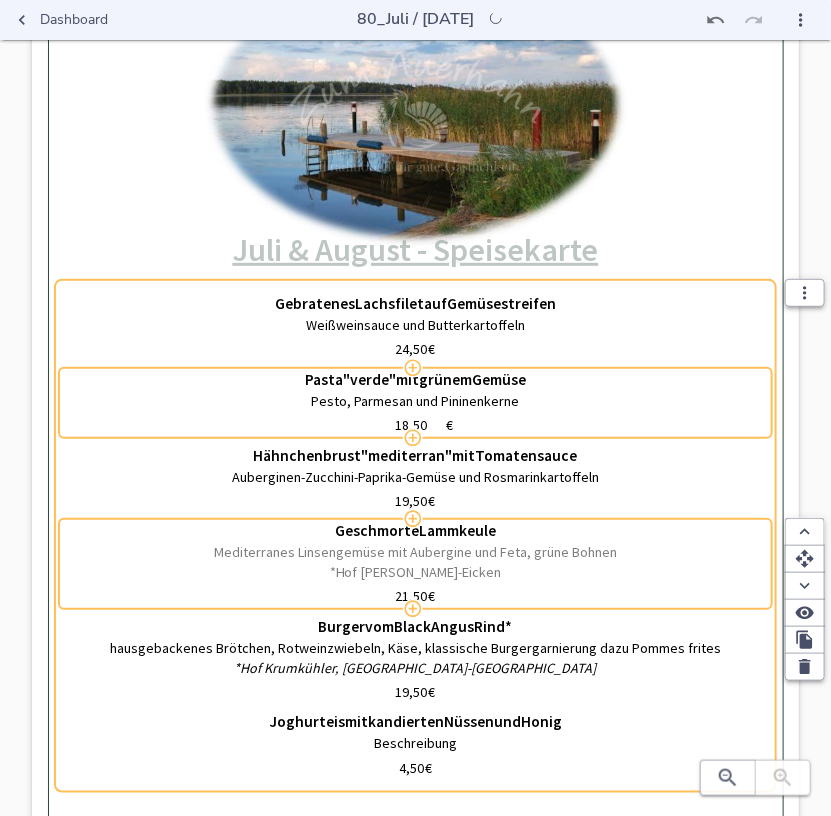 click on "Mediterranes Linsengemüse mit Aubergine und Feta, grüne Bohnen" at bounding box center [415, 553] 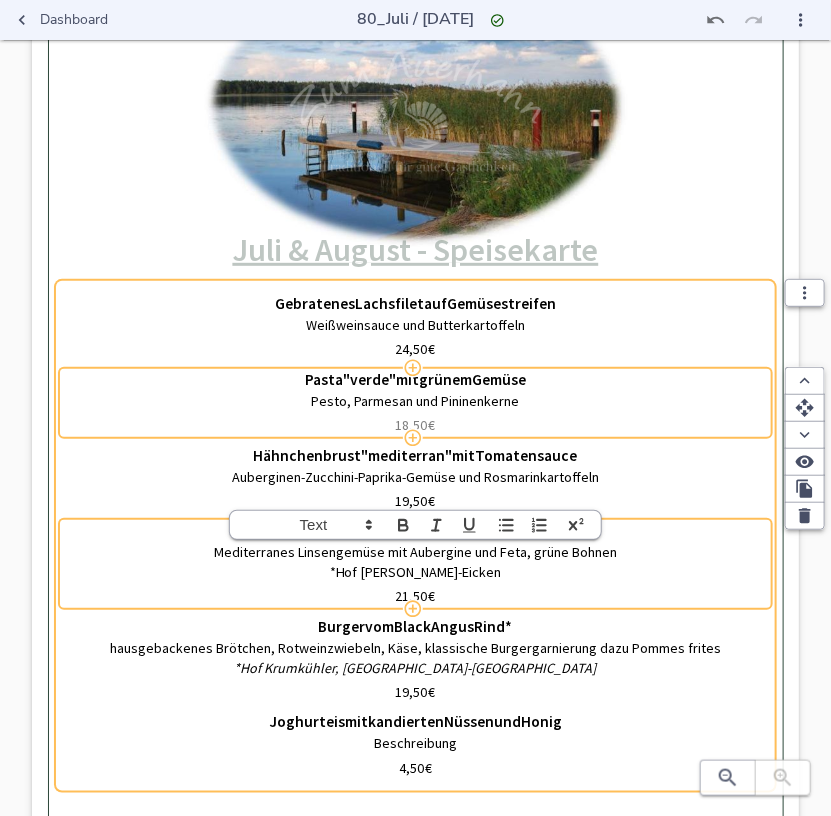 click on "18,50   €" at bounding box center (415, 426) 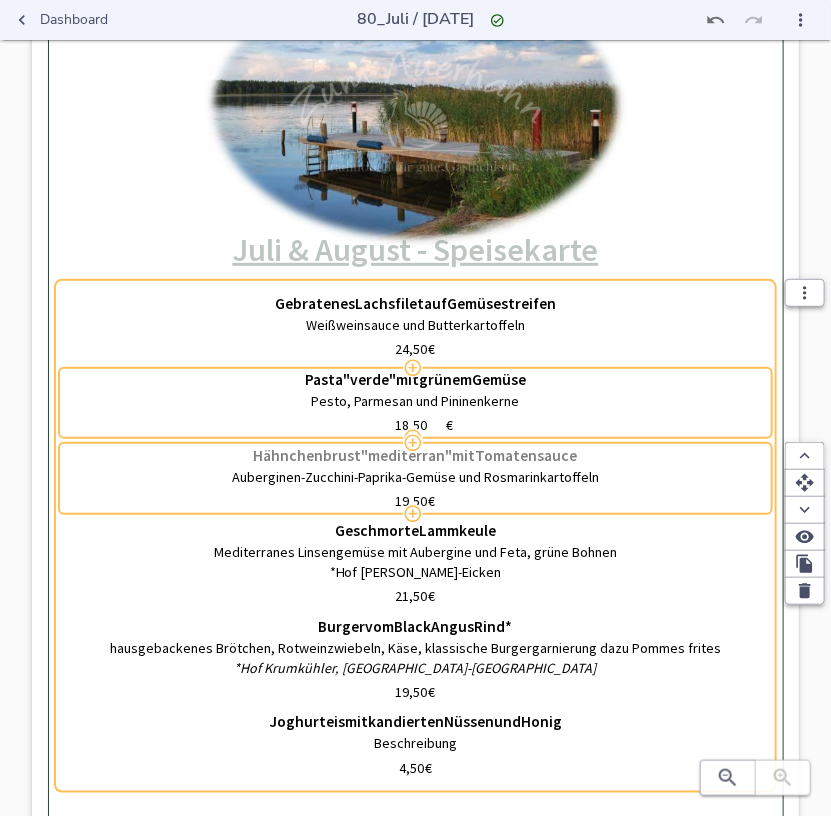 click on "Hähnchenbrust  "mediterran"  mit  Tomatensauce" at bounding box center [415, 455] 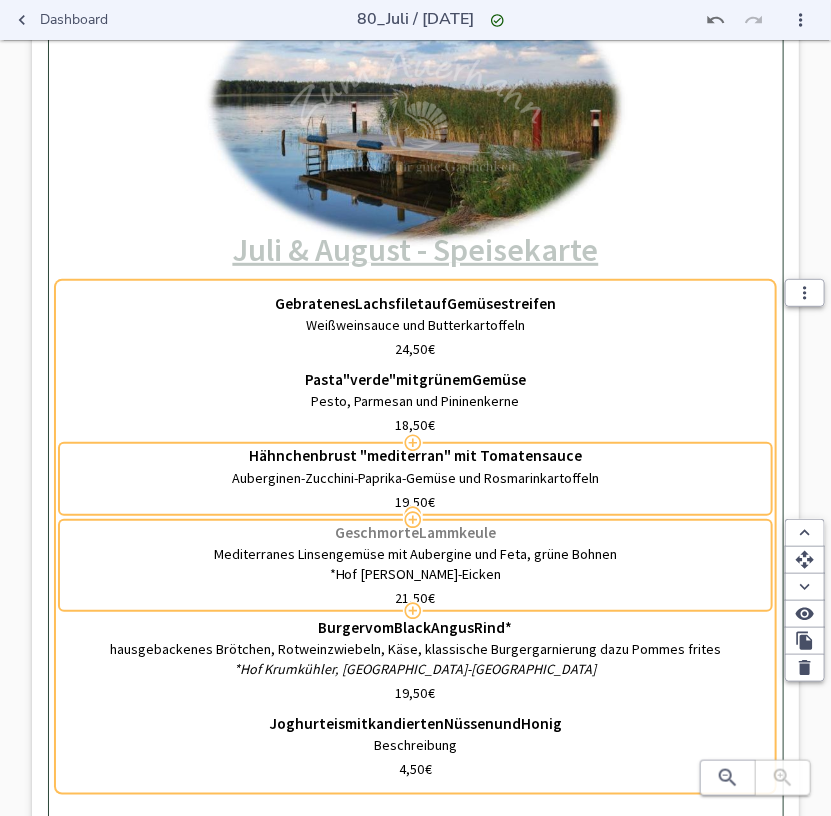 click on "Geschmorte  Lammkeule" at bounding box center (415, 532) 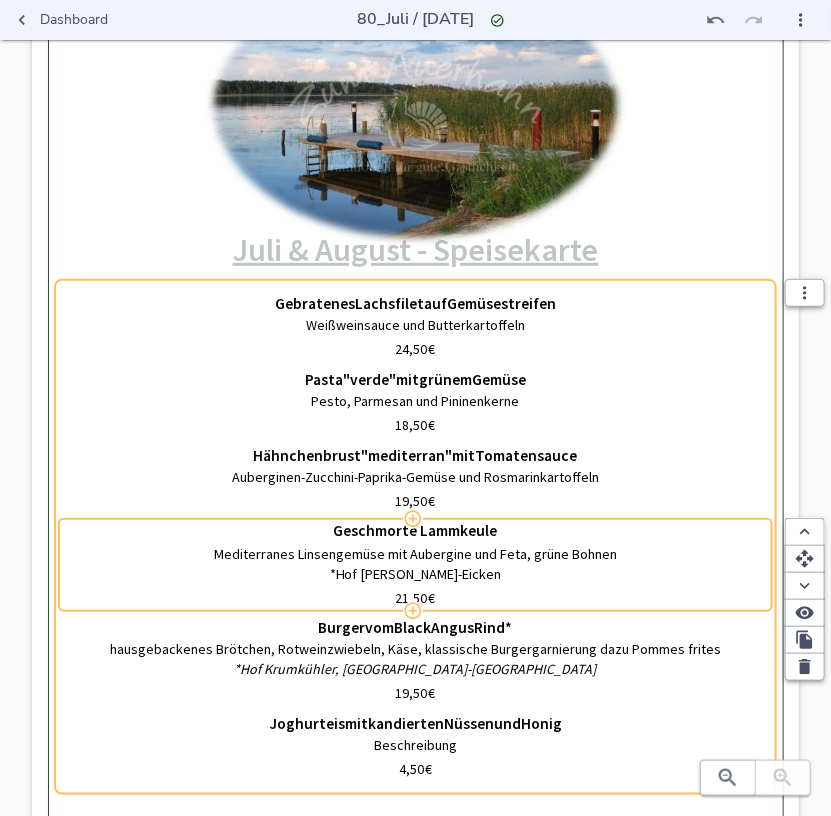 click on "Geschmorte Lammkeule" at bounding box center [415, 531] 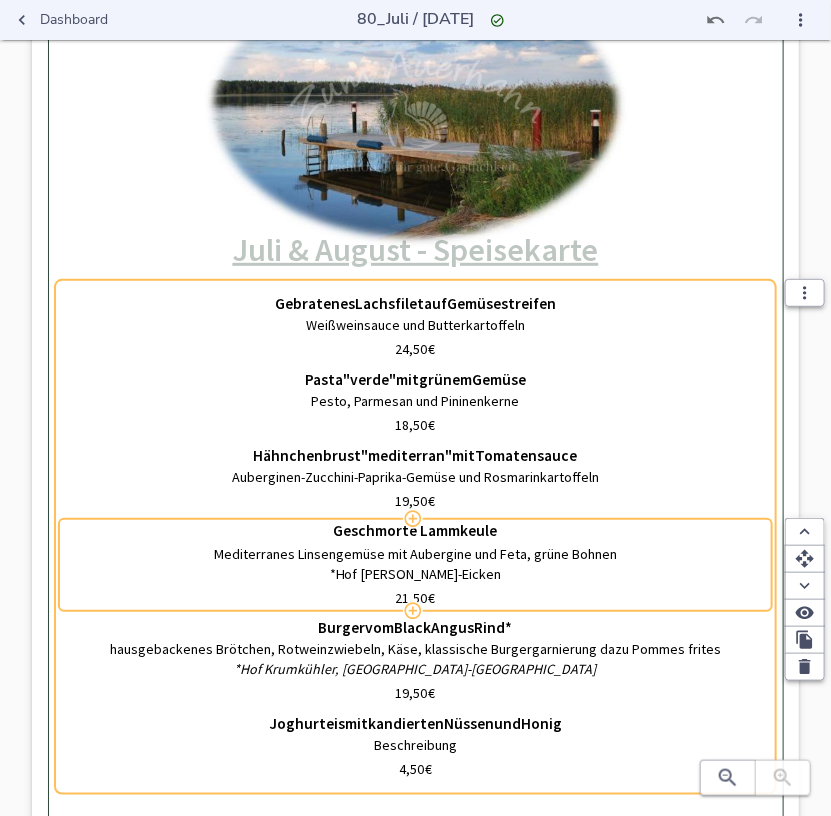 click on "Geschmorte Lammkeule" at bounding box center [415, 531] 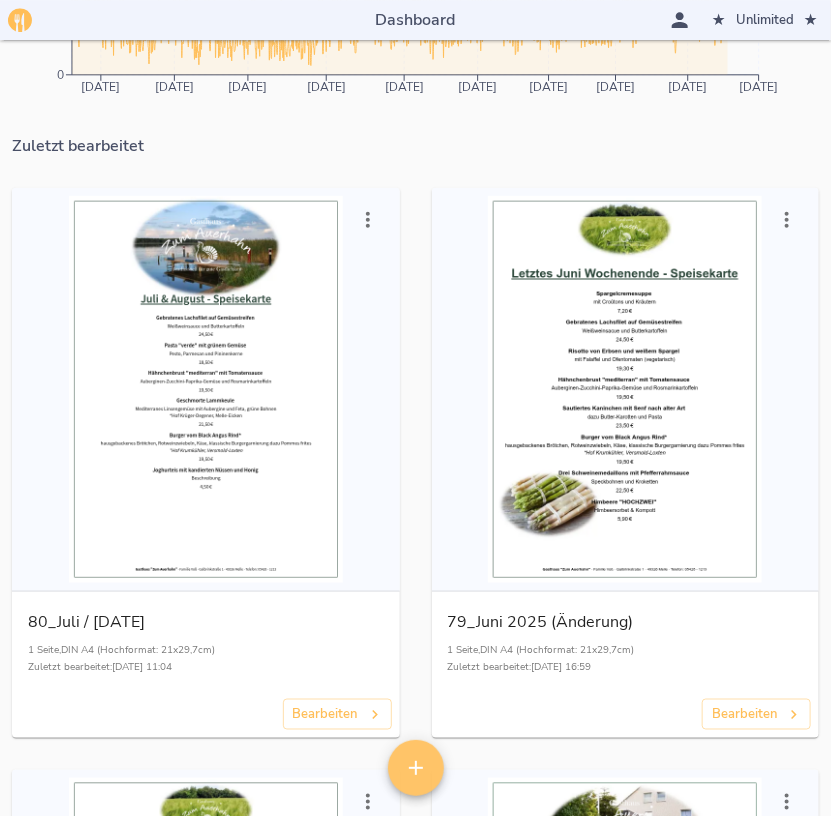 scroll, scrollTop: 330, scrollLeft: 0, axis: vertical 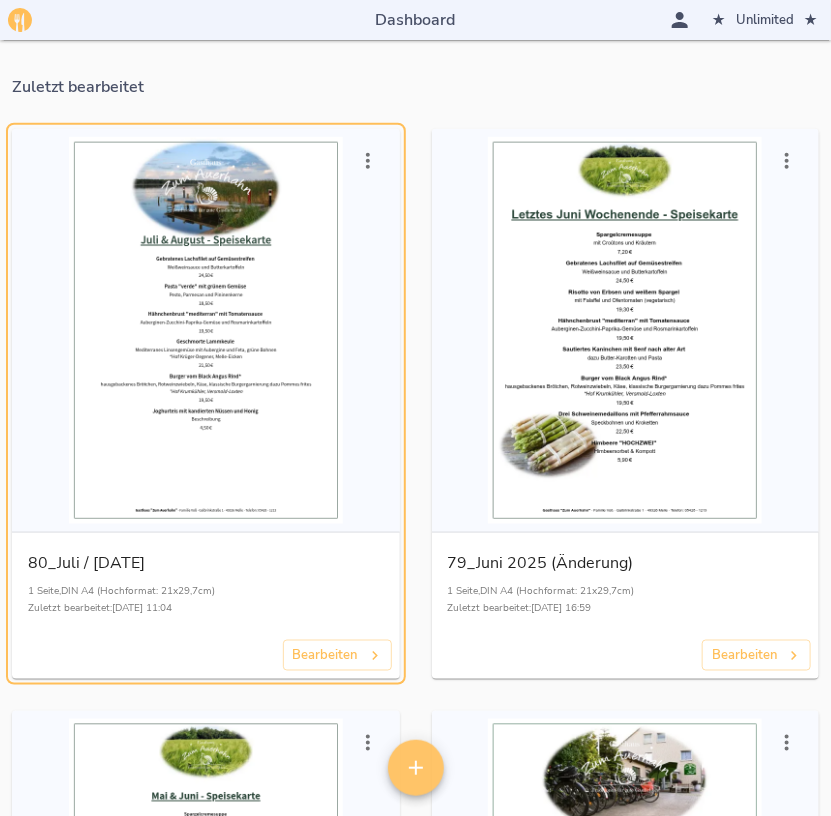 click 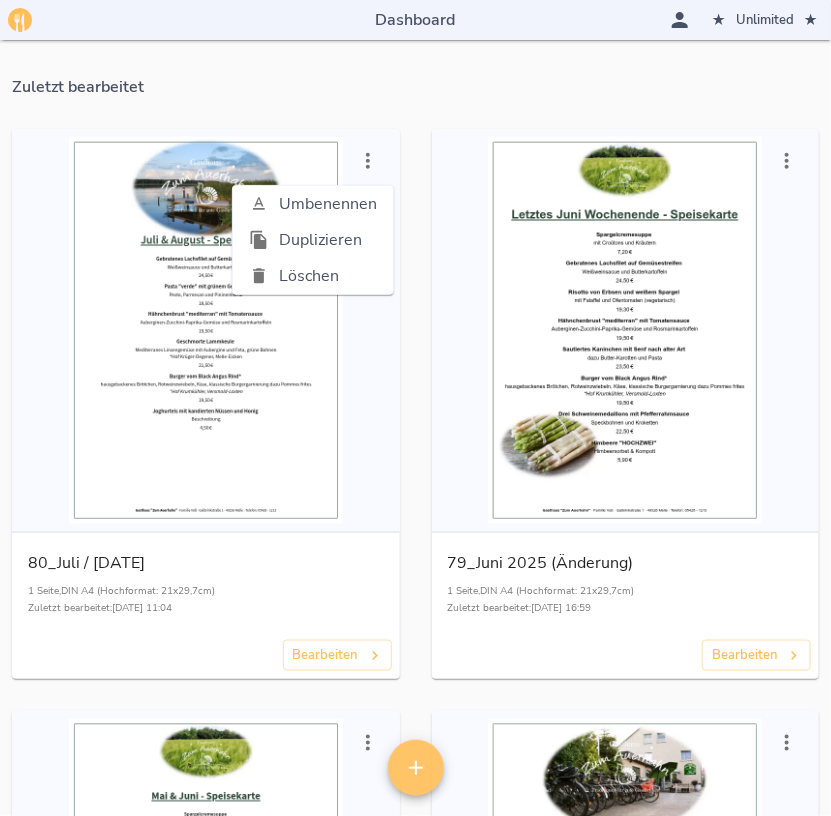 click on "Duplizieren" at bounding box center (328, 240) 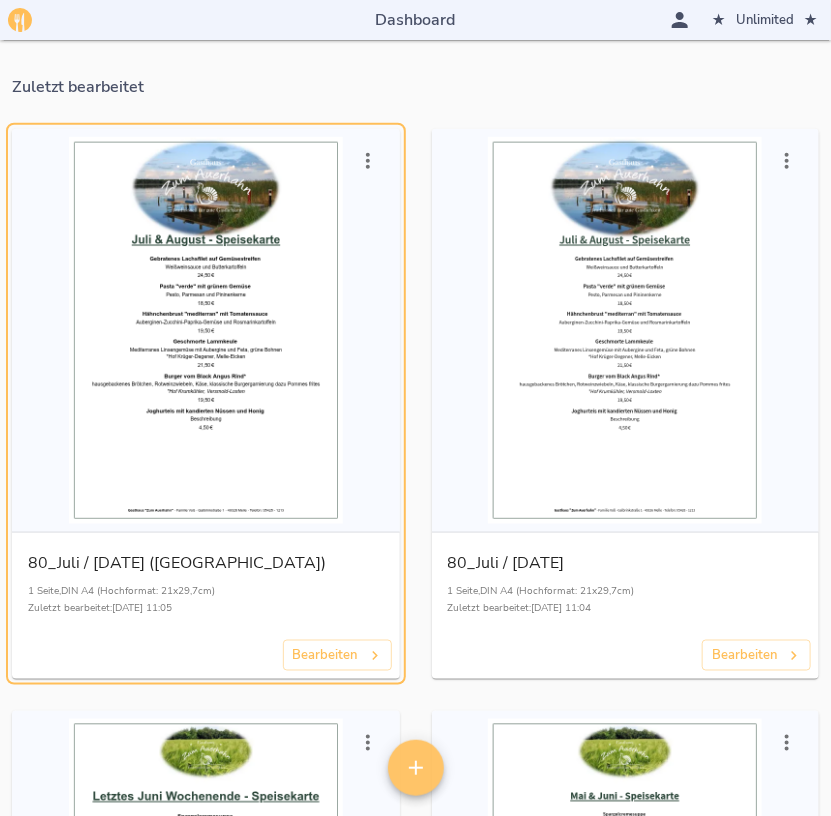 click on "80_Juli / [DATE] ([GEOGRAPHIC_DATA])" at bounding box center (206, 563) 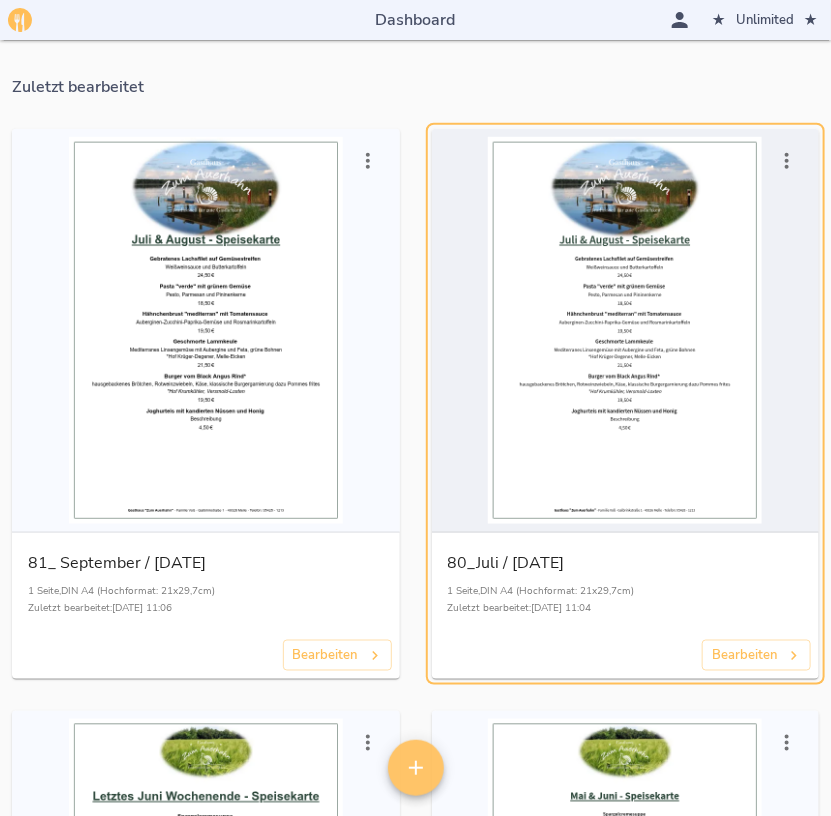 click at bounding box center (626, 331) 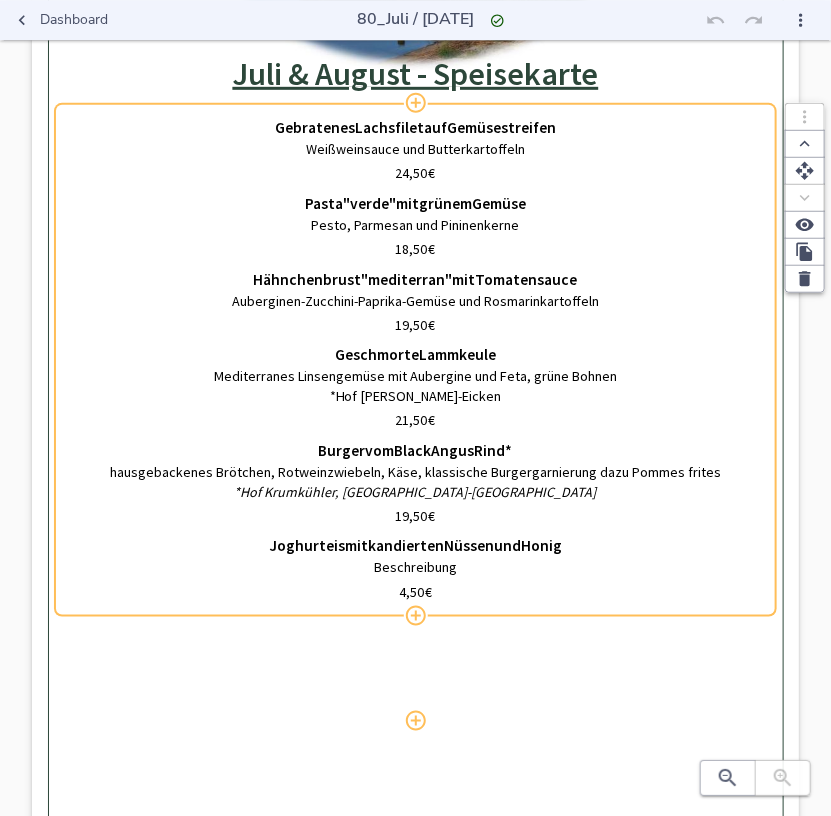 scroll, scrollTop: 330, scrollLeft: 0, axis: vertical 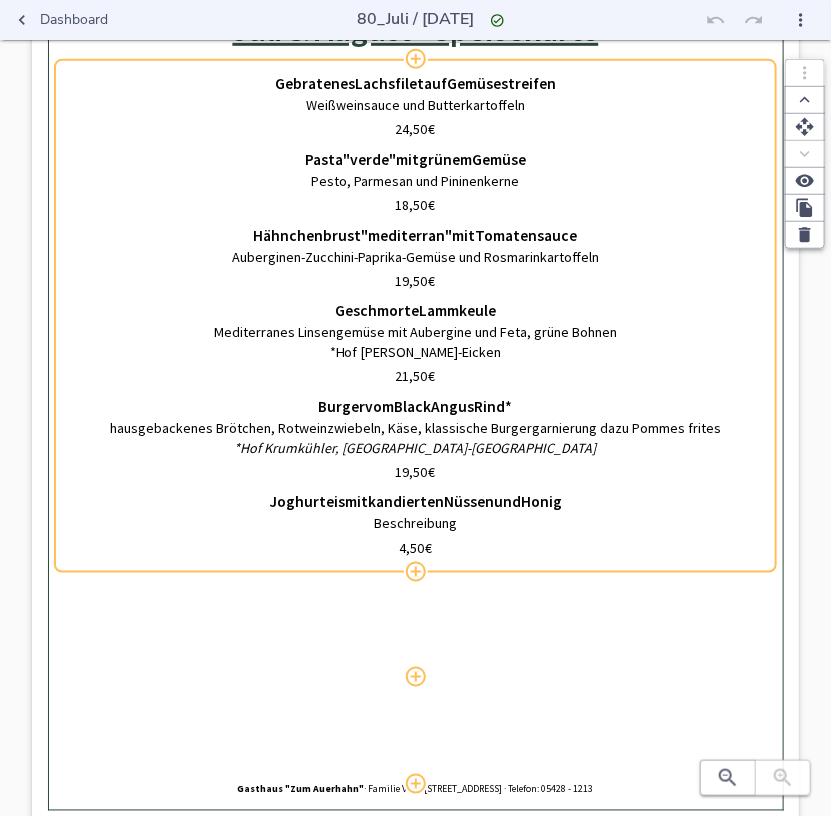 click on "Geschmorte" at bounding box center (377, 311) 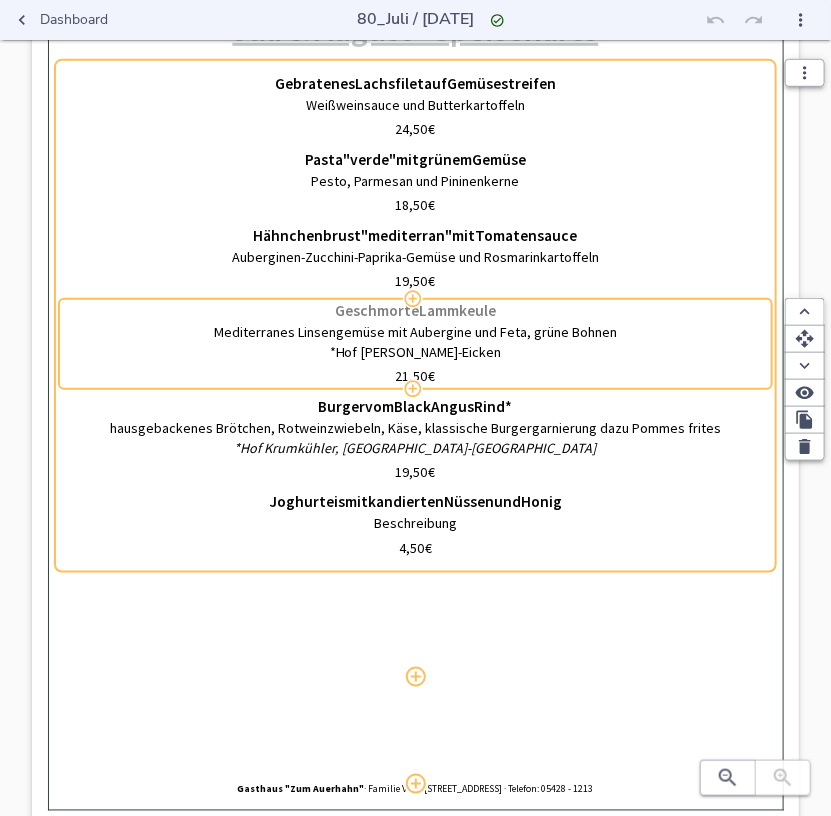 click on "Geschmorte" at bounding box center [377, 311] 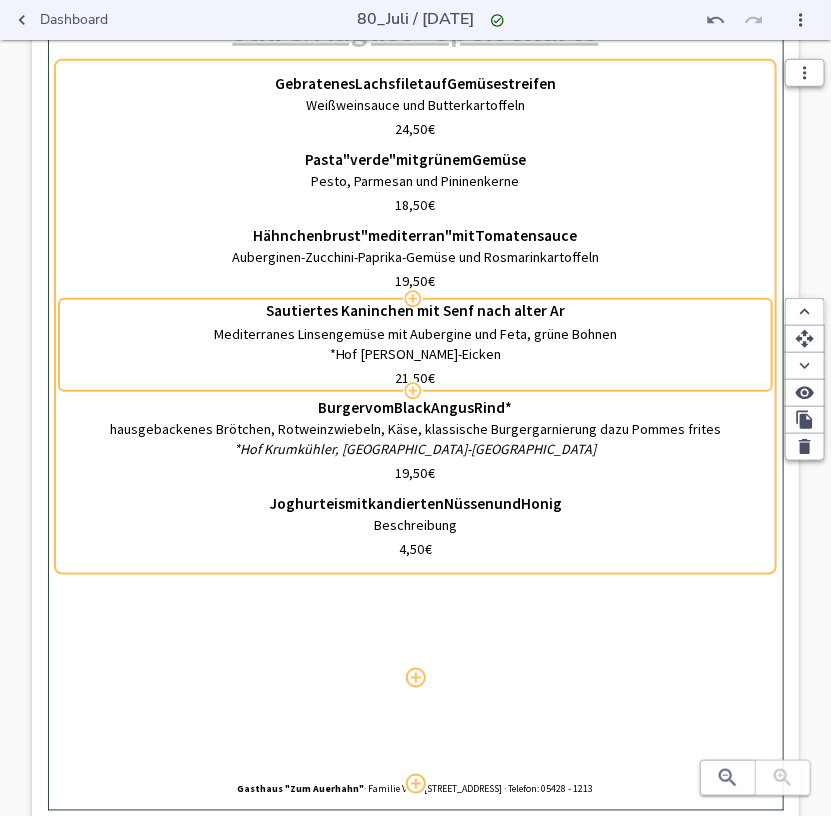 type on "Sautiertes Kaninchen mit Senf nach alter Art" 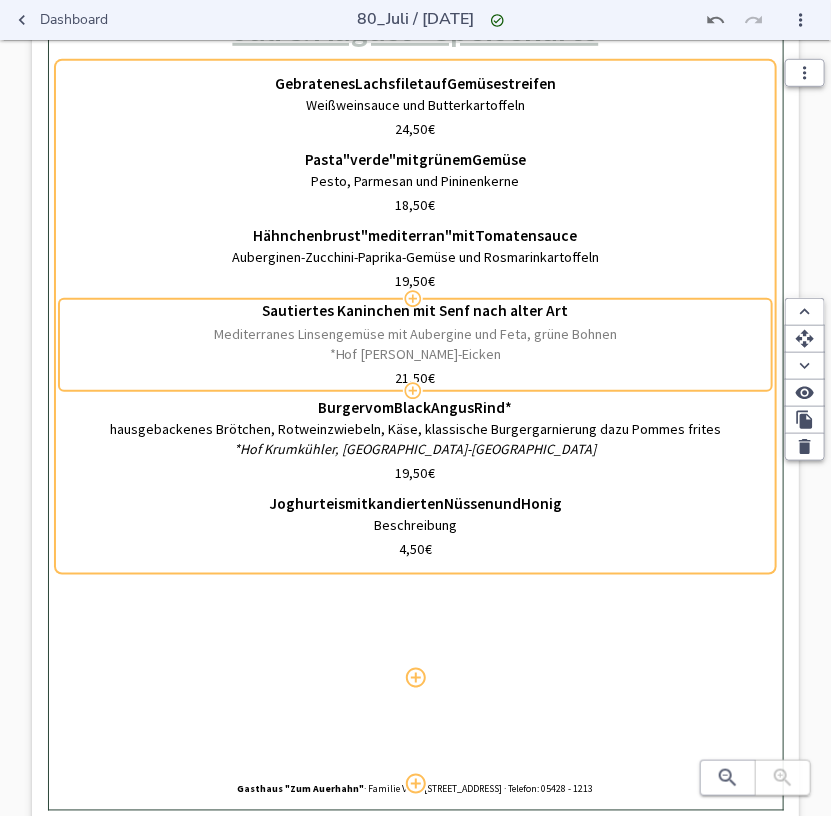 click on "Mediterranes Linsengemüse mit Aubergine und Feta, grüne Bohnen" at bounding box center [415, 335] 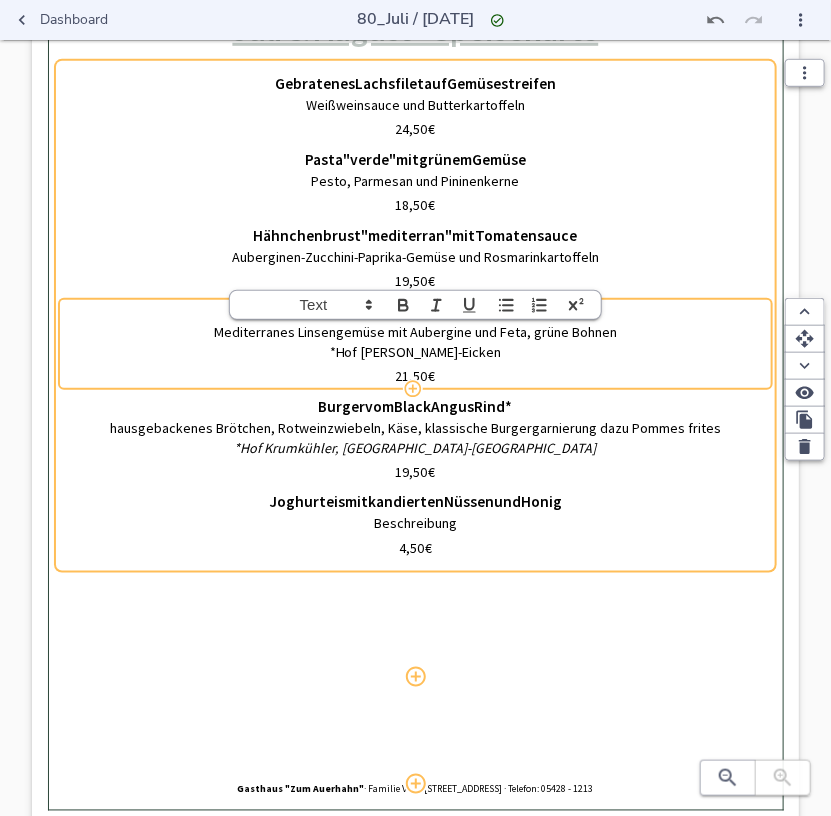 drag, startPoint x: 215, startPoint y: 333, endPoint x: 635, endPoint y: 345, distance: 420.1714 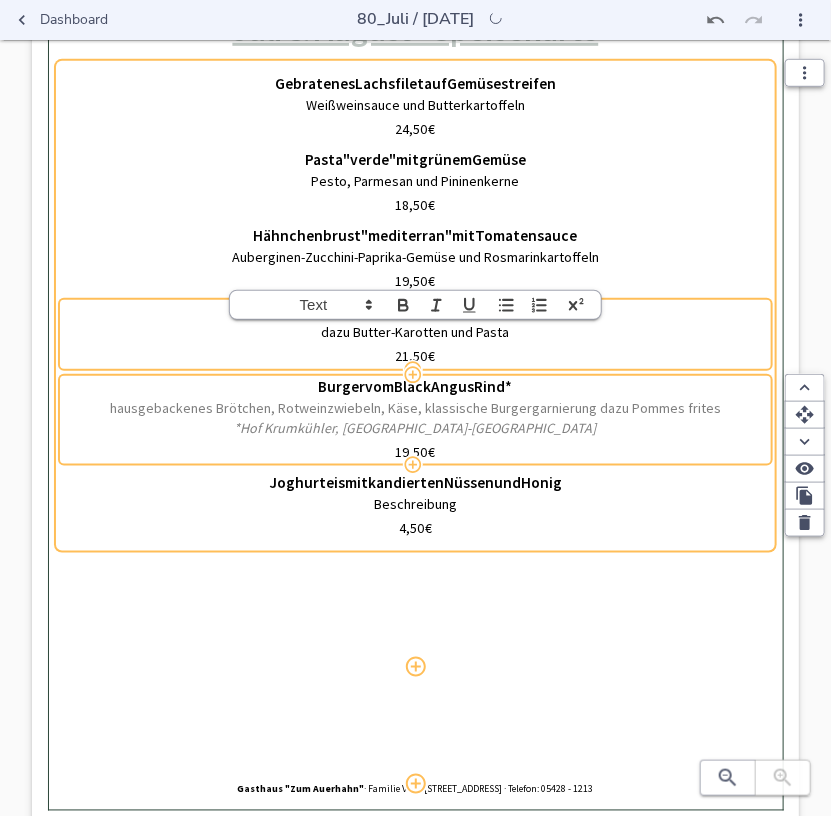 click on "hausgebackenes Brötchen, Rotweinzwiebeln, Käse, klassische Burgergarnierung dazu Pommes frites" at bounding box center [415, 409] 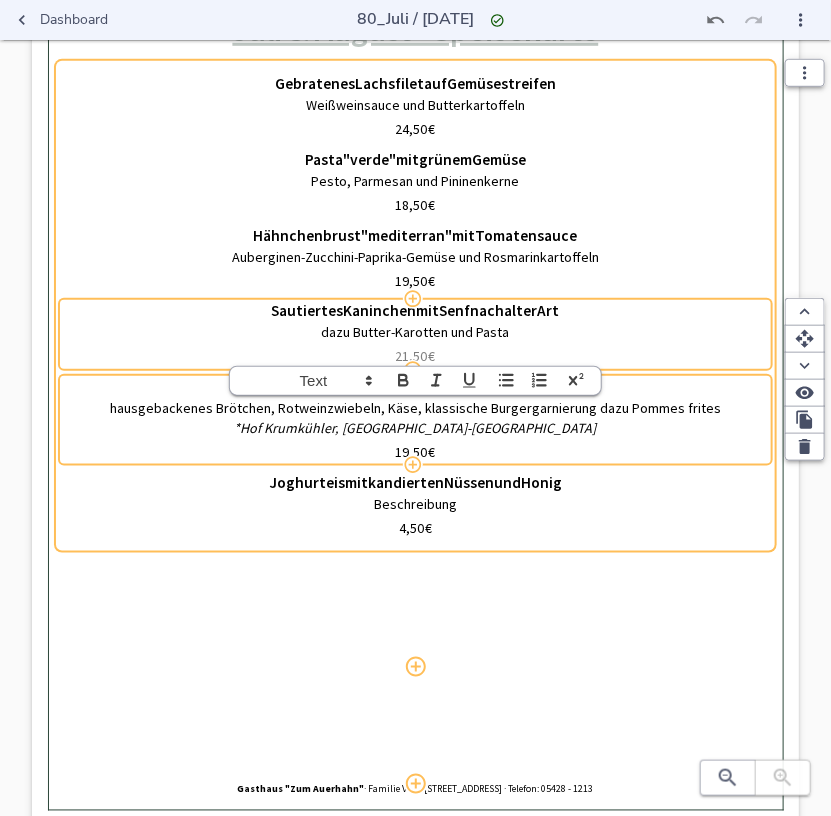 click on "€" at bounding box center [432, 356] 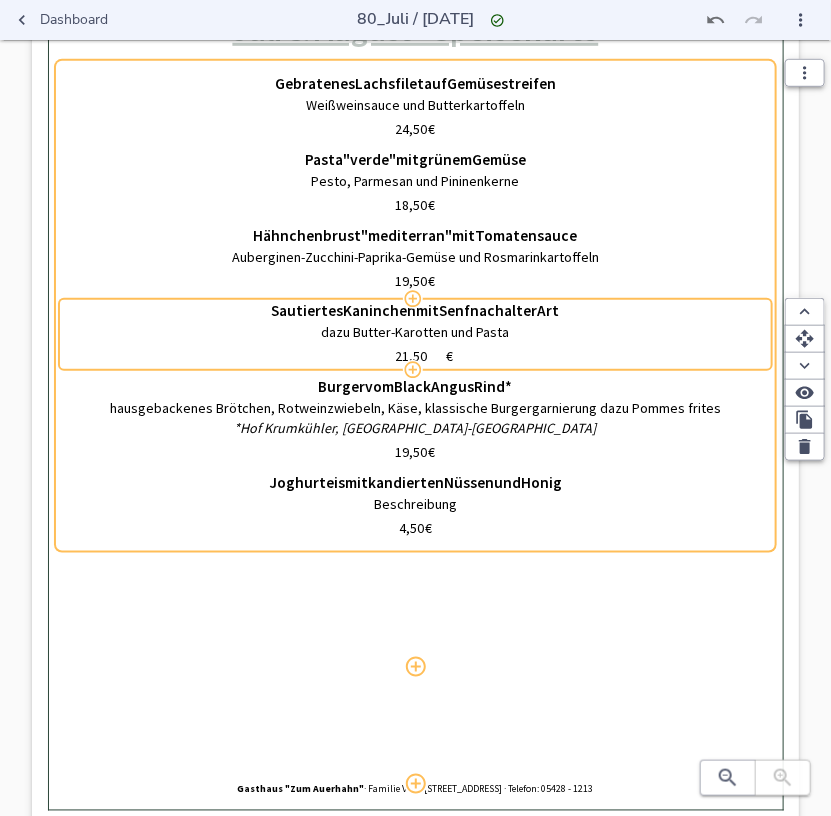 click on "21,50" at bounding box center [411, 357] 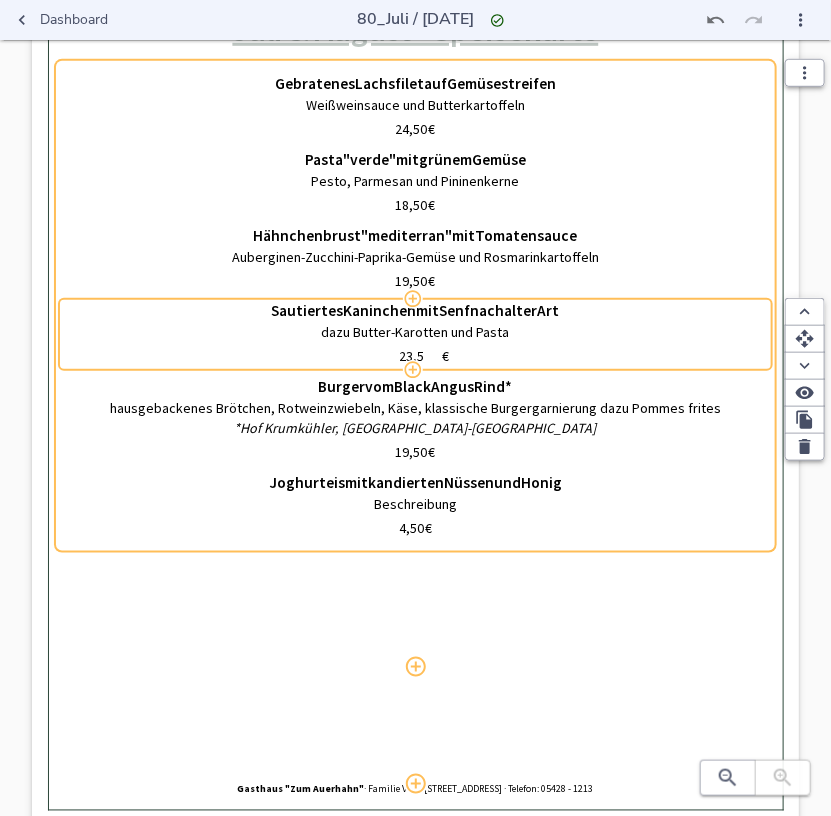 type on "23,50" 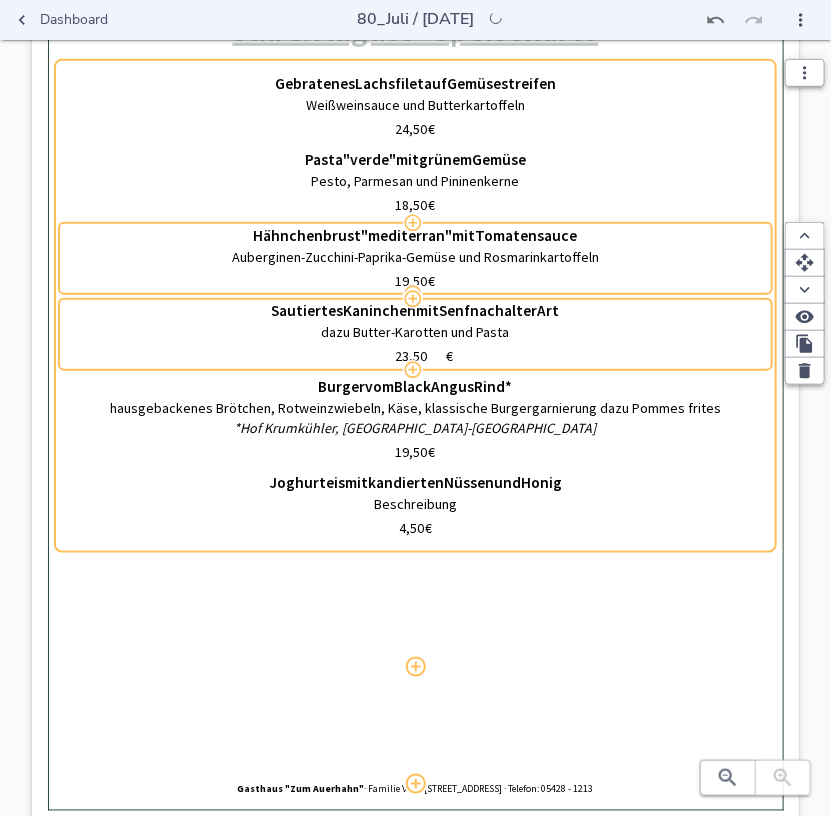 click on "Hähnchenbrust  "mediterran"  mit  Tomatensauce  Auberginen-Zucchini-Paprika-Gemüse und Rosmarinkartoffeln 19,50   €" at bounding box center [415, 259] 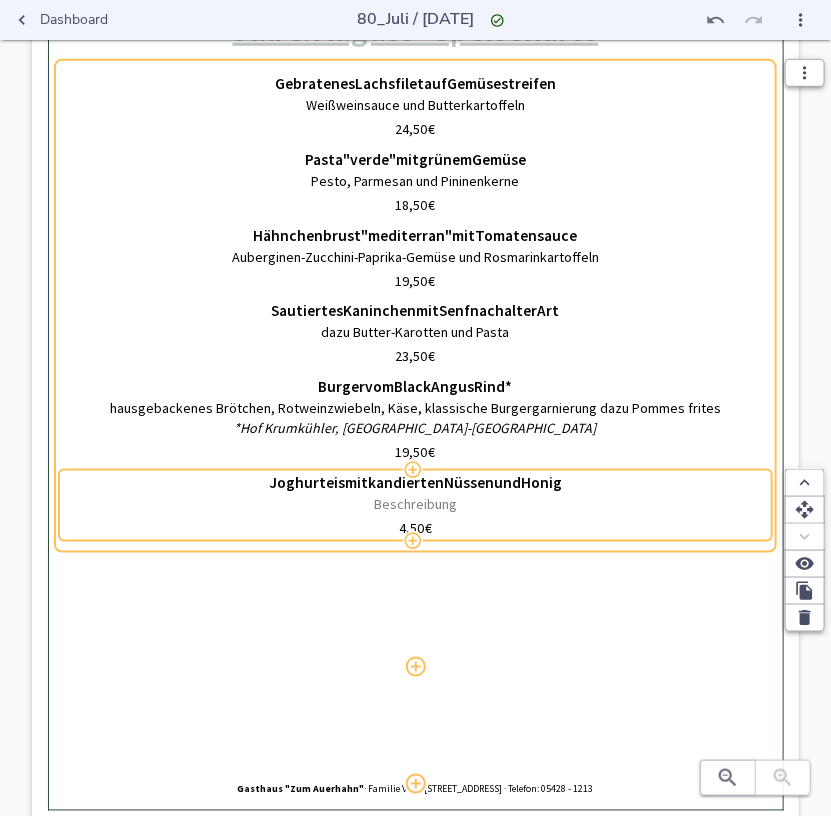 click on "Beschreibung" at bounding box center [415, 505] 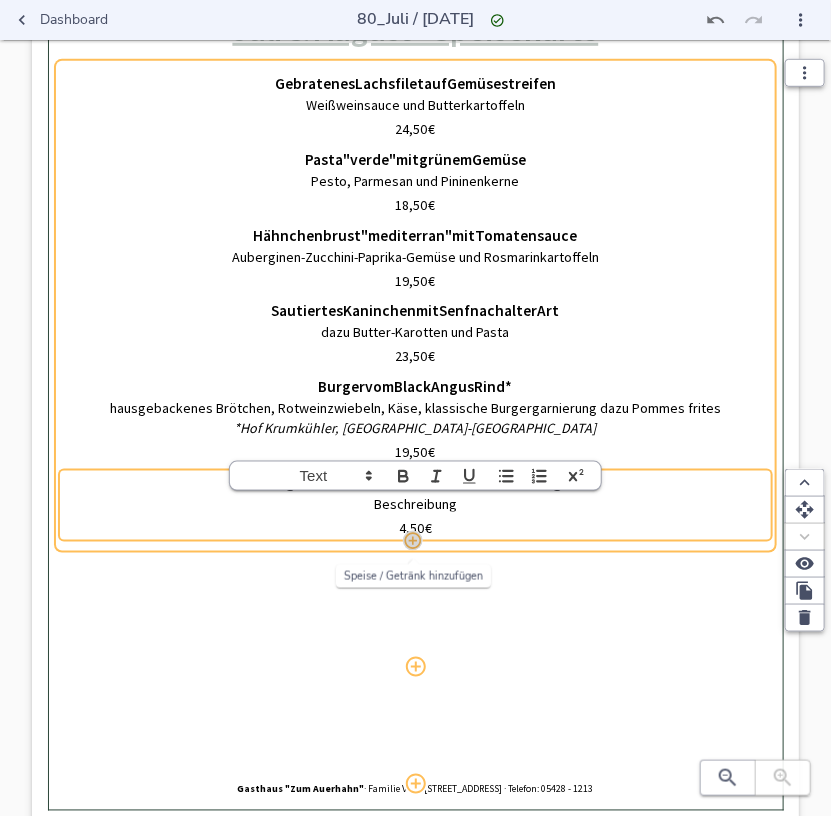 click 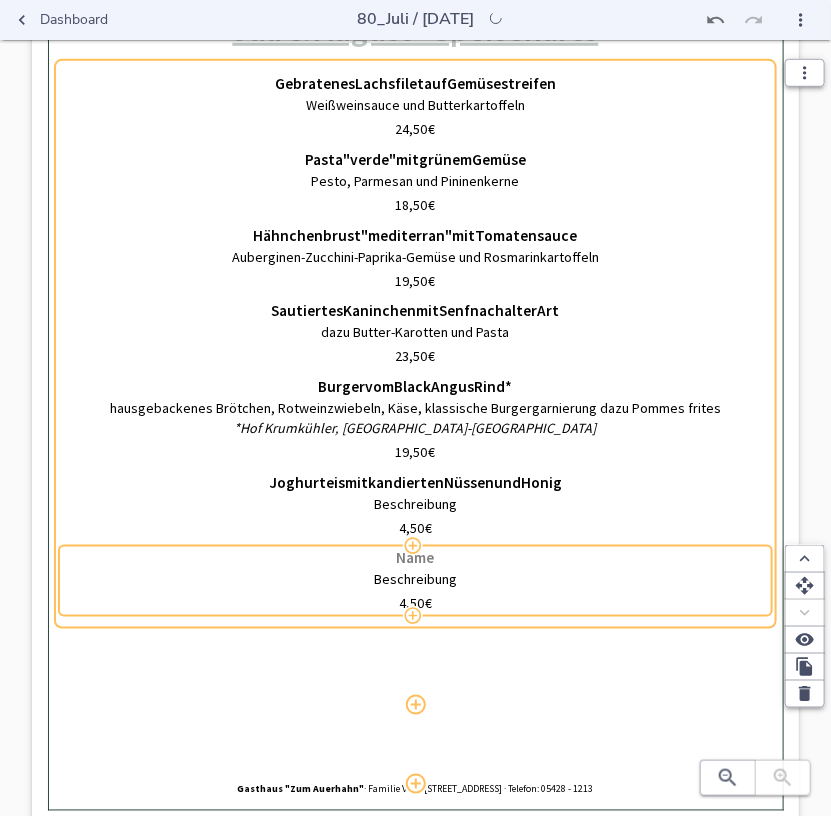 click on "Name" at bounding box center (415, 558) 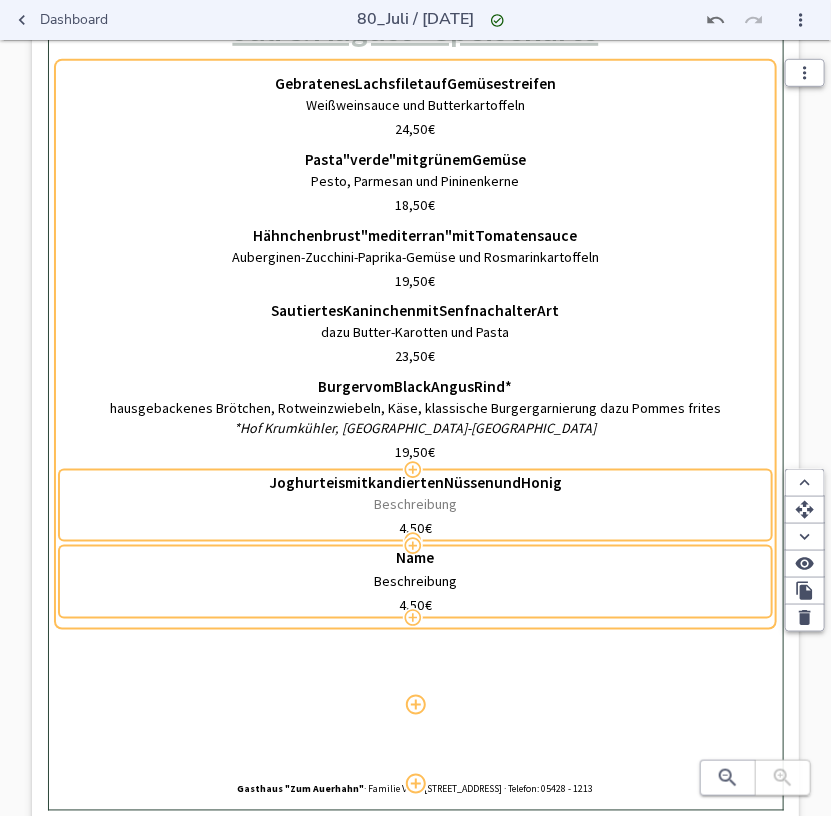 click on "Beschreibung" at bounding box center (415, 505) 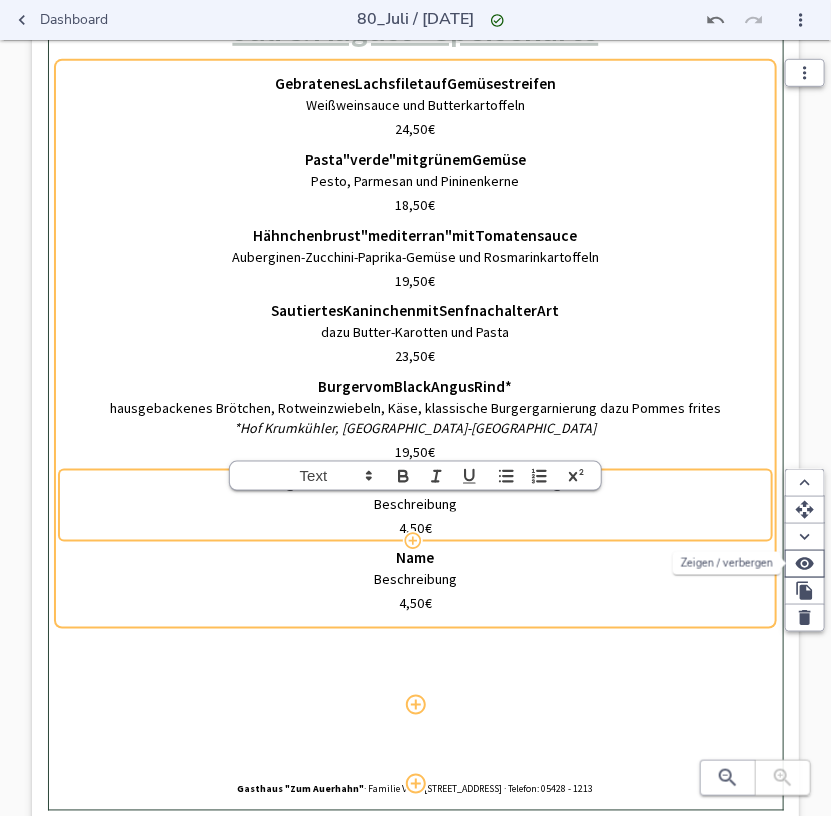 click 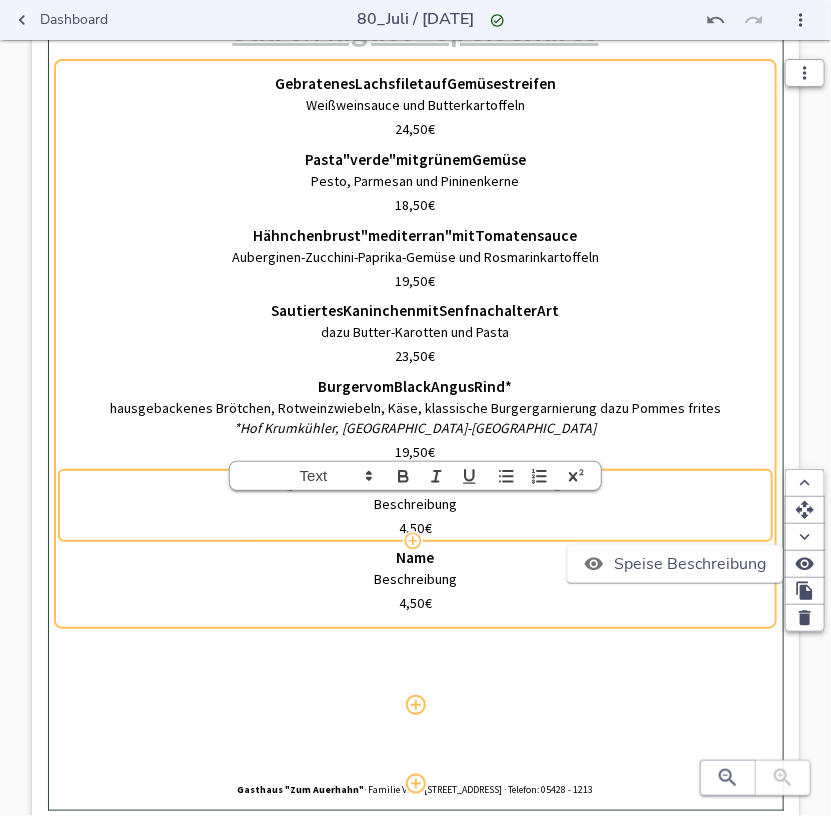 click on "Speise Beschreibung" at bounding box center [690, 564] 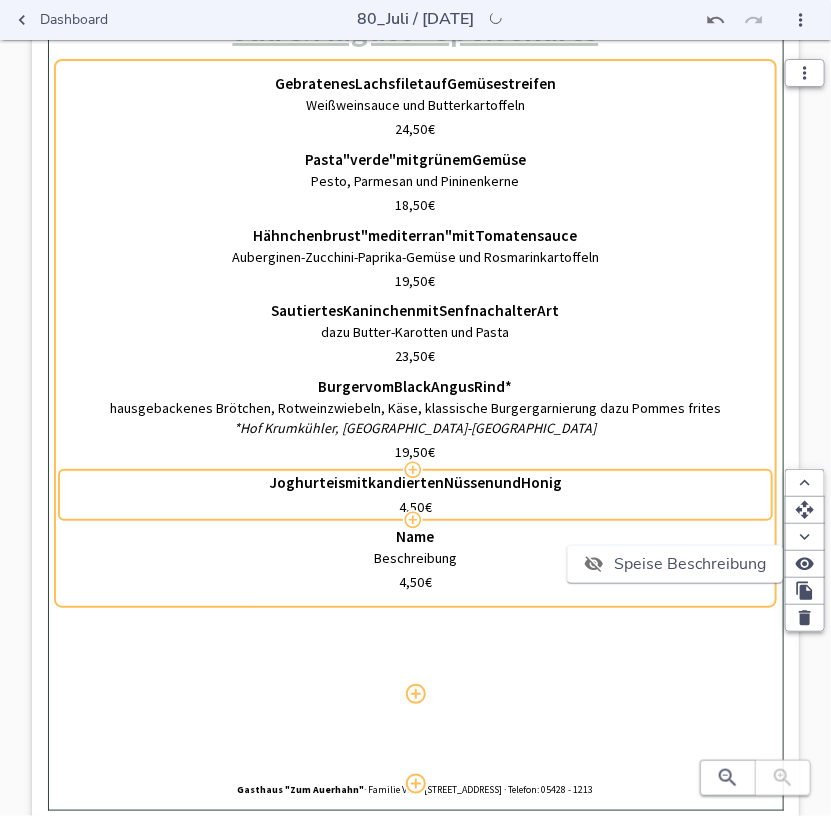 click at bounding box center [415, 408] 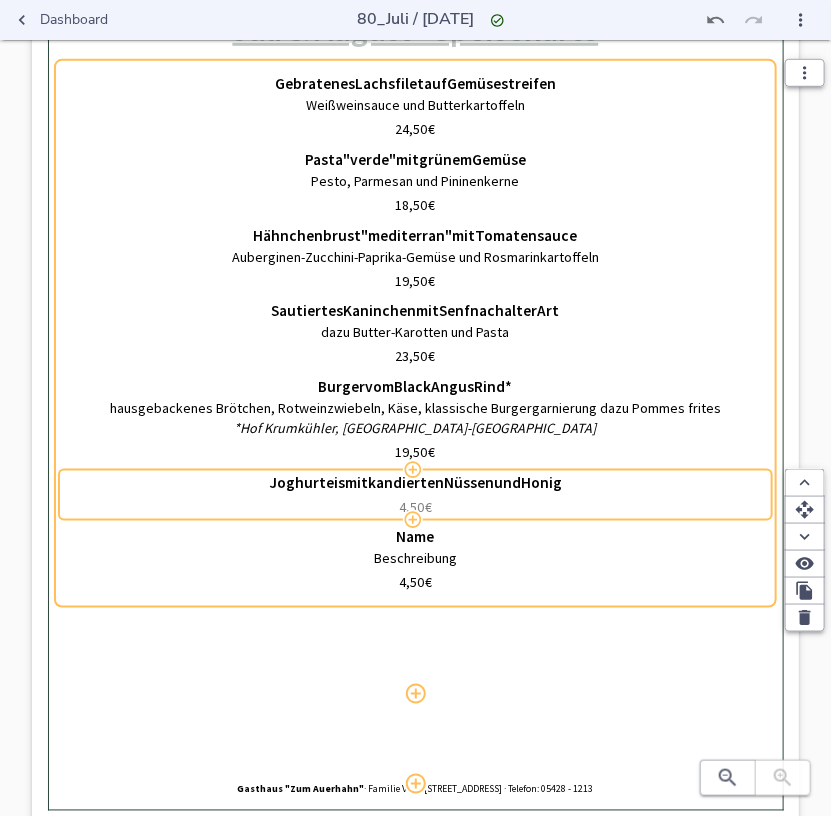 click on "4,50" at bounding box center (411, 507) 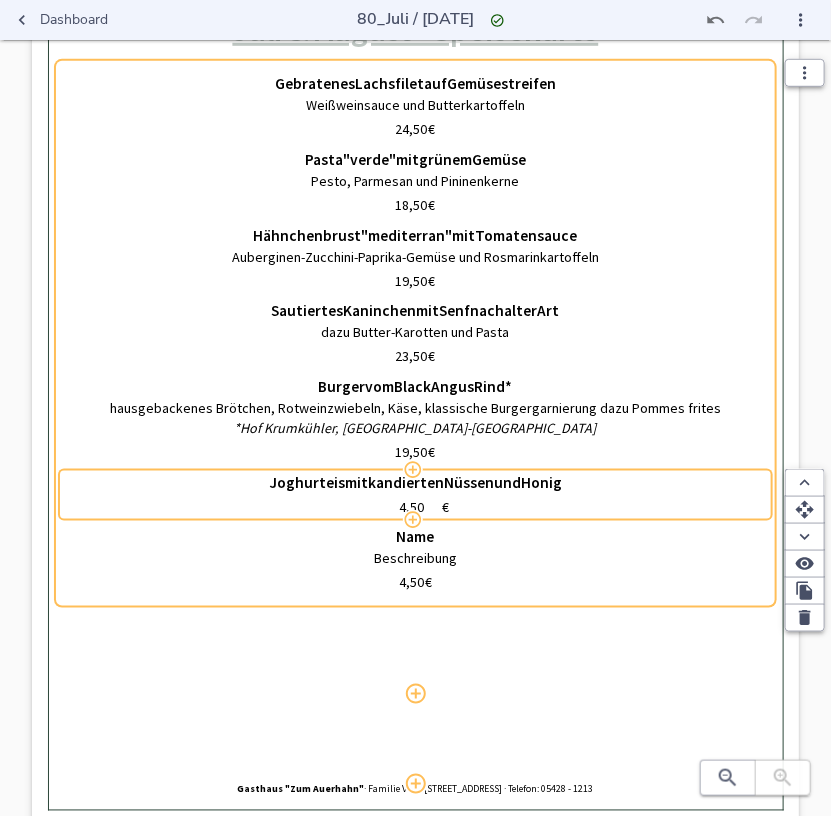 click on "4,50" at bounding box center (412, 508) 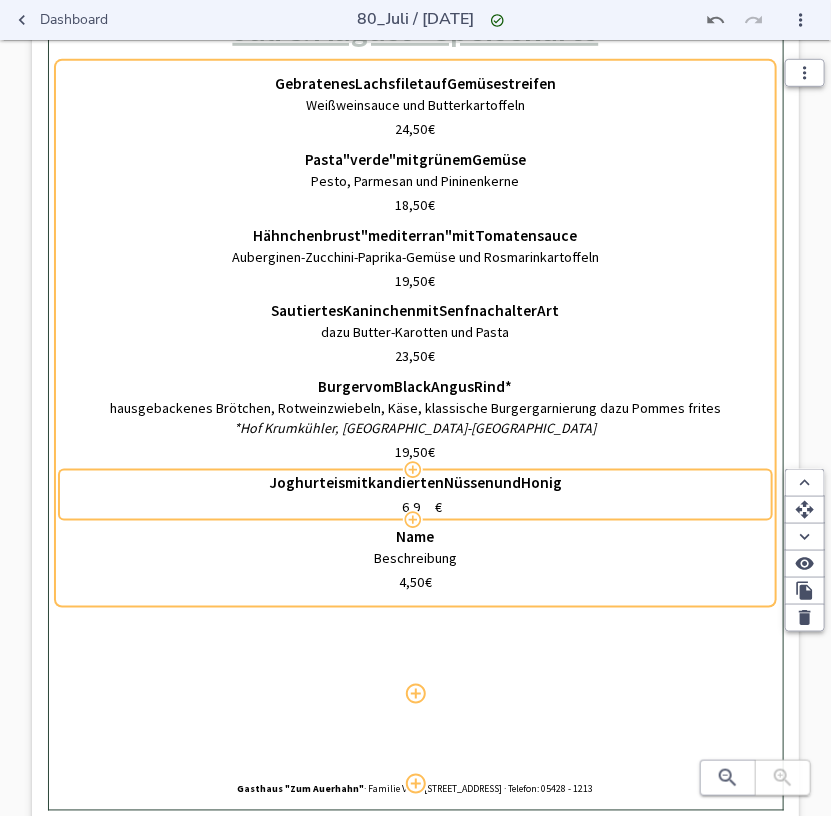 type on "6,90" 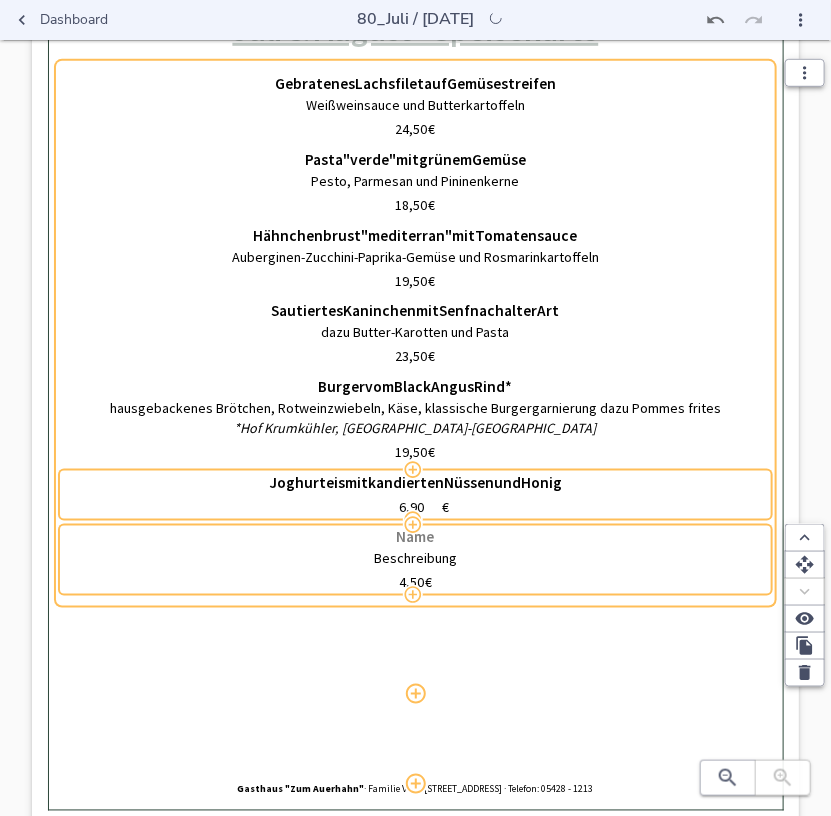 click on "Name" at bounding box center [416, 537] 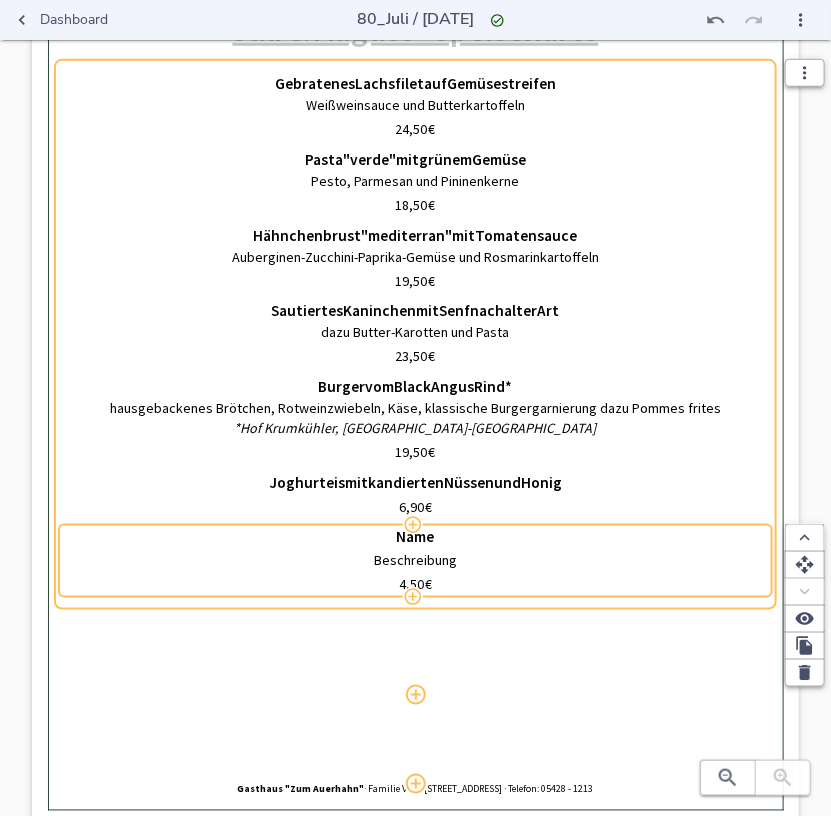 click on "Name" at bounding box center [415, 537] 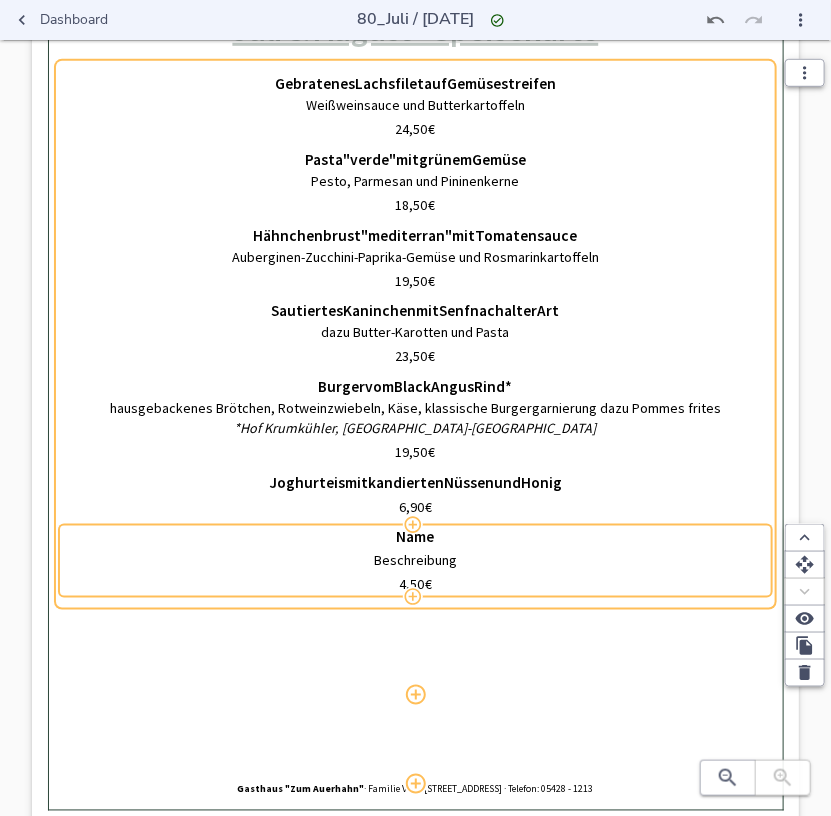 click on "Name" at bounding box center (415, 537) 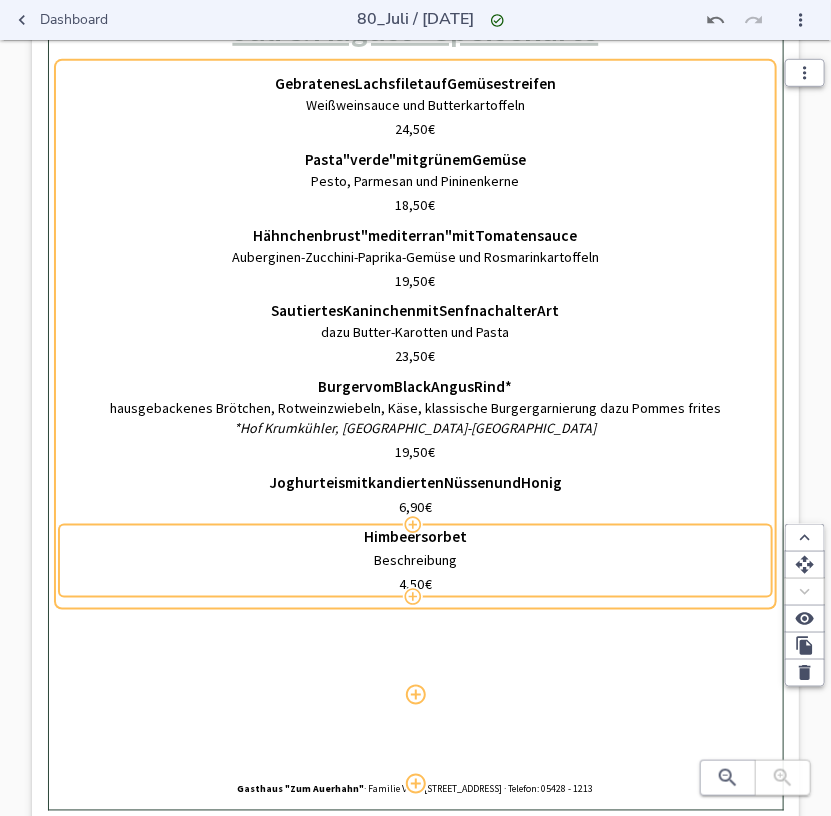 click on "Himbeersorbet" at bounding box center [415, 537] 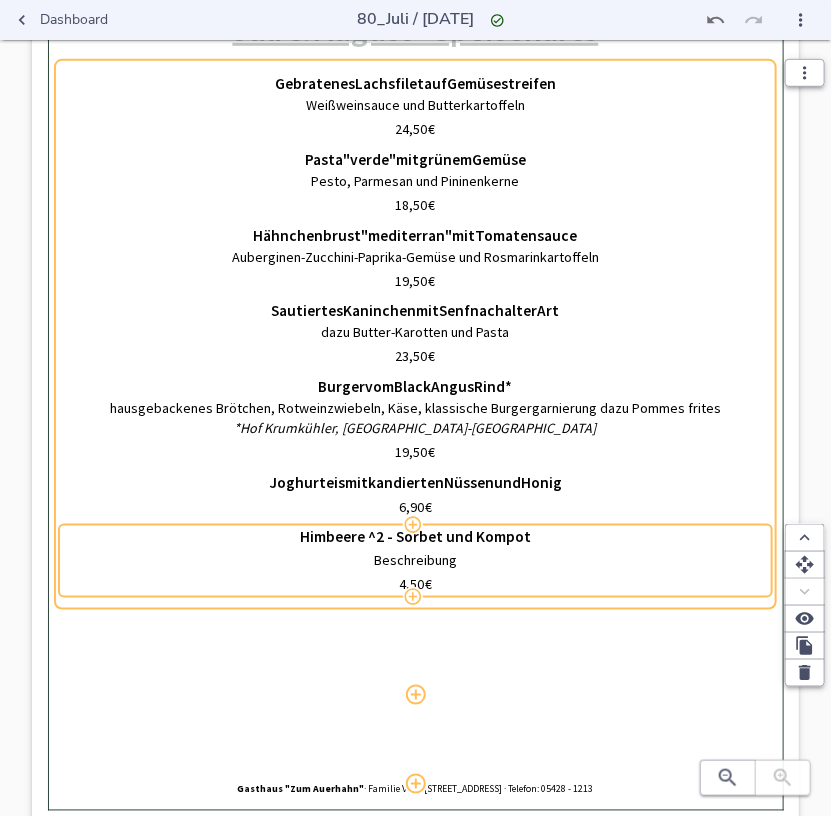 type on "Himbeere ^2 - Sorbet und Kompott" 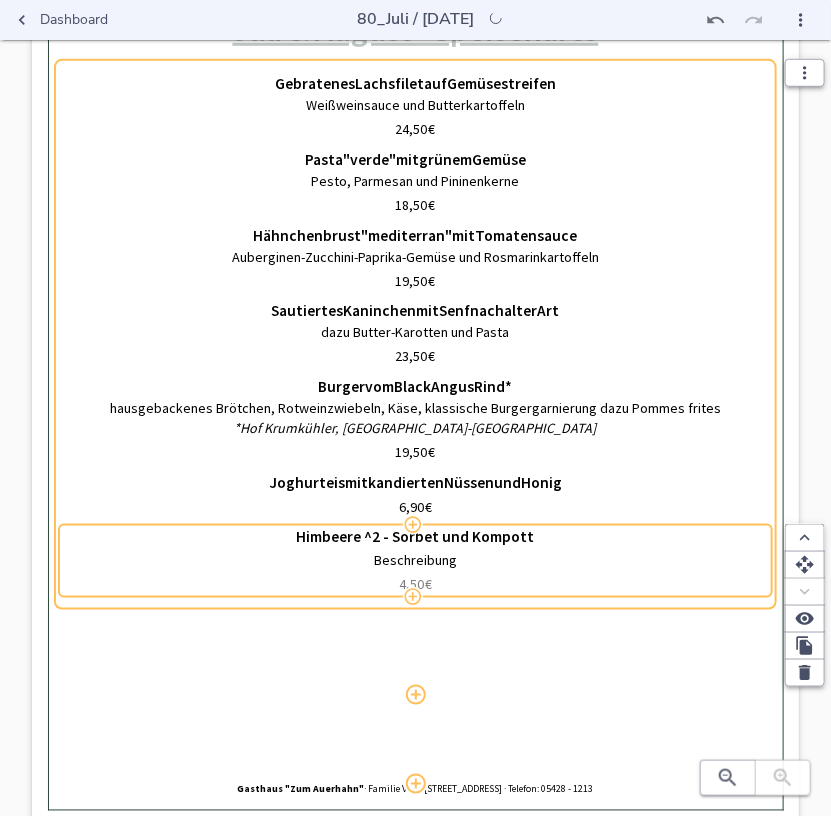 click on "4,50   €" at bounding box center [415, 585] 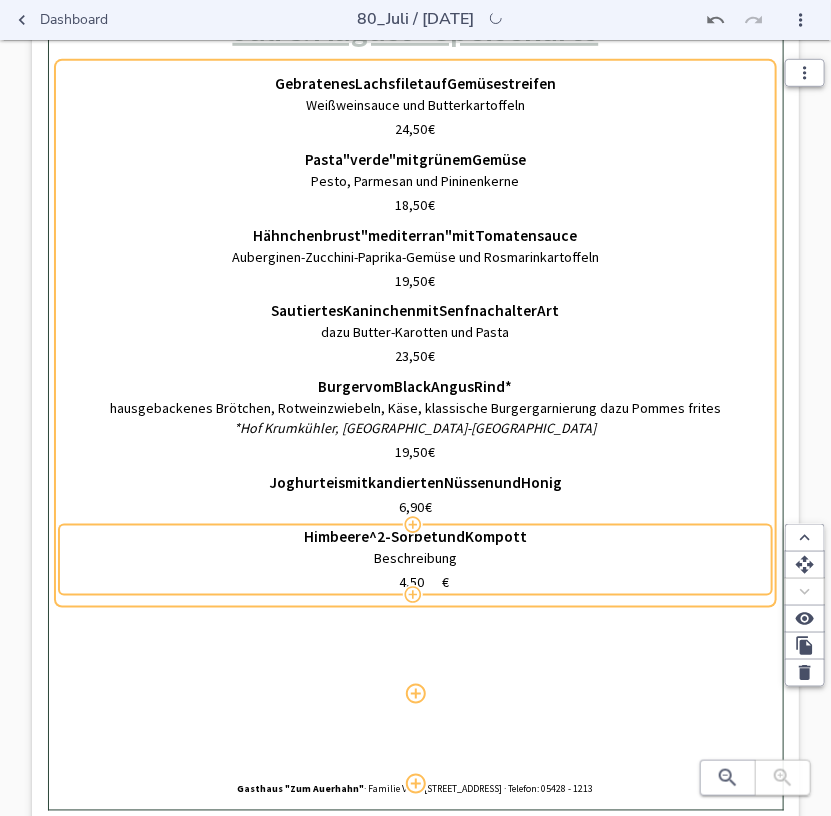 click on "€" at bounding box center [446, 582] 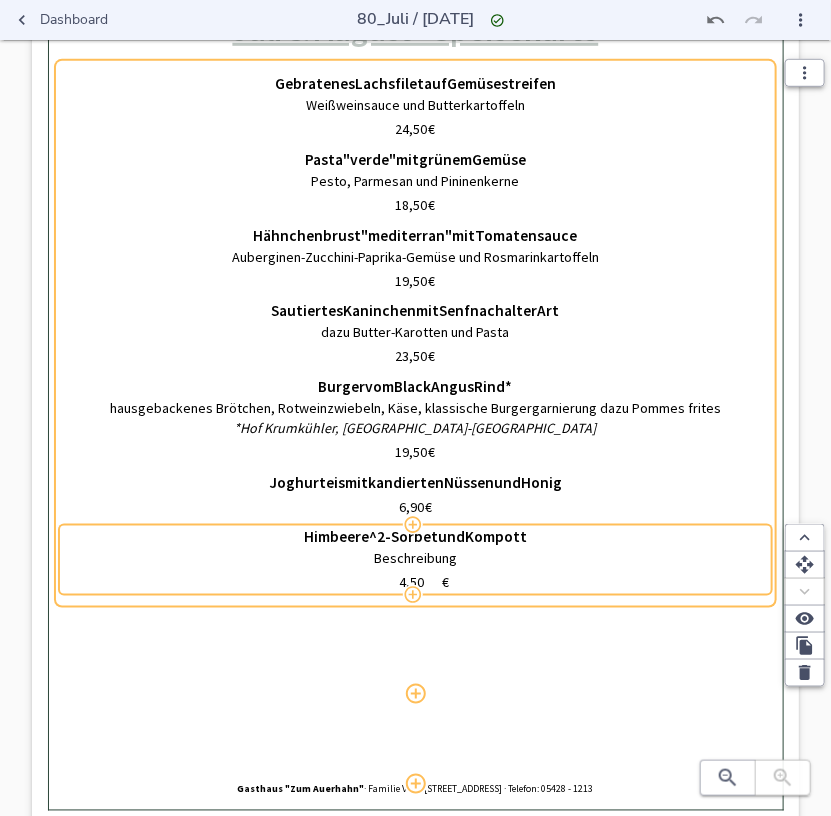 click on "€" at bounding box center (446, 582) 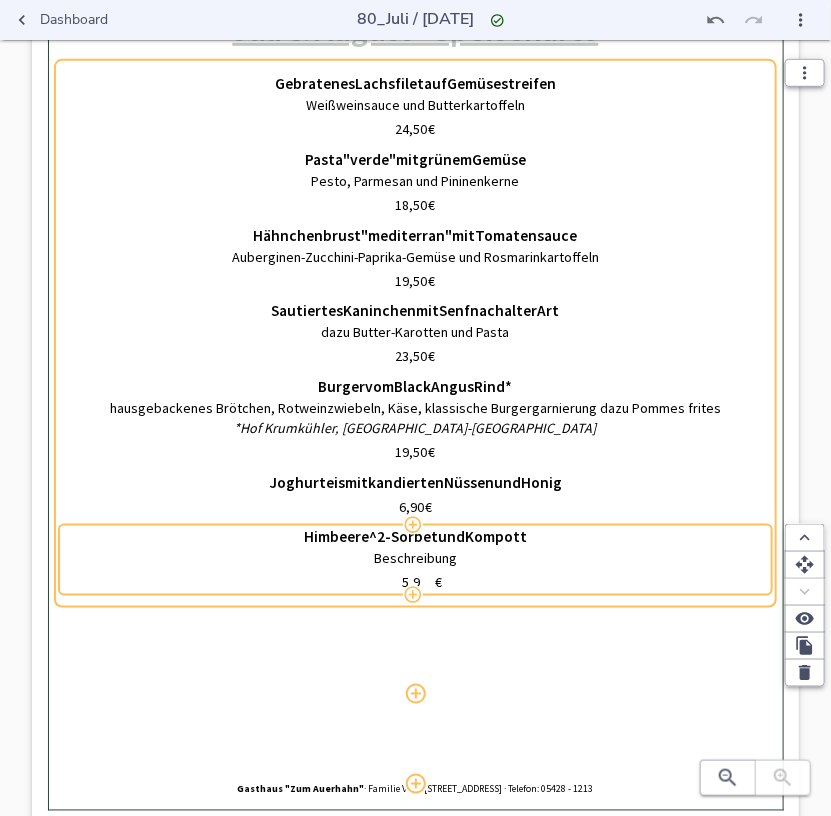 type on "5,90" 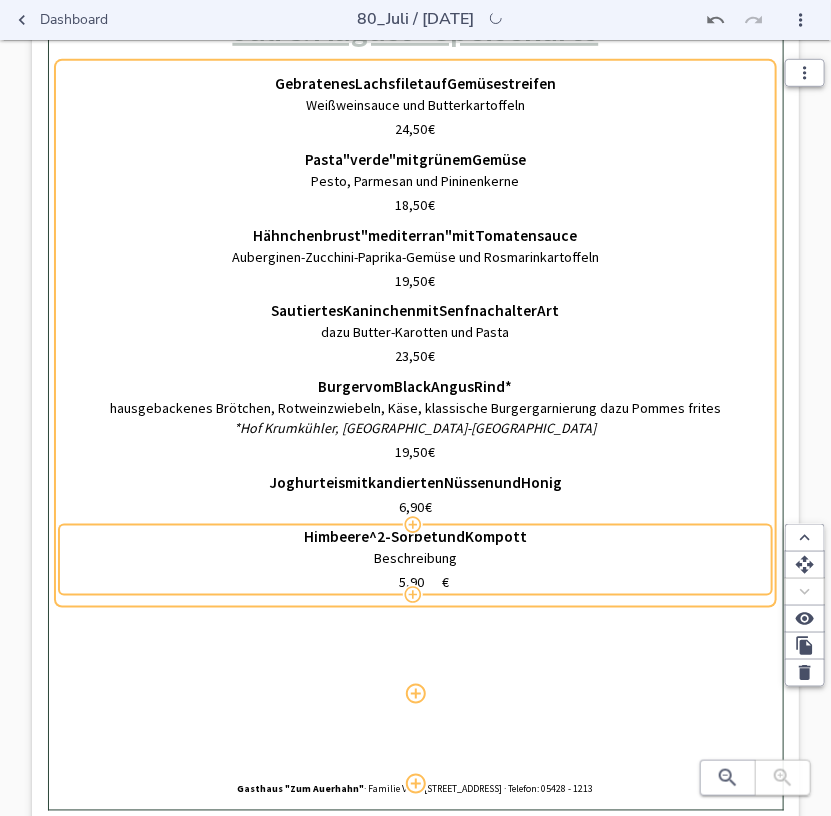 click at bounding box center [415, 695] 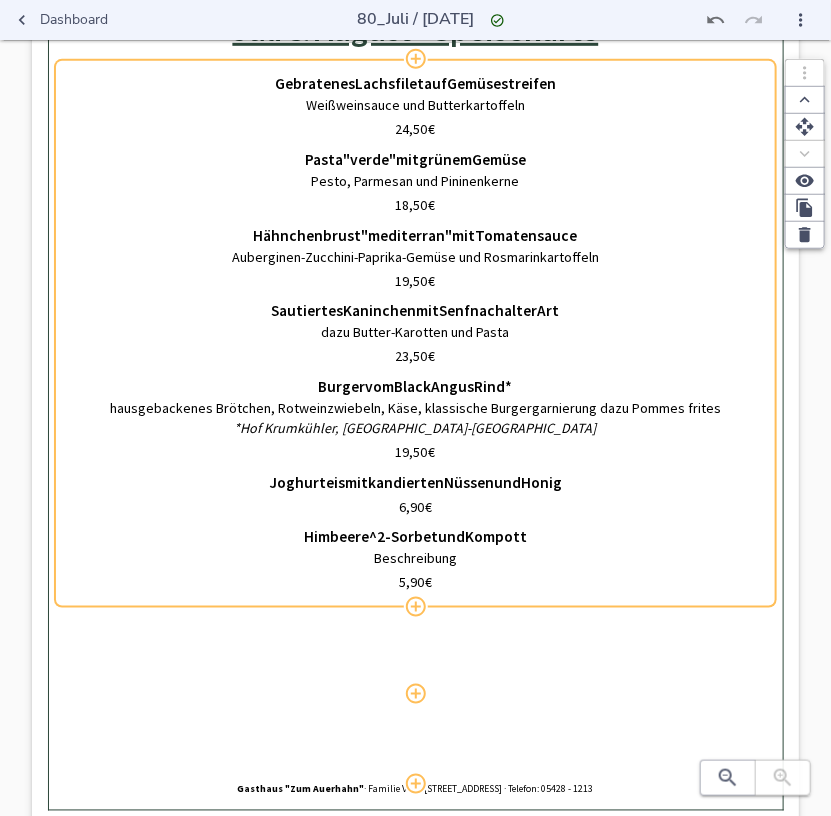 click on "^2" at bounding box center [377, 537] 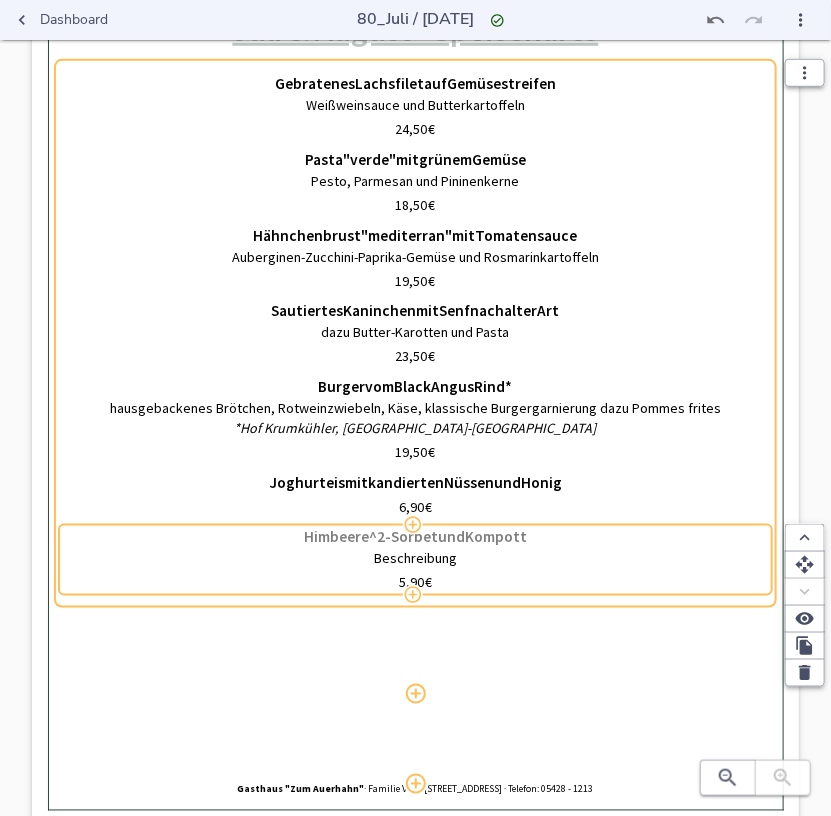click on "^2" at bounding box center [377, 537] 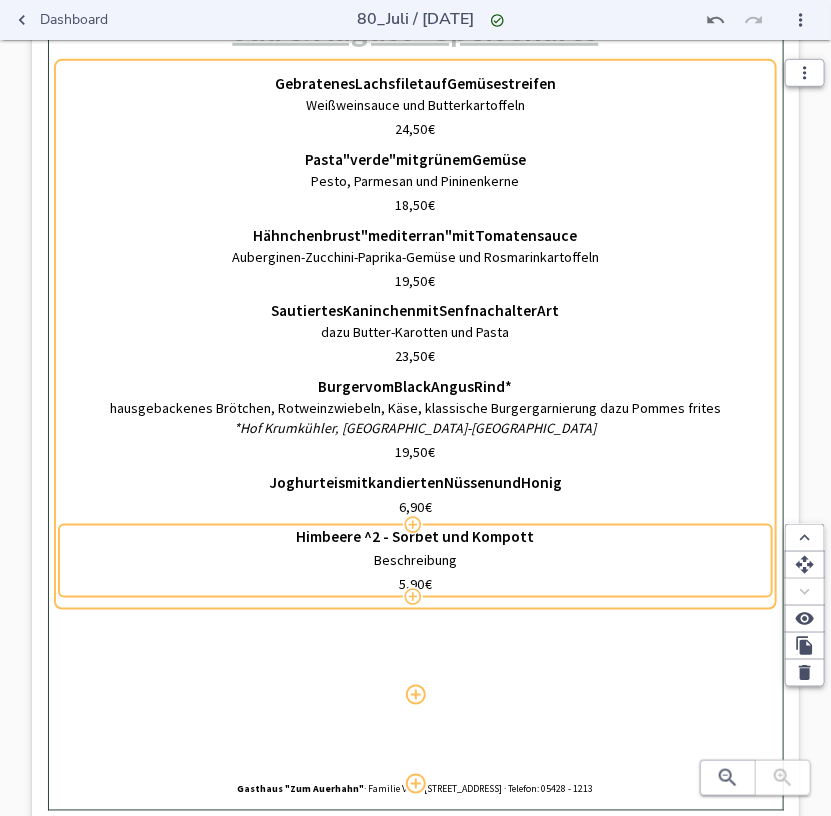 drag, startPoint x: 369, startPoint y: 540, endPoint x: 382, endPoint y: 540, distance: 13 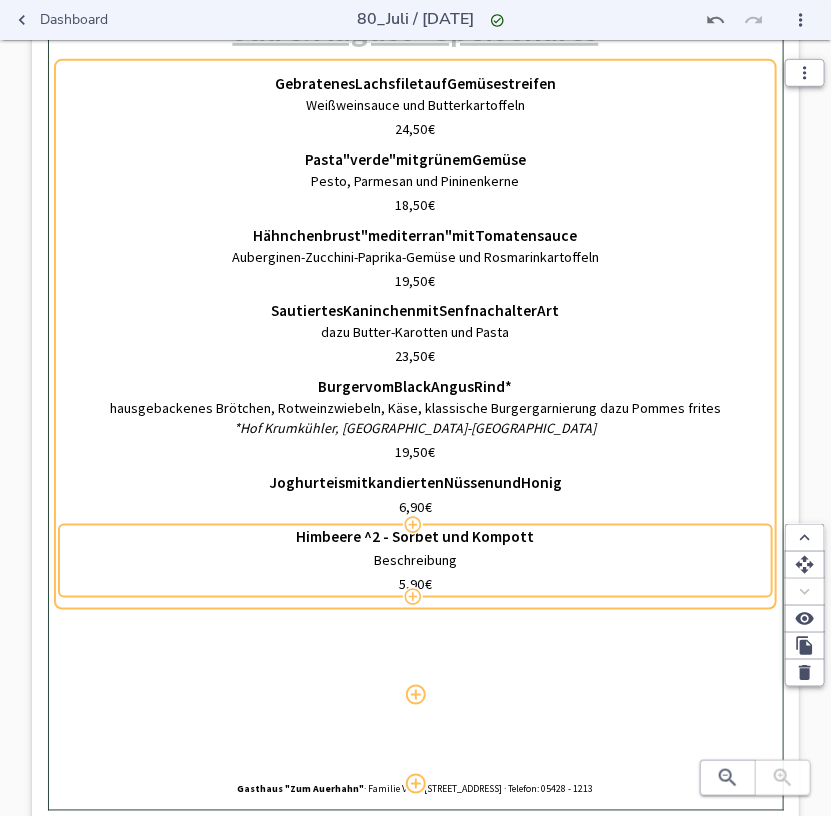 click on "Himbeere ^2 - Sorbet und Kompott" at bounding box center [415, 537] 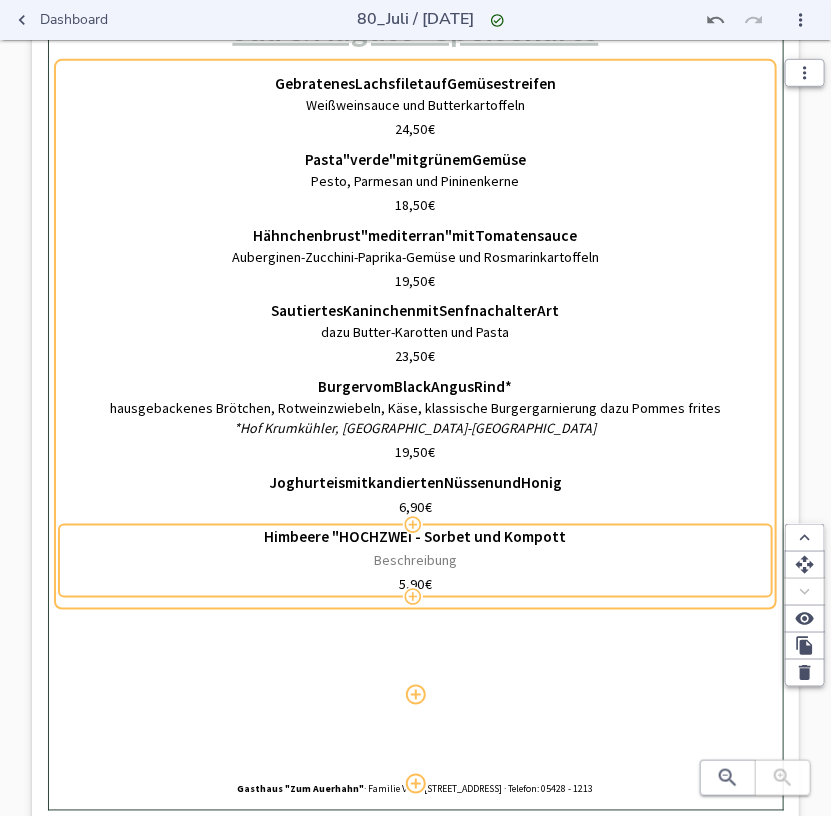 type on "Himbeere "HOCHZWEI" - Sorbet und Kompott" 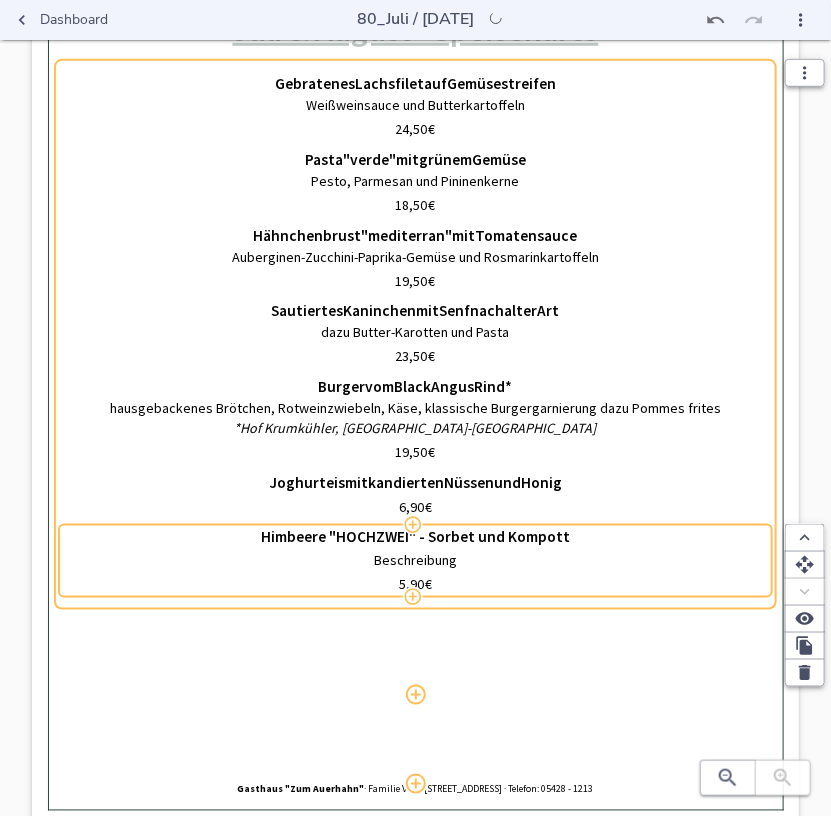 click on "Himbeere "HOCHZWEI" - Sorbet und Kompott" at bounding box center [415, 537] 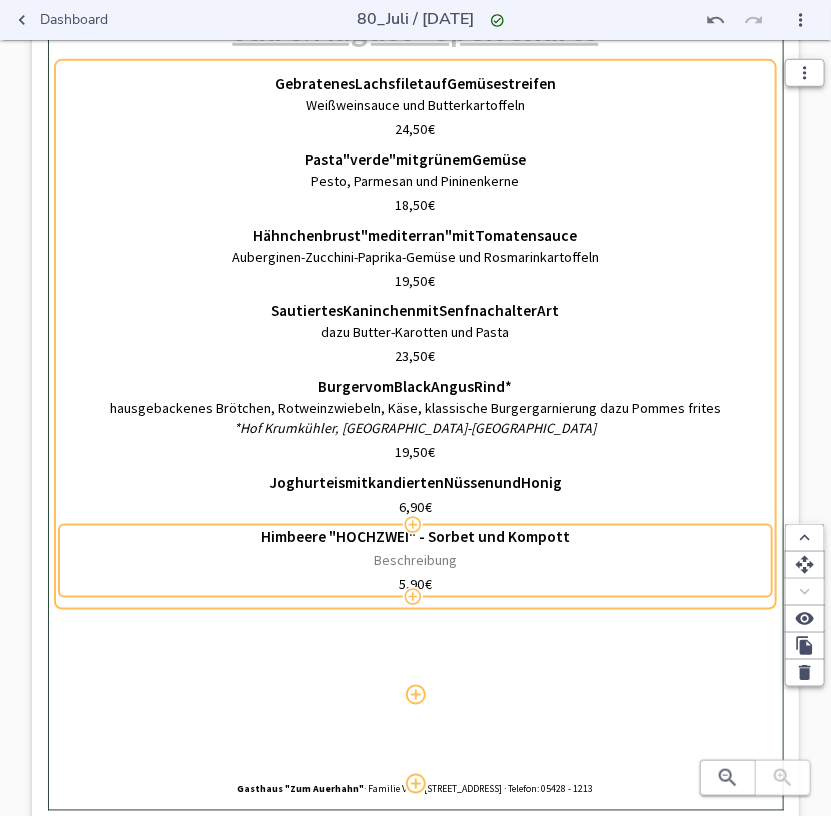 click on "Beschreibung" at bounding box center [415, 561] 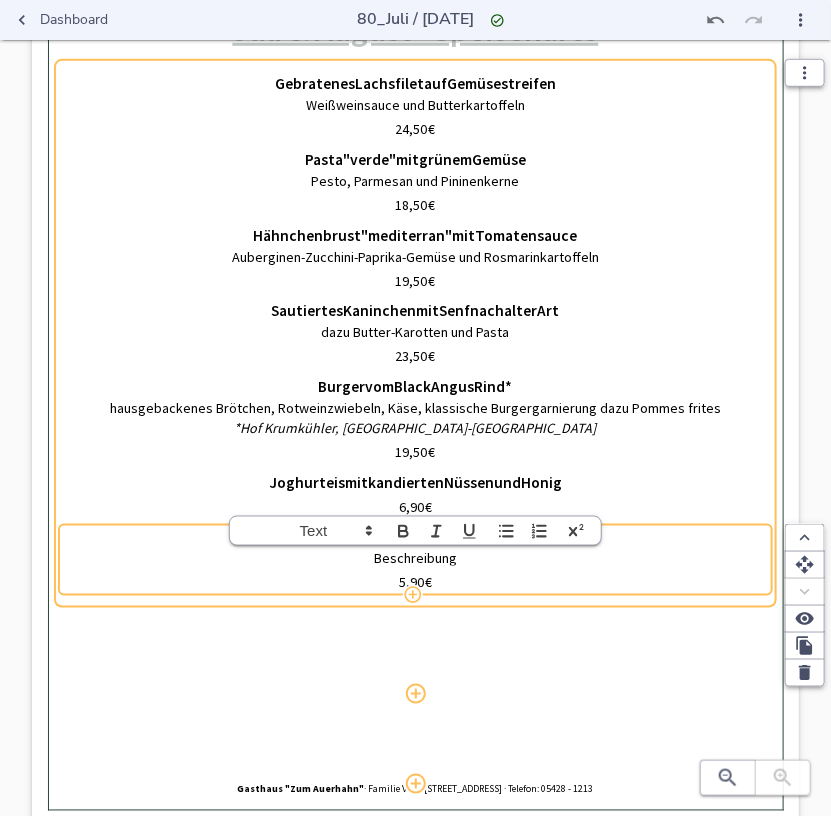 click on "Himbeere  "HOCHZWEI"  -  Sorbet  und  Kompott                                                                Beschreibung 5,90   €" at bounding box center (415, 560) 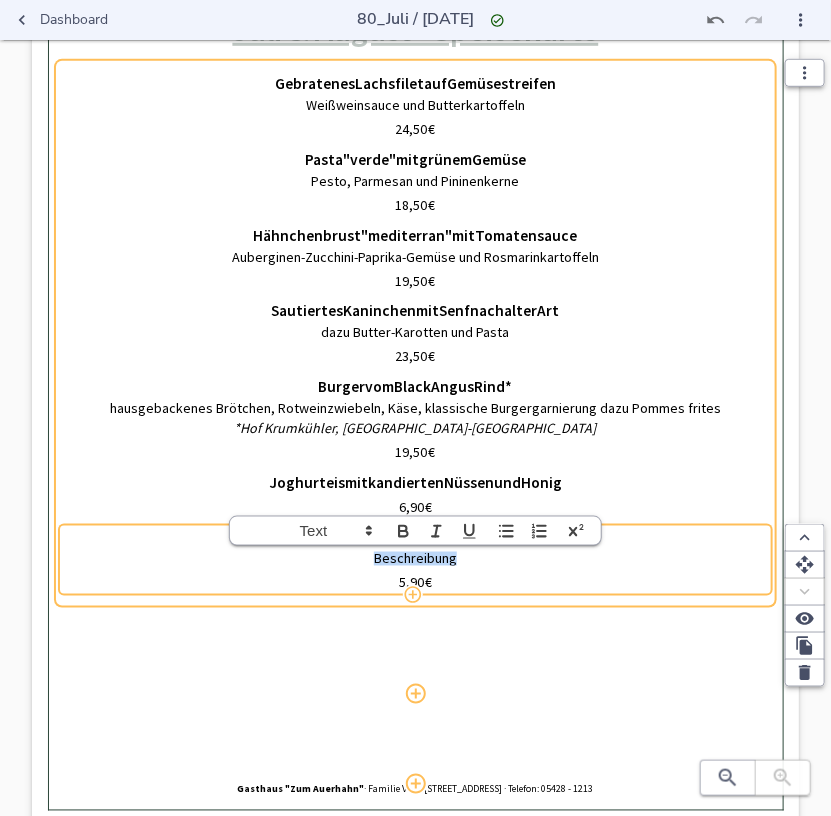 click on "Beschreibung" at bounding box center (415, 559) 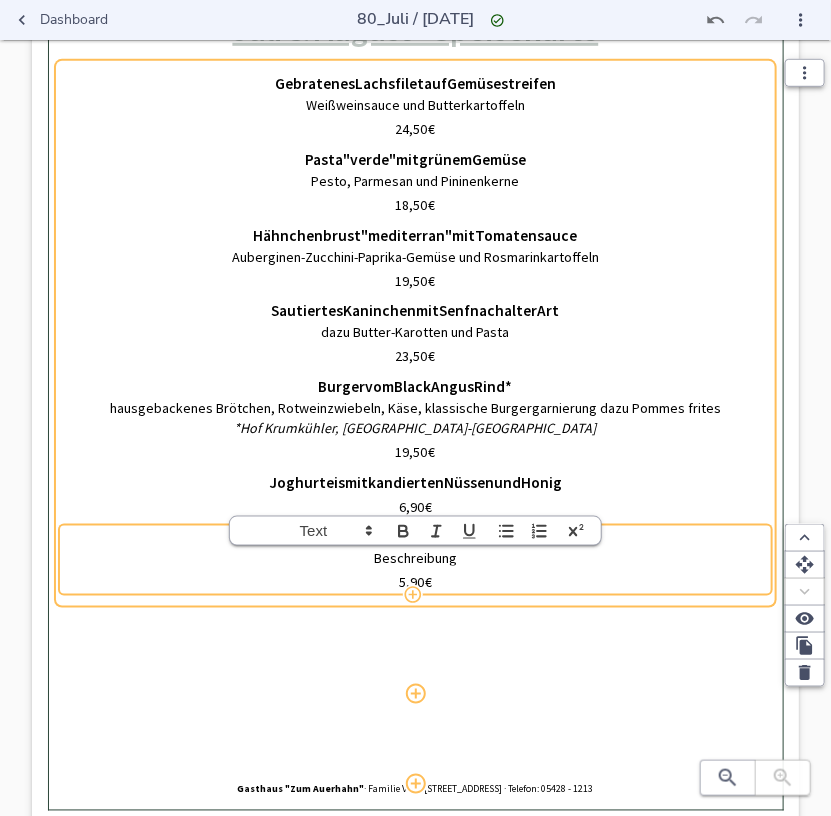 click on "Beschreibung" at bounding box center (415, 559) 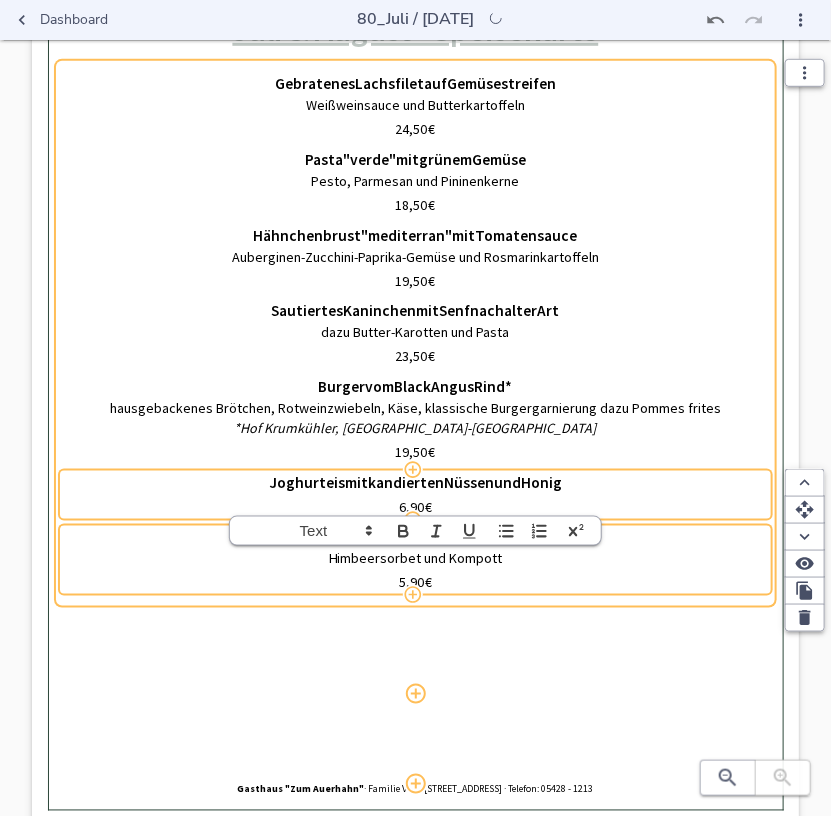 click on "Joghurteis  mit  kandierten  Nüssen  und  Honig  6,90   €" at bounding box center [415, 495] 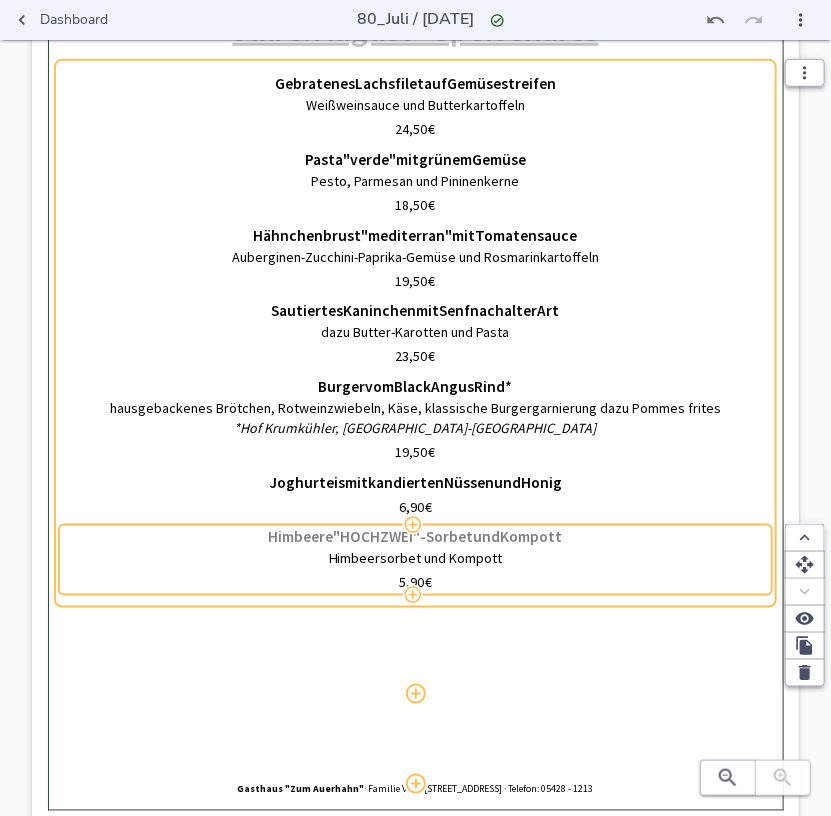 click on "Sorbet" at bounding box center (450, 537) 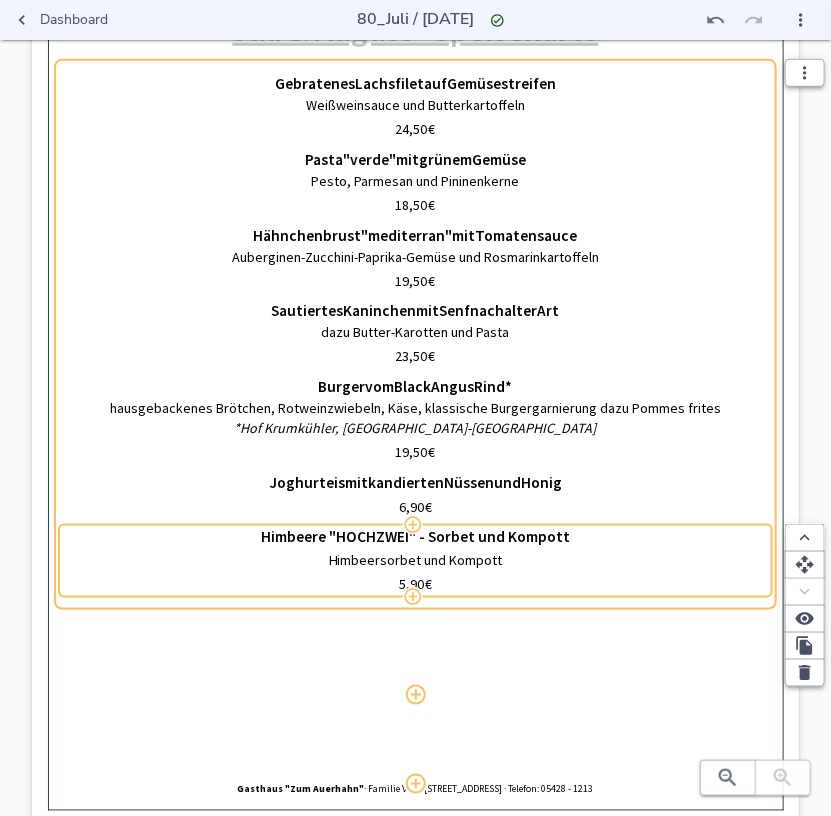 click on "Himbeere "HOCHZWEI" - Sorbet und Kompott" at bounding box center (415, 537) 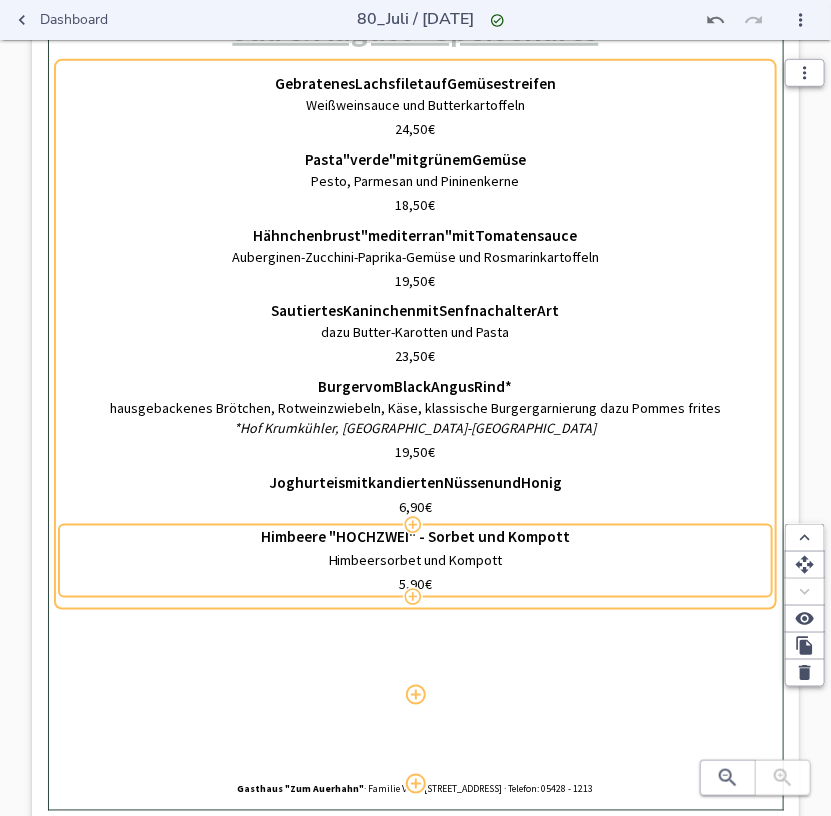 click on "Himbeere "HOCHZWEI" - Sorbet und Kompott" at bounding box center [415, 537] 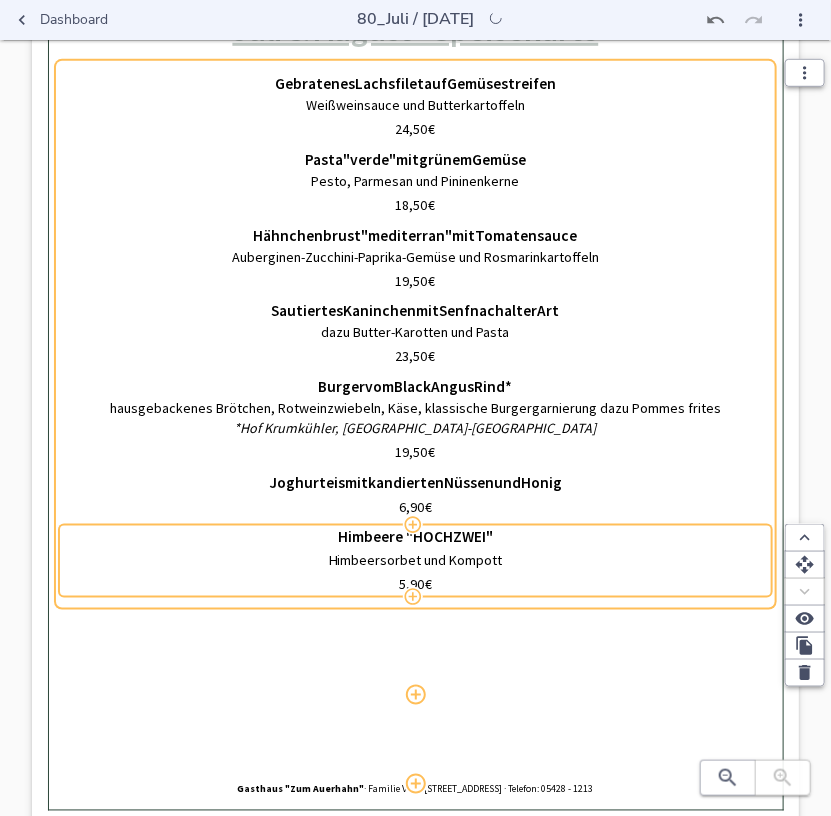 type on "Himbeere "HOCHZWEI"" 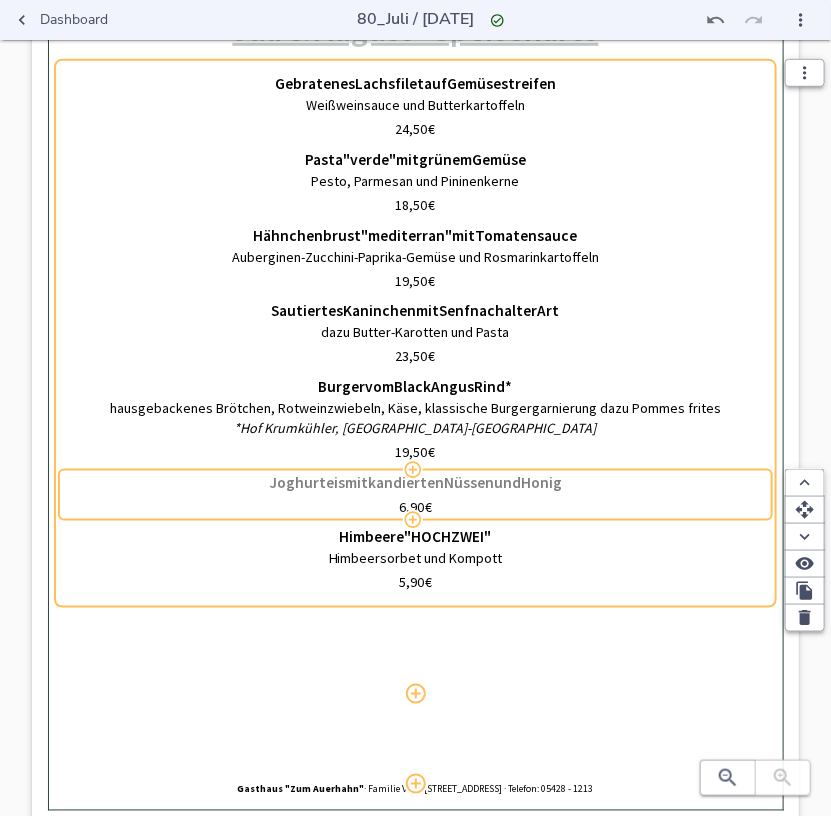 click on "Joghurteis" at bounding box center [307, 483] 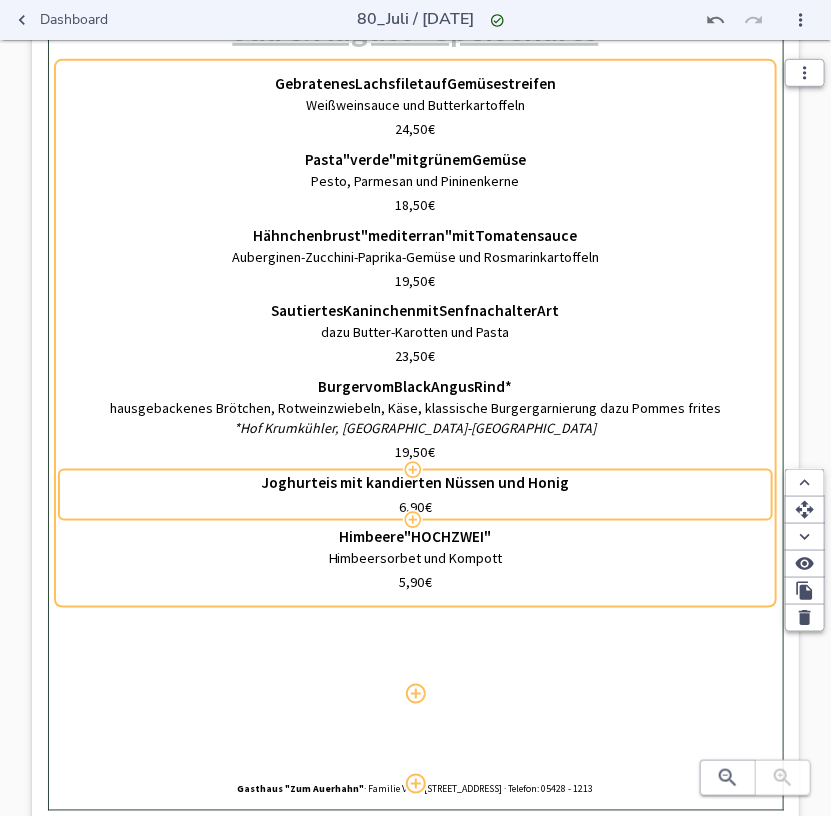 click on "Joghurteis mit kandierten Nüssen und Honig" at bounding box center [415, 483] 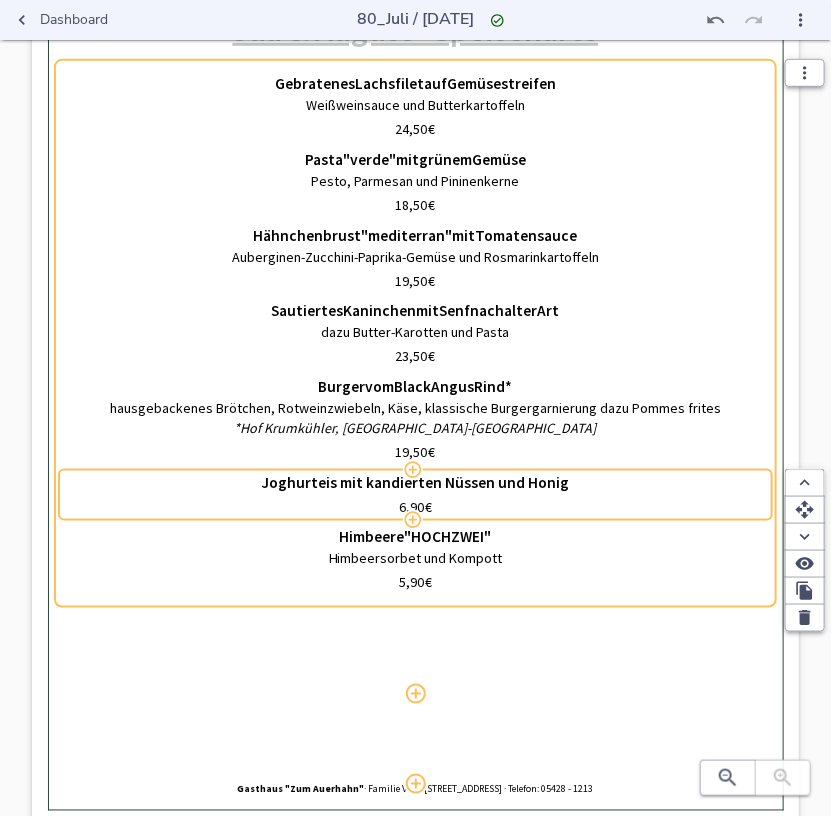 drag, startPoint x: 264, startPoint y: 483, endPoint x: 633, endPoint y: 489, distance: 369.04877 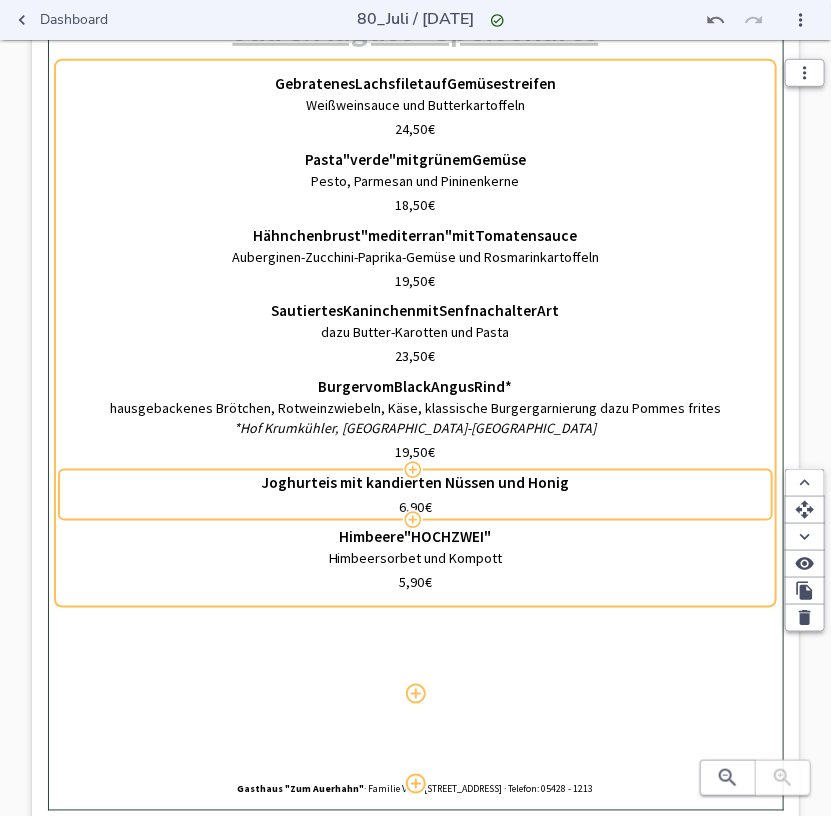 click on "Joghurteis mit kandierten Nüssen und Honig" at bounding box center [415, 483] 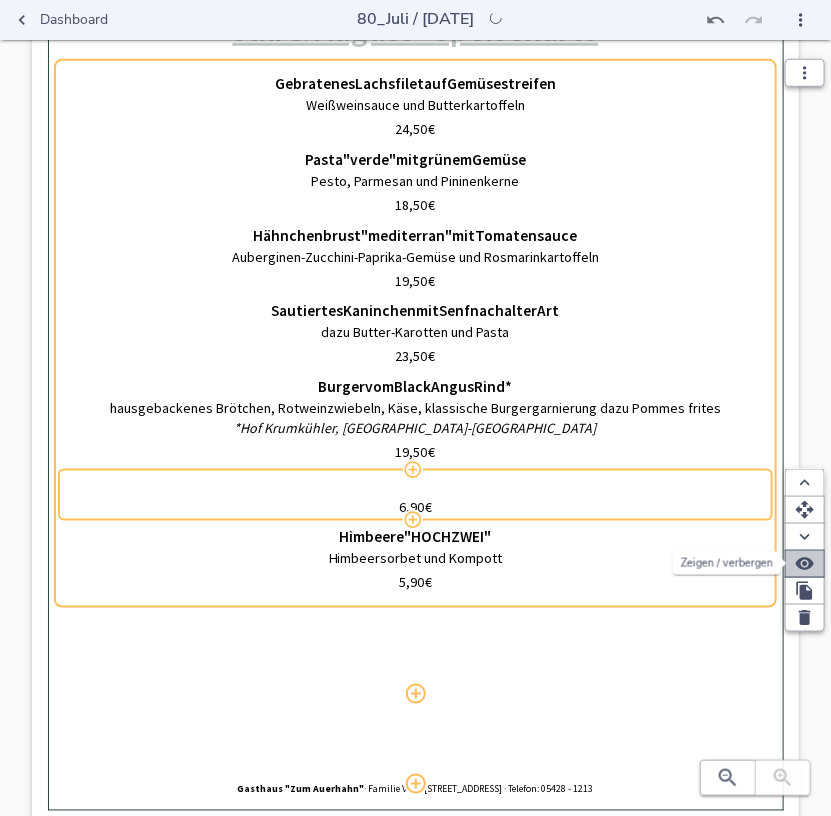 click 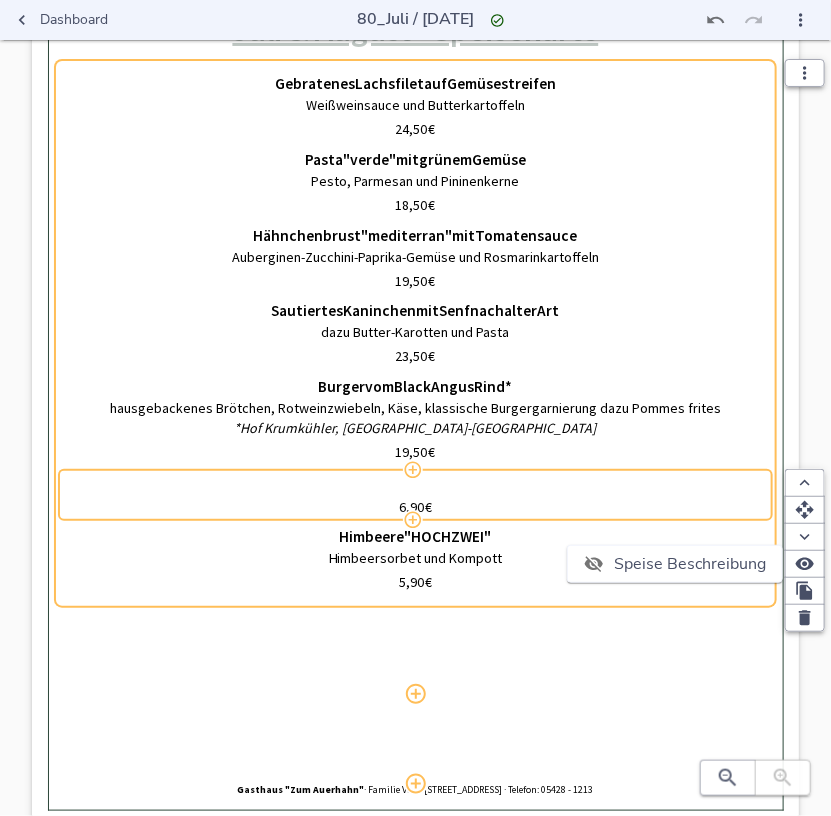 click on "Speise Beschreibung" at bounding box center (690, 564) 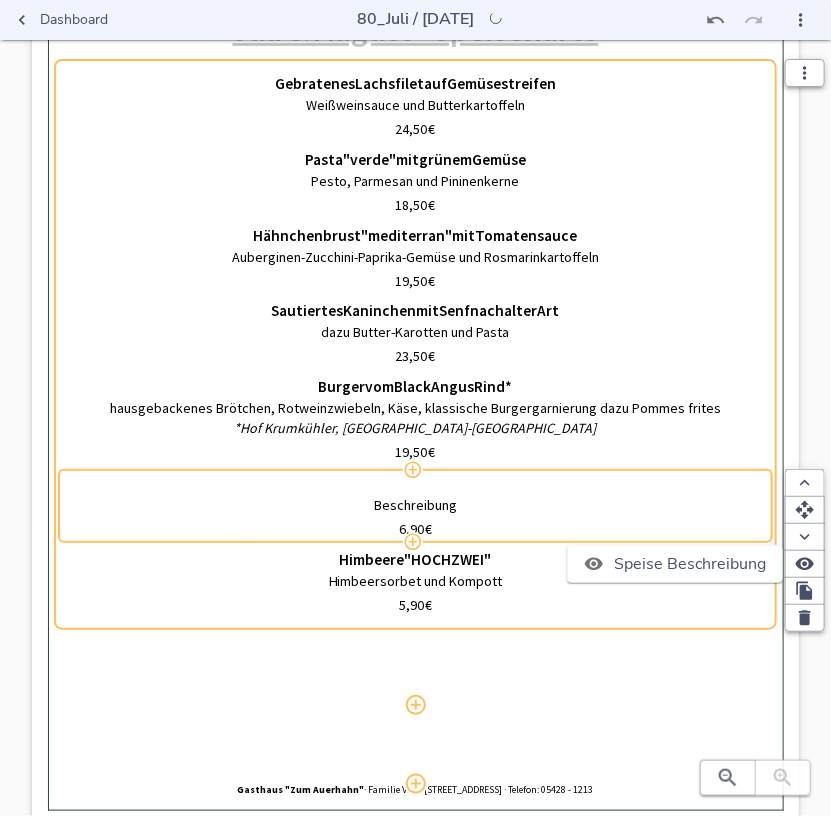 click at bounding box center (415, 408) 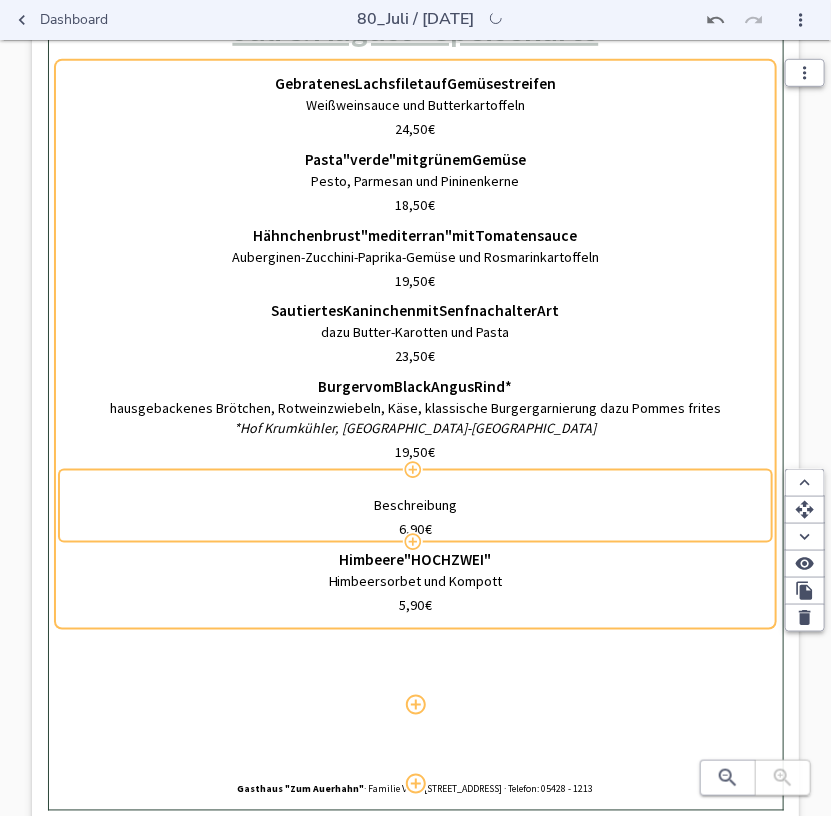 click on "Beschreibung" at bounding box center [415, 506] 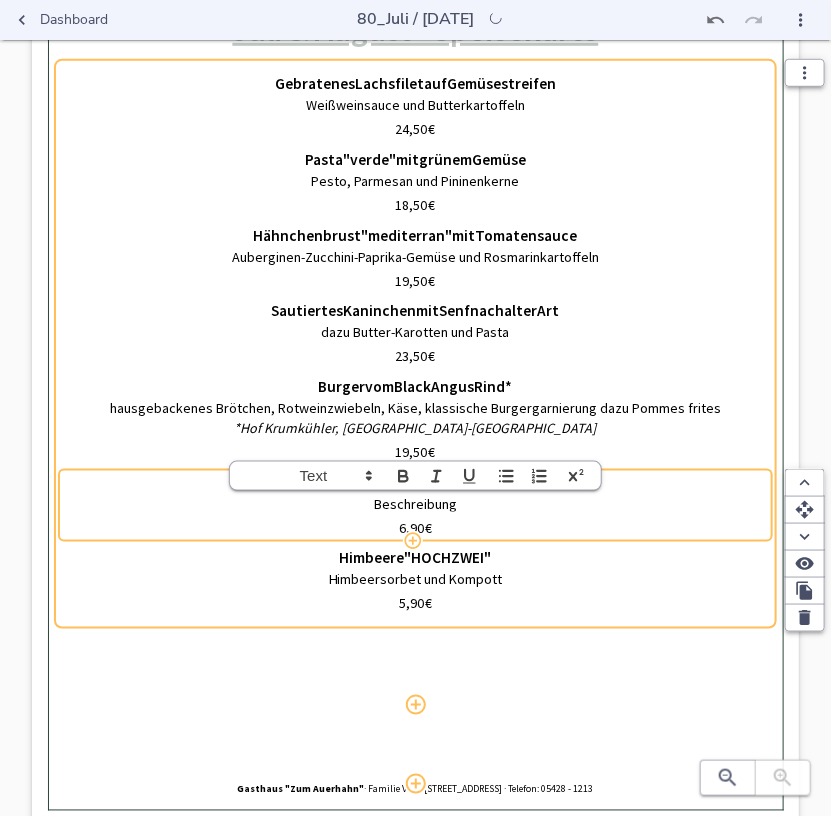 click on "Beschreibung" at bounding box center (415, 505) 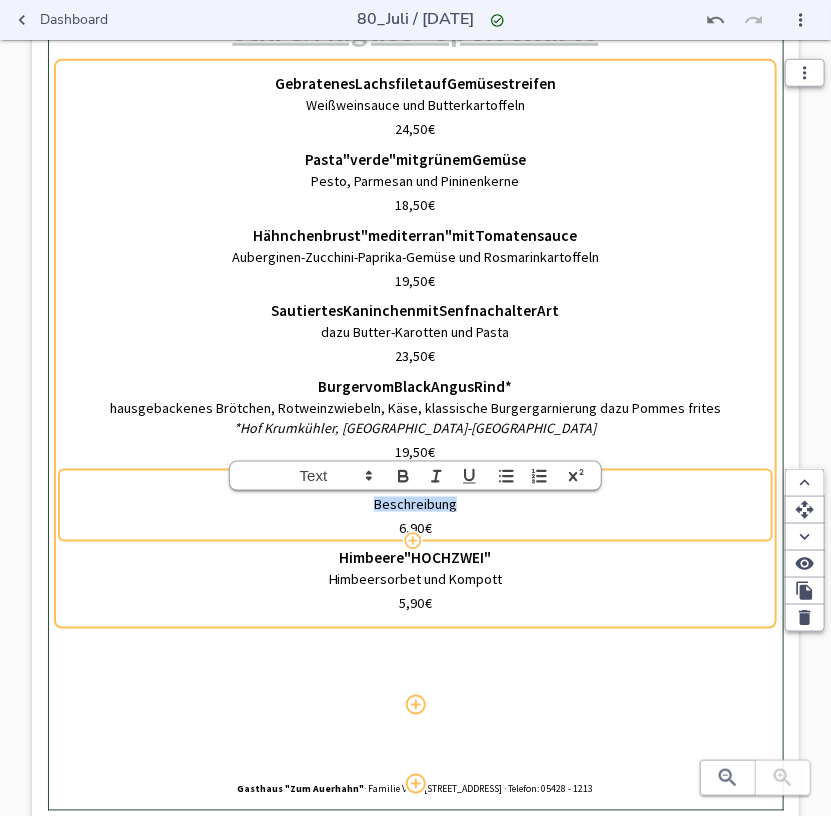 click on "Beschreibung" at bounding box center [415, 505] 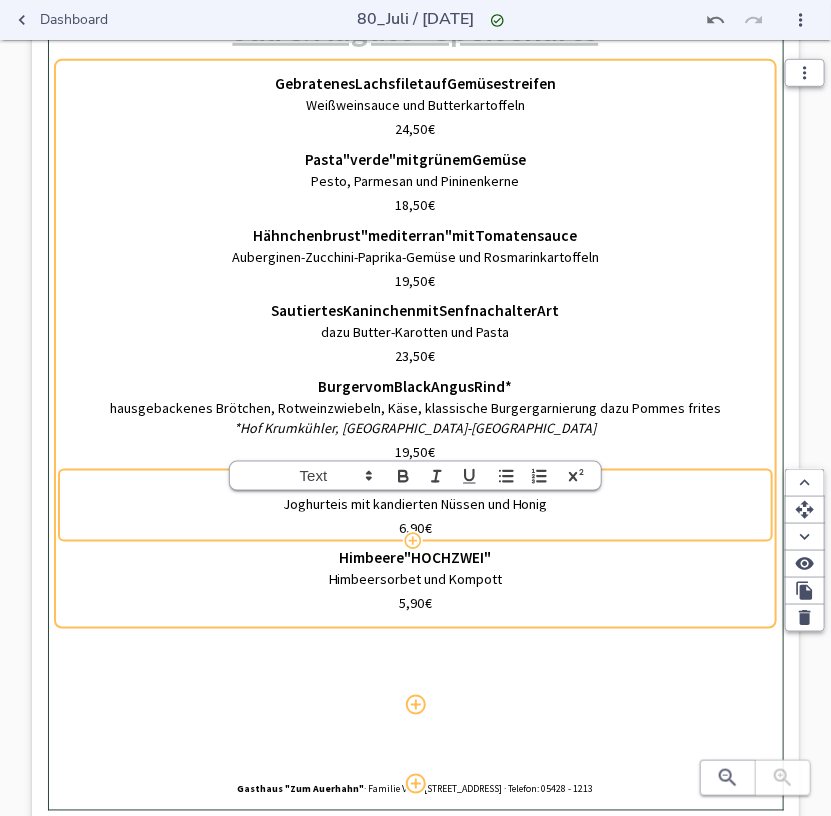 click on "Joghurteis mit kandierten Nüssen und Honig" at bounding box center [415, 505] 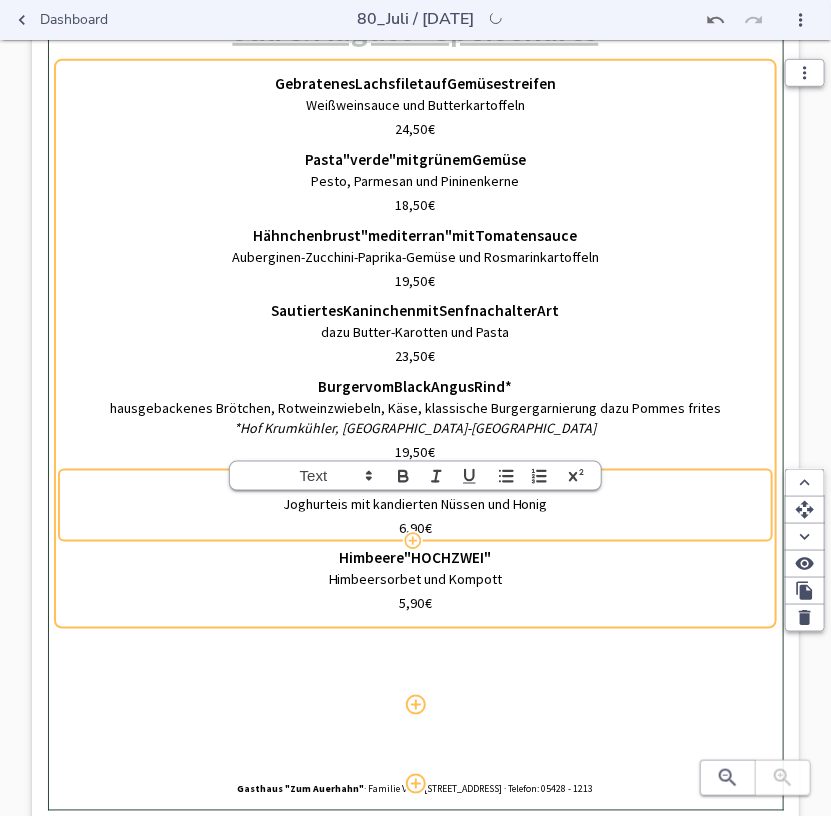click on "Dein Text…                                                               Joghurteis mit kandierten Nüssen und Honig" at bounding box center [415, 493] 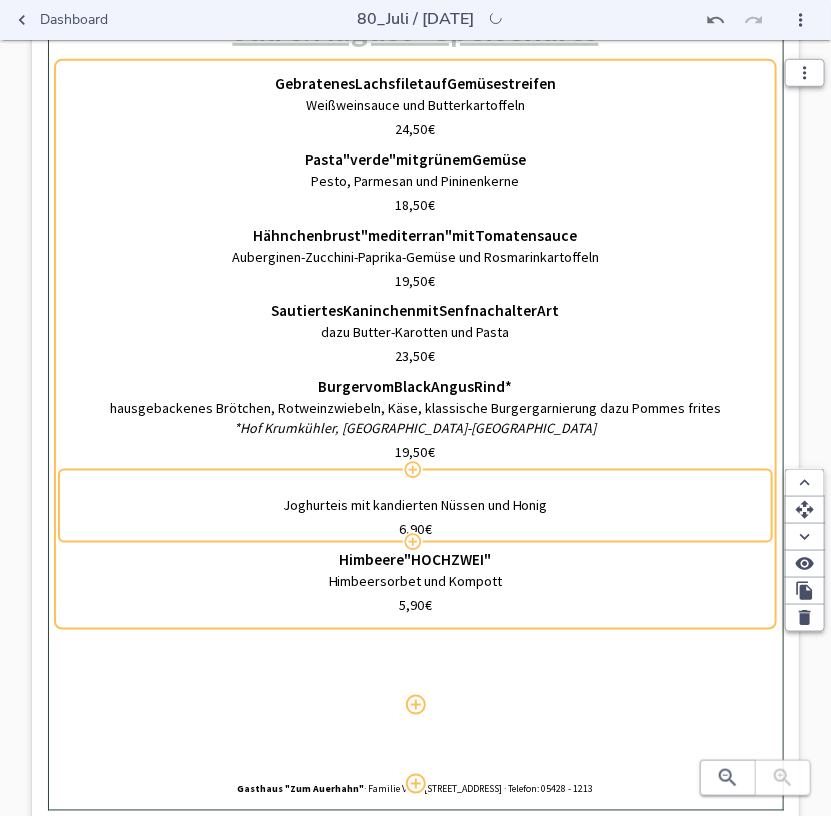 click at bounding box center (415, 483) 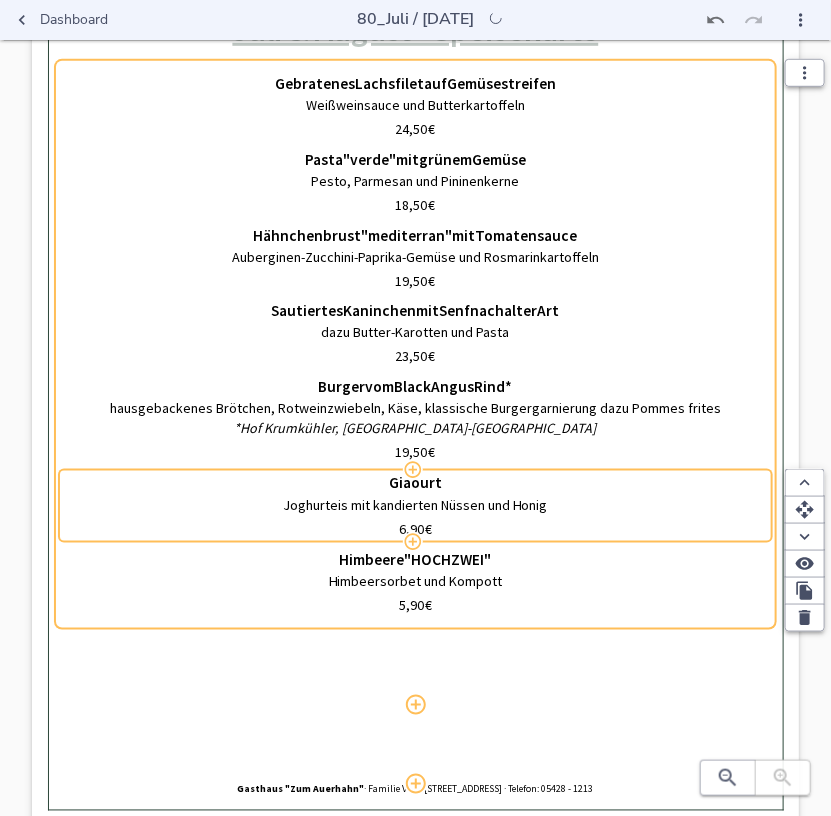 type on "Giaourtí" 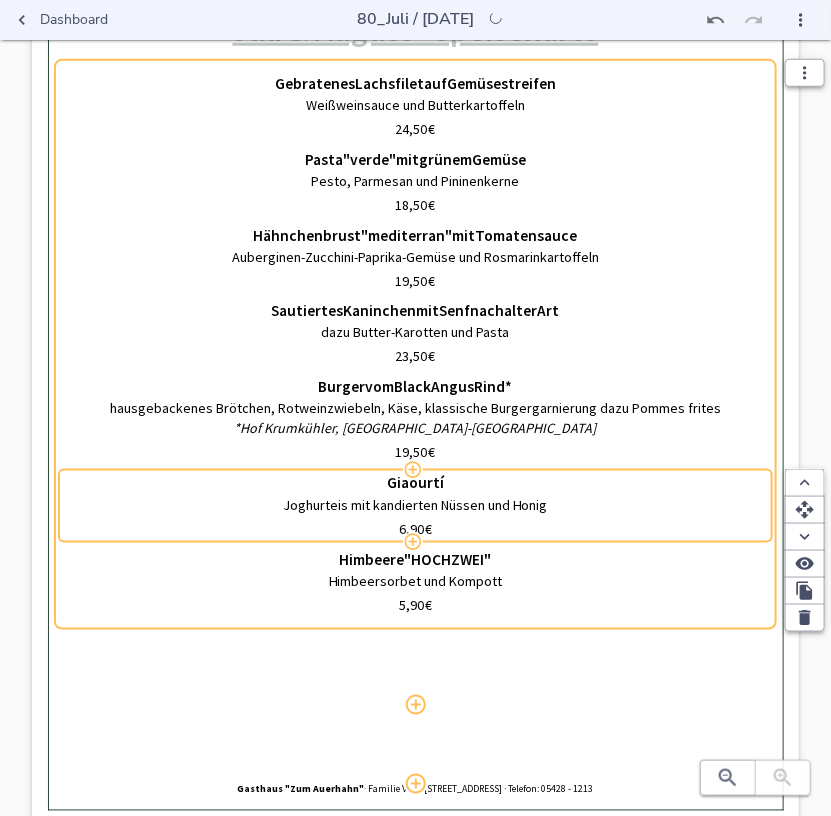 click at bounding box center (415, 706) 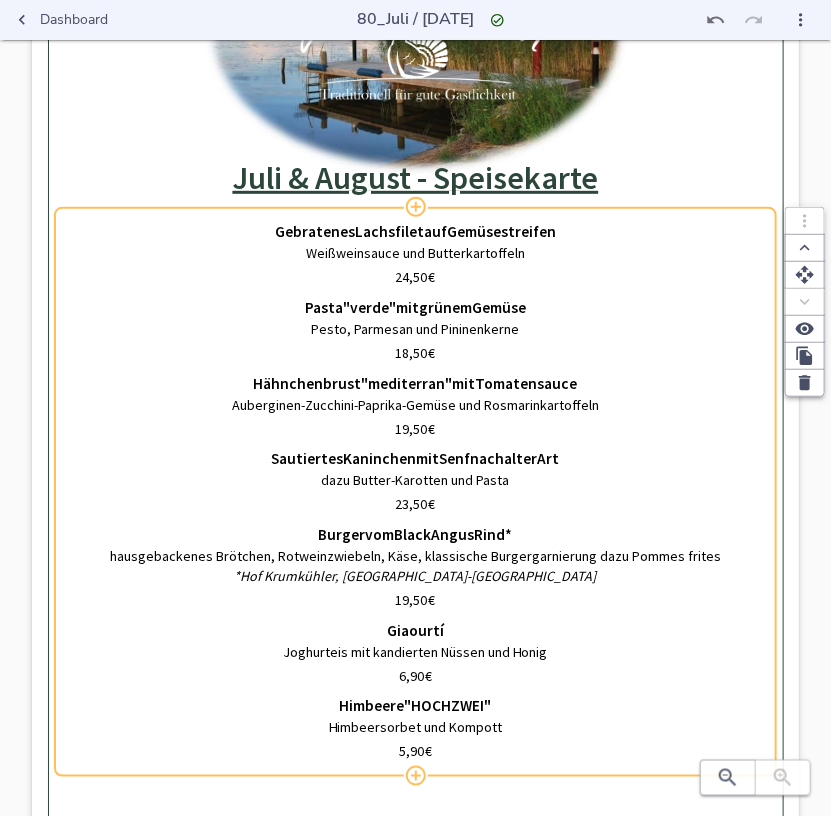 scroll, scrollTop: 220, scrollLeft: 0, axis: vertical 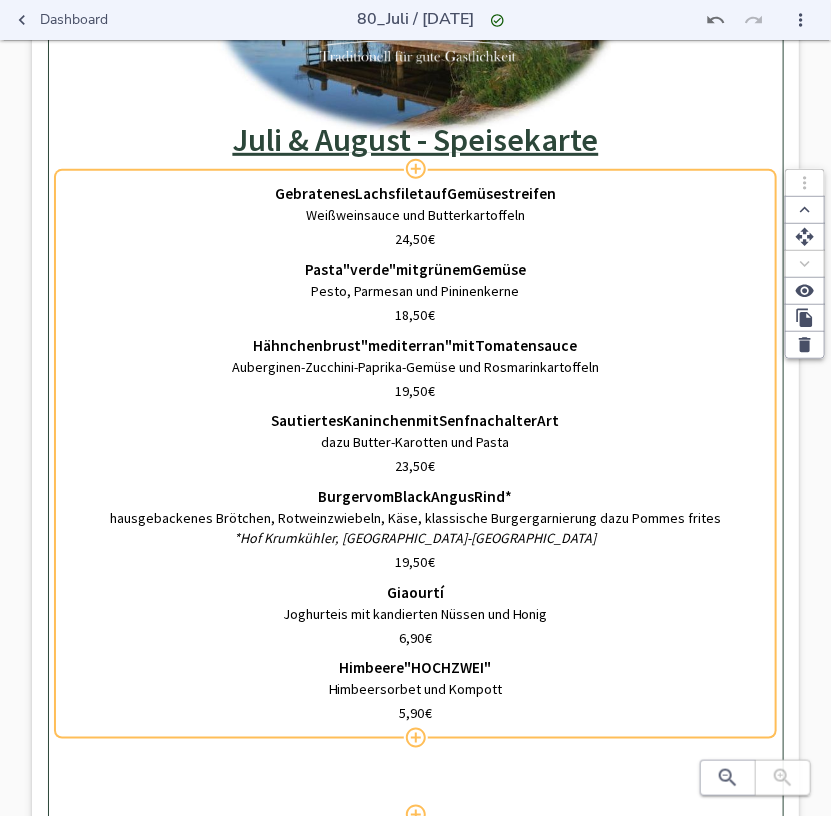 click on "Pesto, Parmesan und Pininenkerne" at bounding box center [415, 292] 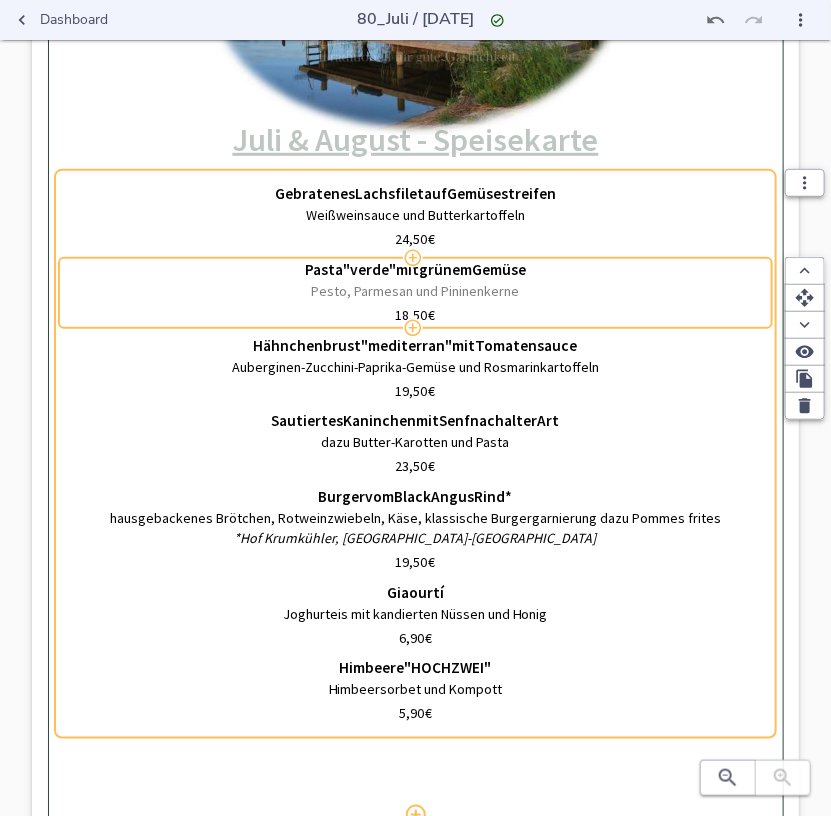 click on "Pesto, Parmesan und Pininenkerne" at bounding box center [415, 292] 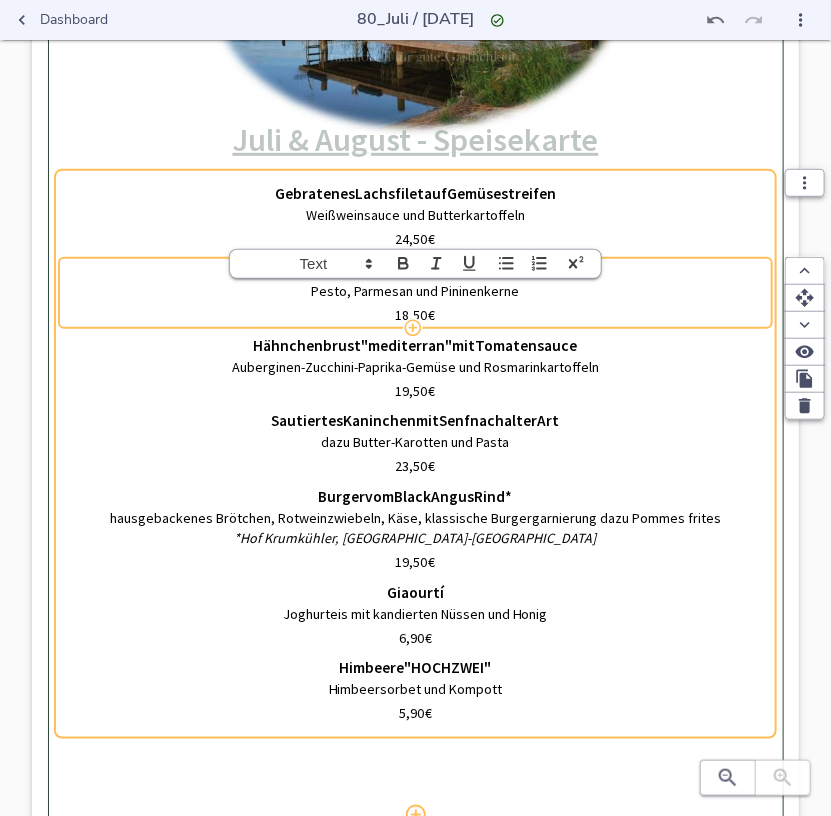 click on "Pesto, Parmesan und Pininenkerne" at bounding box center [415, 292] 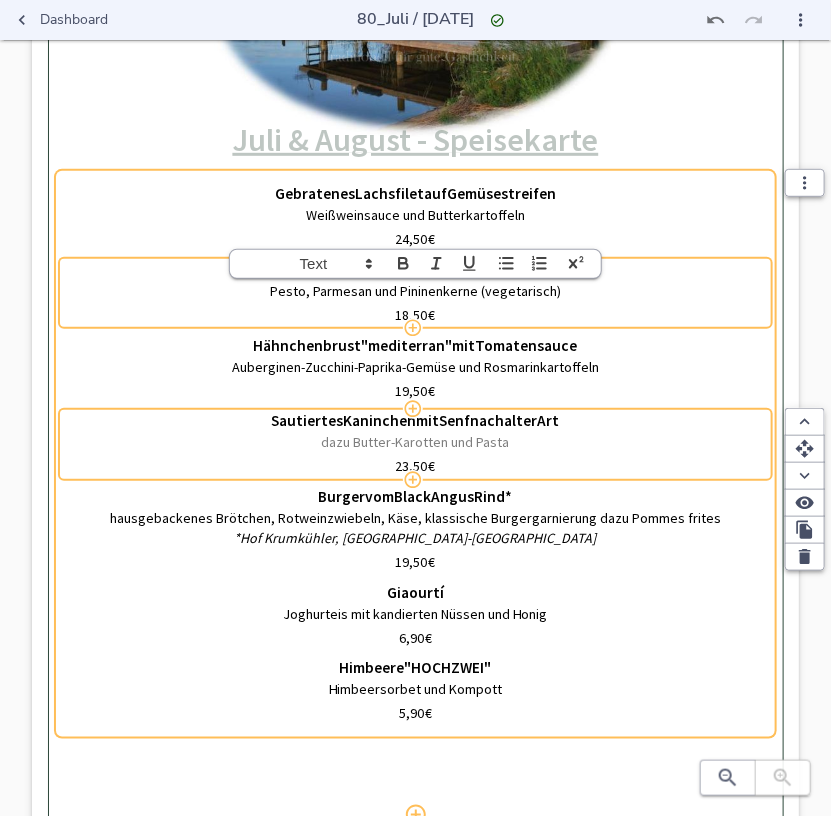 click on "dazu Butter-Karotten und Pasta" at bounding box center [415, 443] 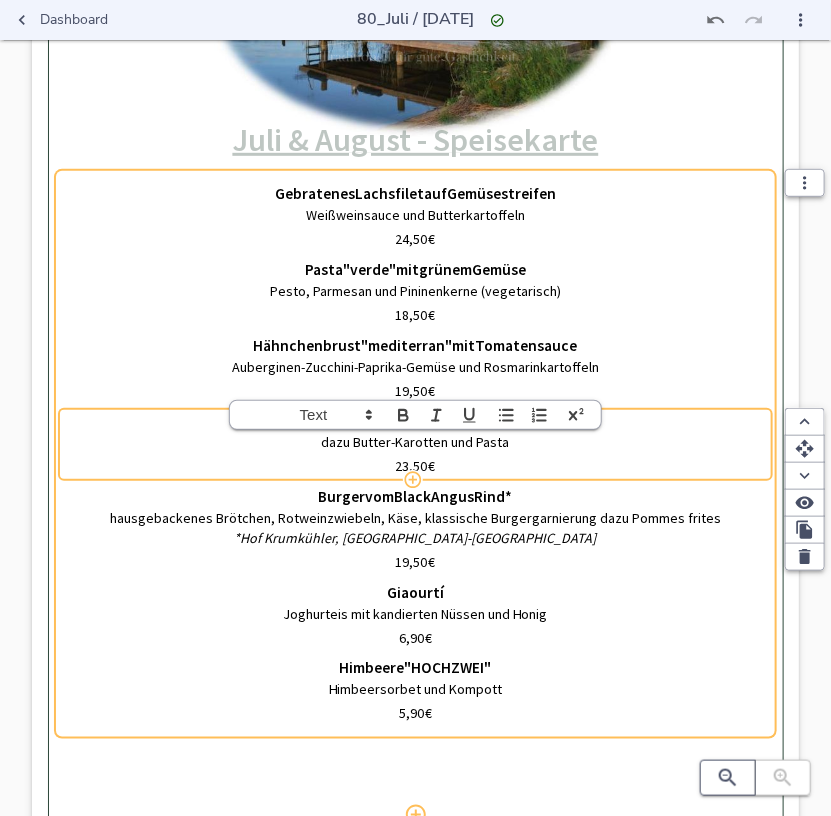 click 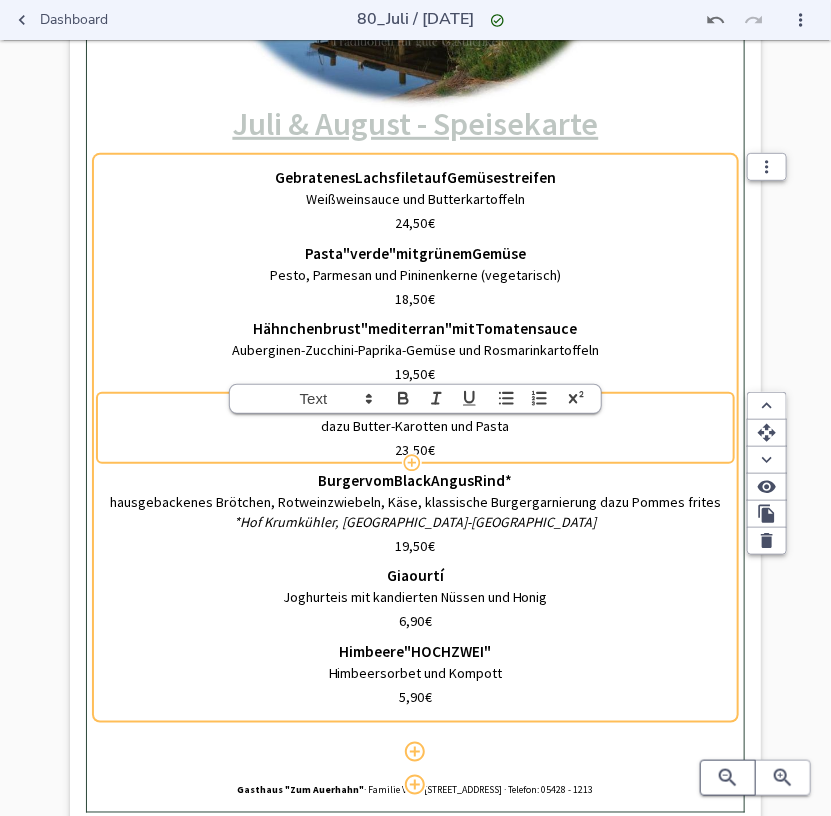 click 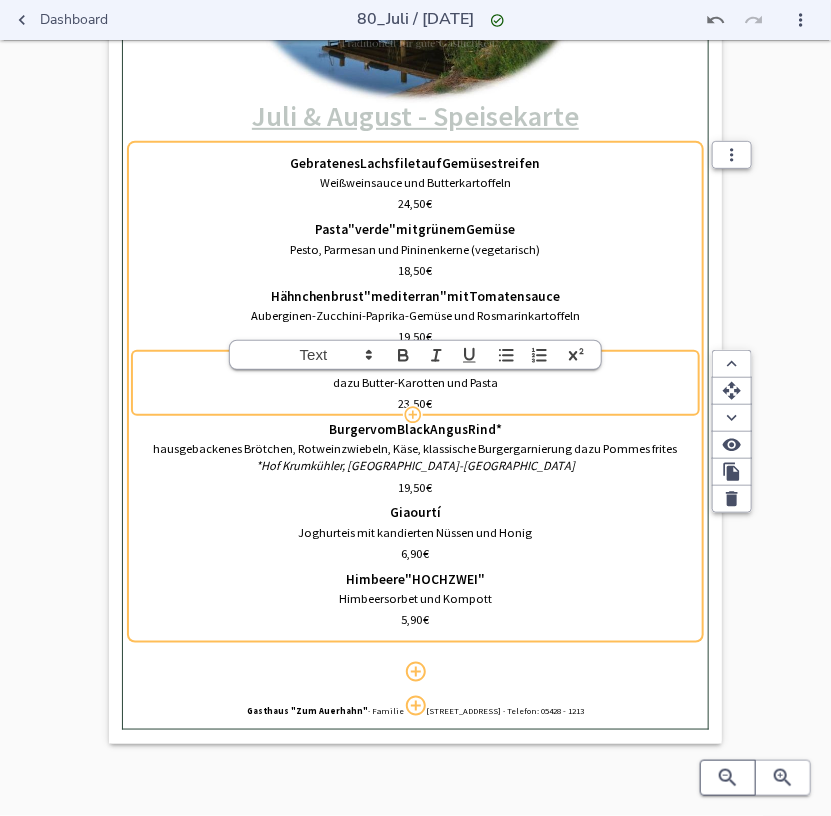 scroll, scrollTop: 196, scrollLeft: 0, axis: vertical 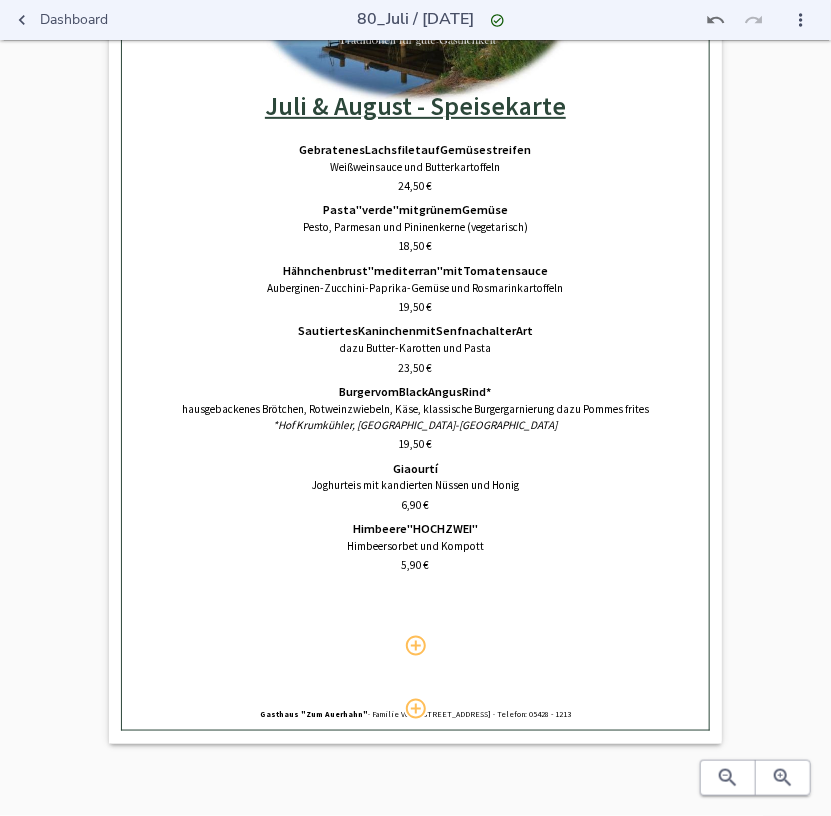 click at bounding box center (415, 646) 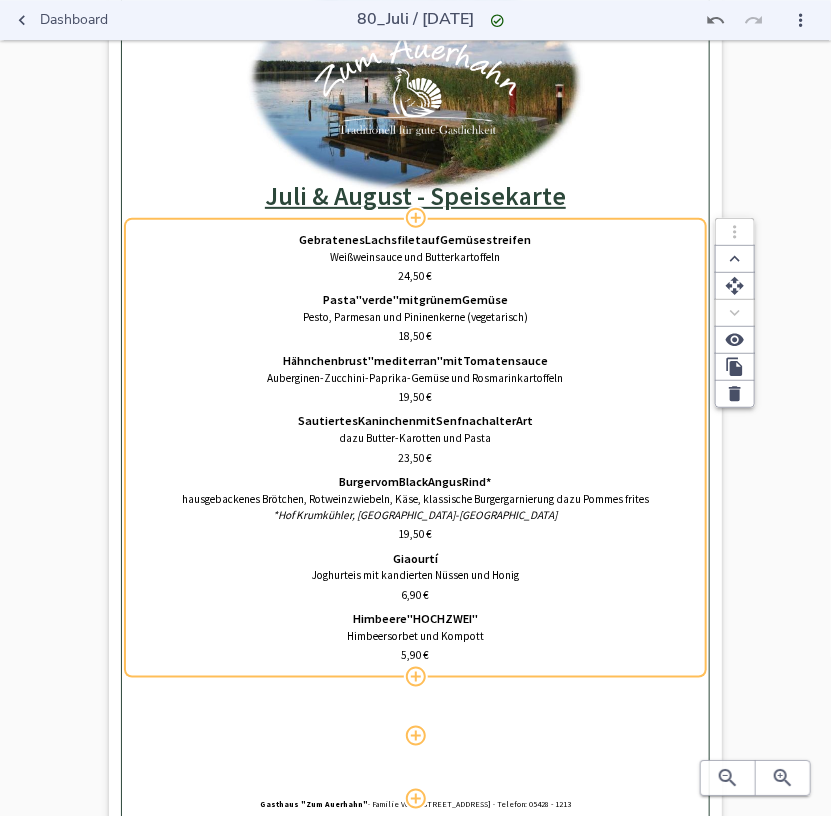 scroll, scrollTop: 0, scrollLeft: 0, axis: both 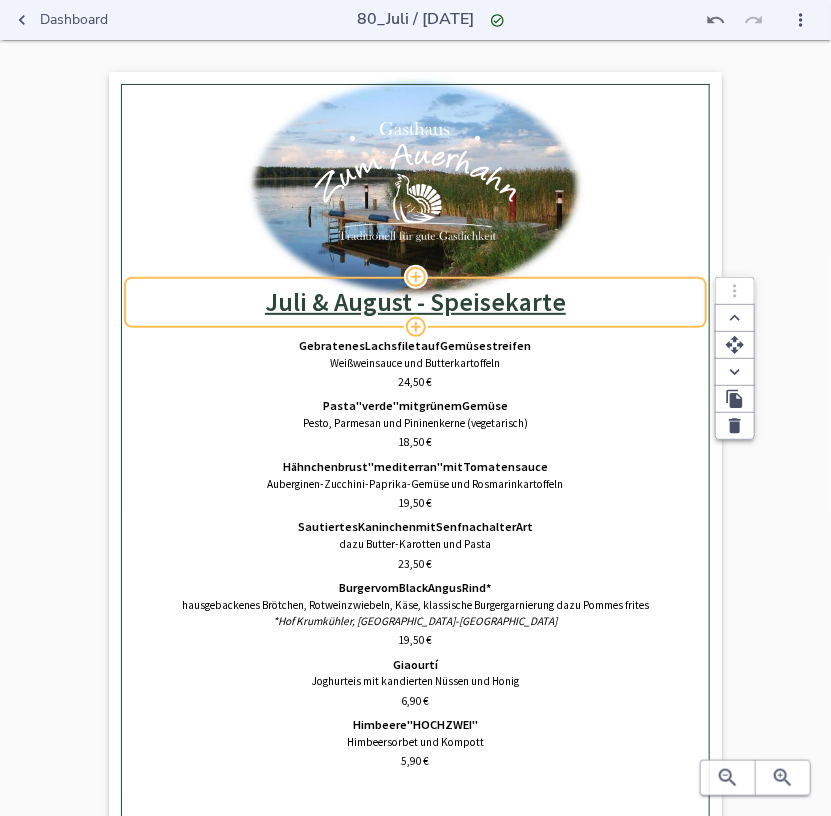 click on "﻿ Juli & August - Speisekarte" at bounding box center (415, 302) 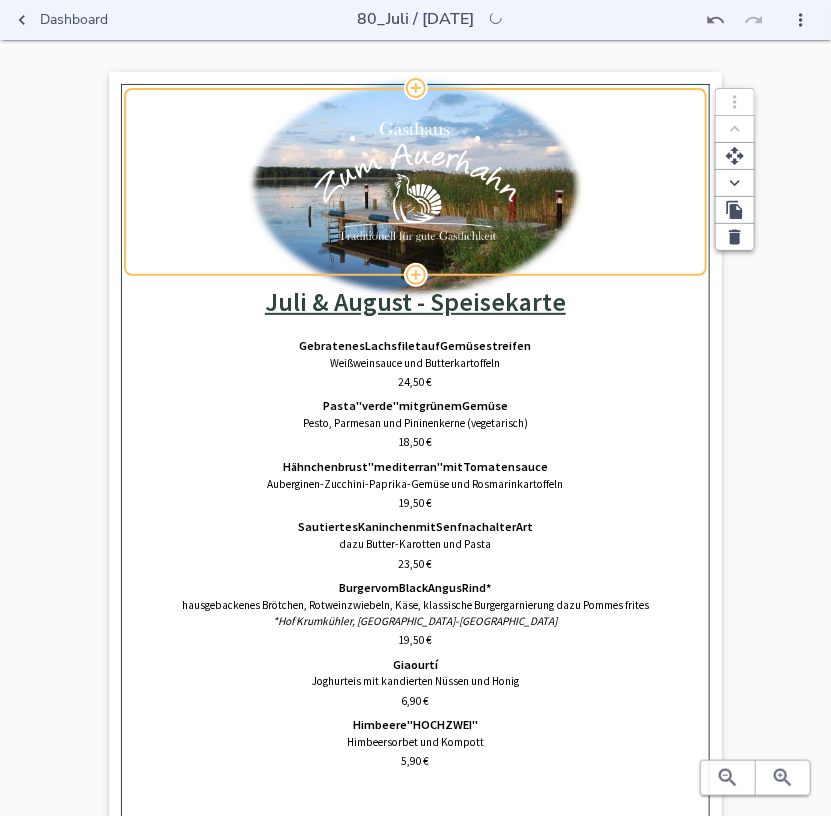 click on "0%
Hochladen ﻿Juli & August - Speisekarte Gebratenes  Lachsfilet  auf  Gemüsestreifen  Weißweinsauce und Butterkartoffeln 24,50   € Pasta  "verde"  mit  grünem  Gemüse  Pesto, Parmesan und Pininenkerne (vegetarisch) 18,50   € Hähnchenbrust  "mediterran"  mit  Tomatensauce  Auberginen-Zucchini-Paprika-Gemüse und Rosmarinkartoffeln 19,50   € Sautiertes  Kaninchen  mit  Senf  nach  alter  Art  dazu Butter-Karotten und Pasta 23,50   € Burger  vom  Black  Angus  Rind*  hausgebackenes Brötchen, Rotweinzwiebeln, Käse, klassische Burgergarnierung dazu Pommes frites *Hof Krumkühler, [GEOGRAPHIC_DATA]-Loxten 19,50   € Giaourtí  Joghurteis mit kandierten Nüssen und Honig 6,90   € Himbeere  "HOCHZWEI"  Himbeersorbet und Kompott 5,90   €" at bounding box center (415, 433) 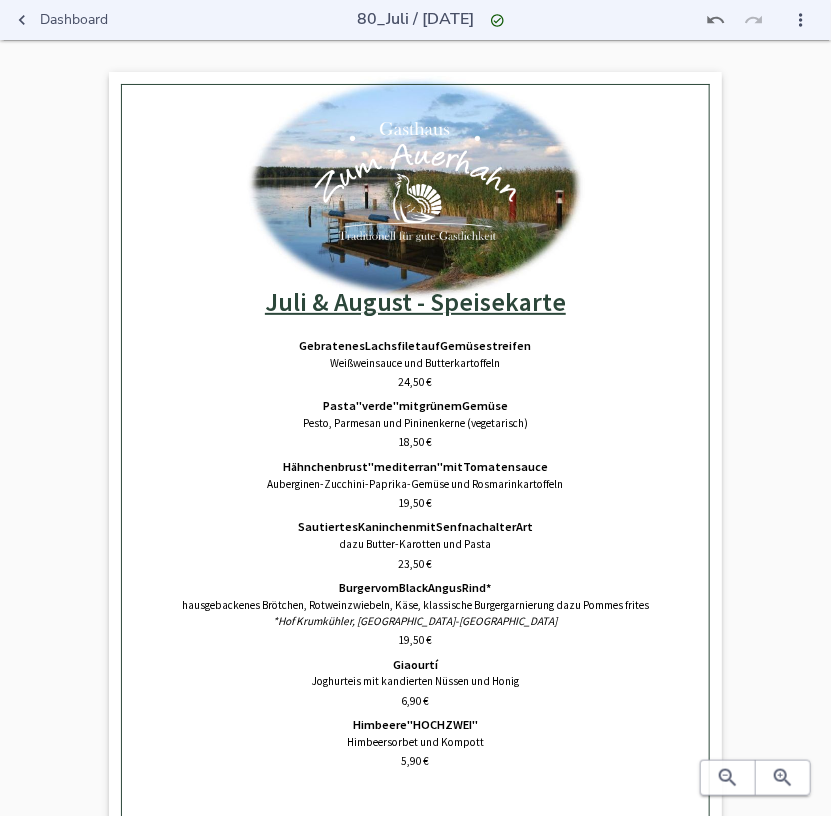 click on "Dashboard" at bounding box center [62, 20] 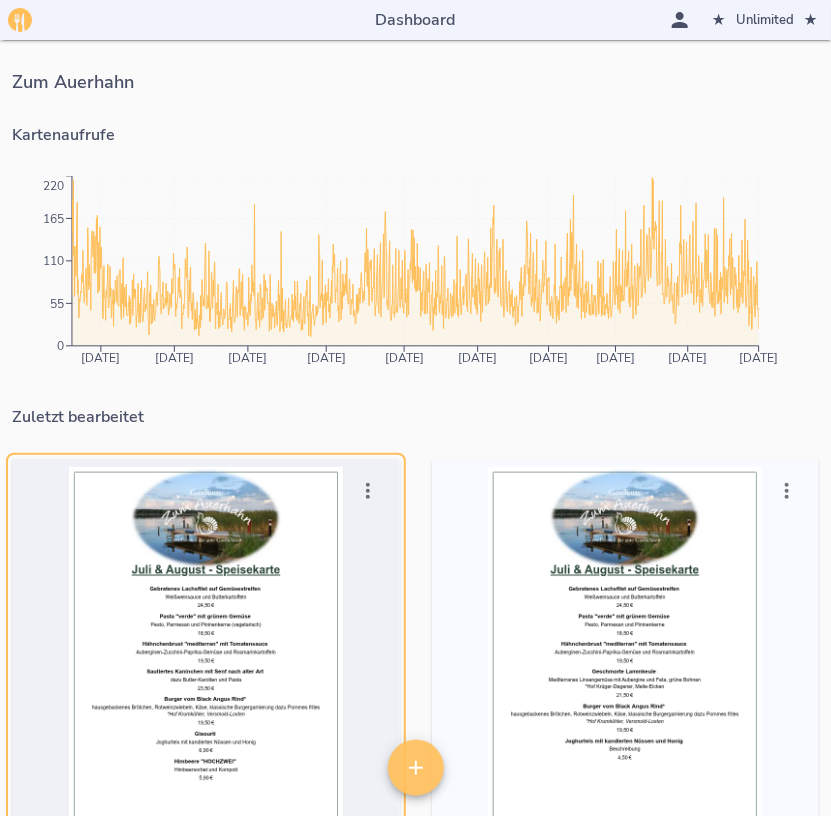 click at bounding box center [206, 661] 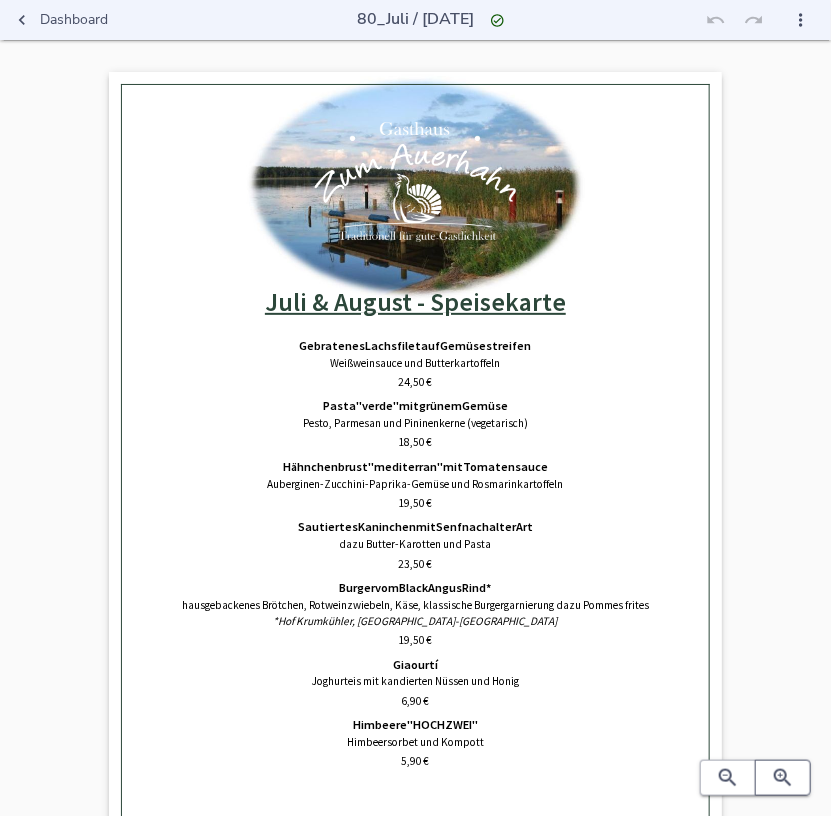 click at bounding box center [783, 778] 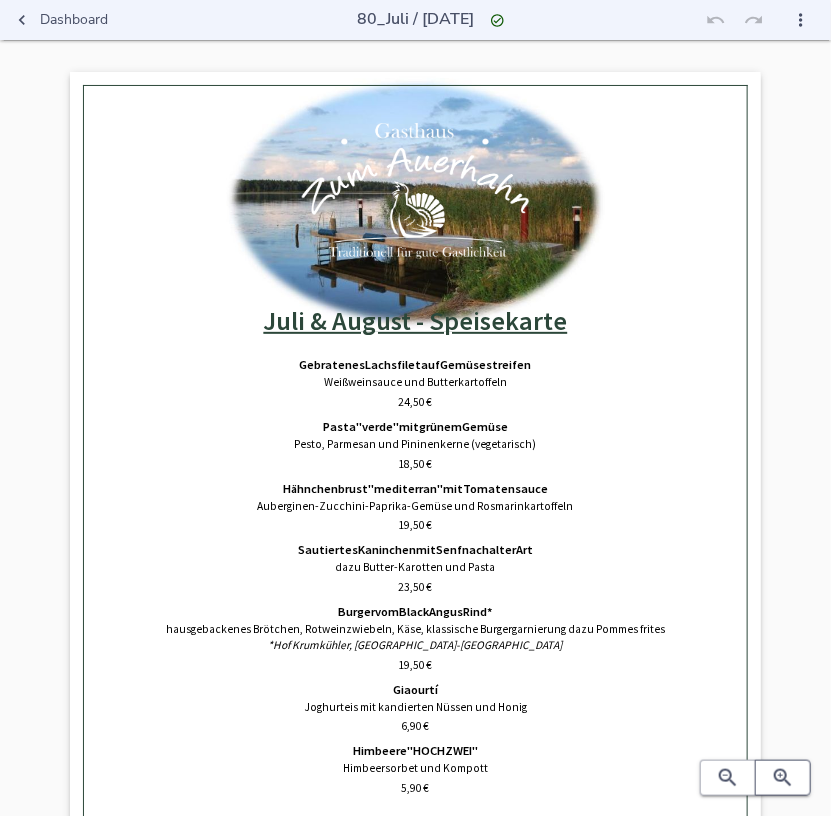 click at bounding box center [783, 778] 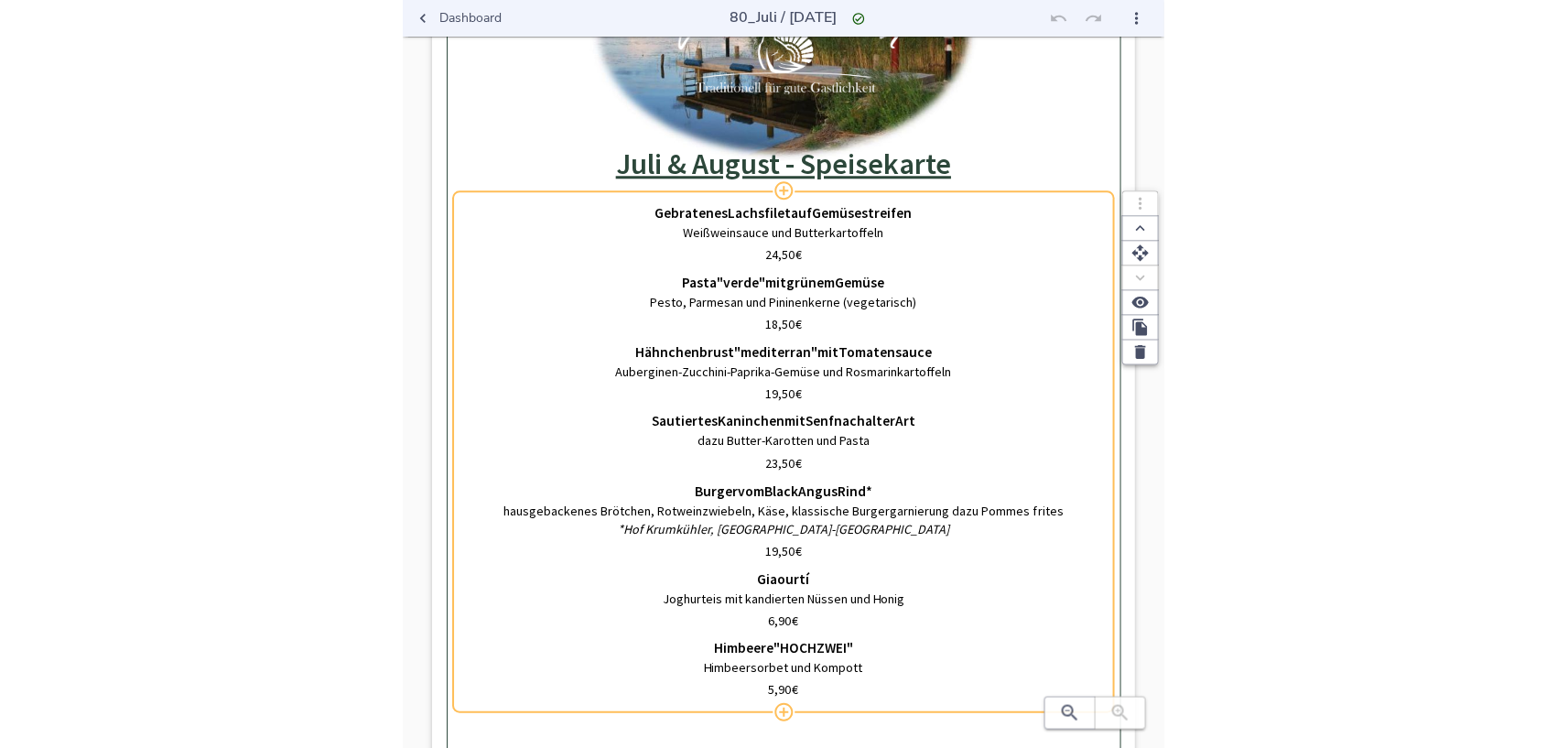 scroll, scrollTop: 201, scrollLeft: 0, axis: vertical 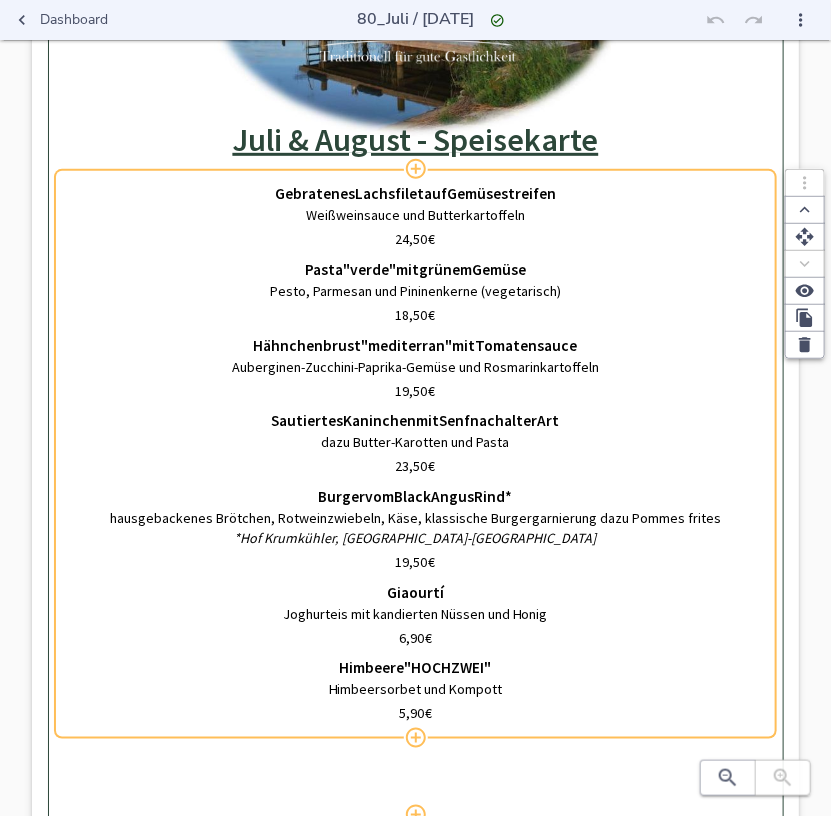 click on "Pasta  "verde"  mit  grünem  Gemüse  Pesto, Parmesan und Pininenkerne (vegetarisch)" at bounding box center [415, 281] 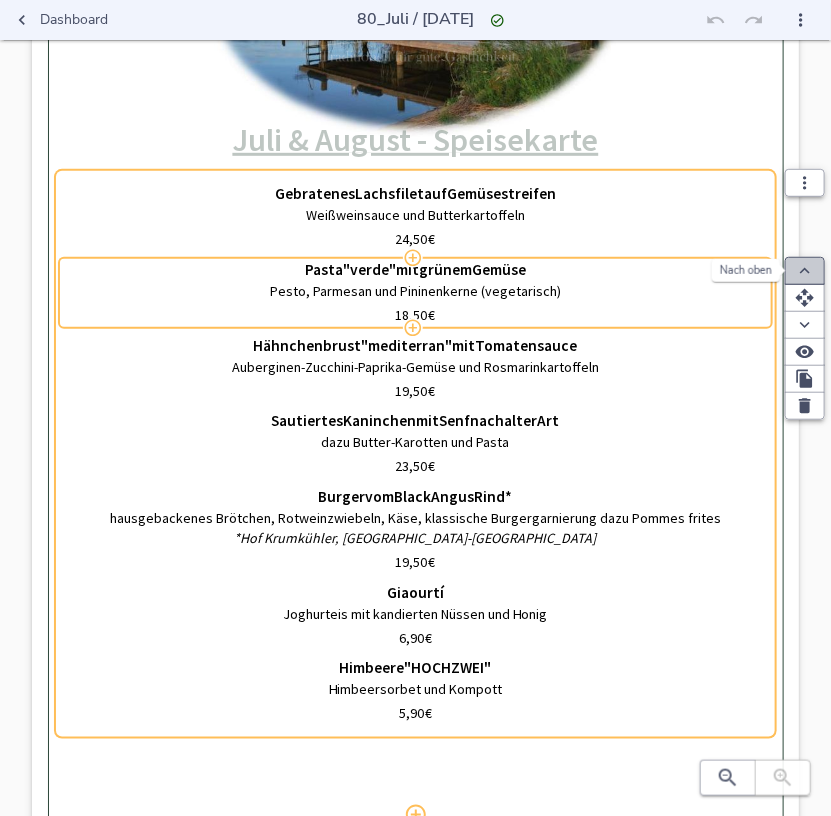click 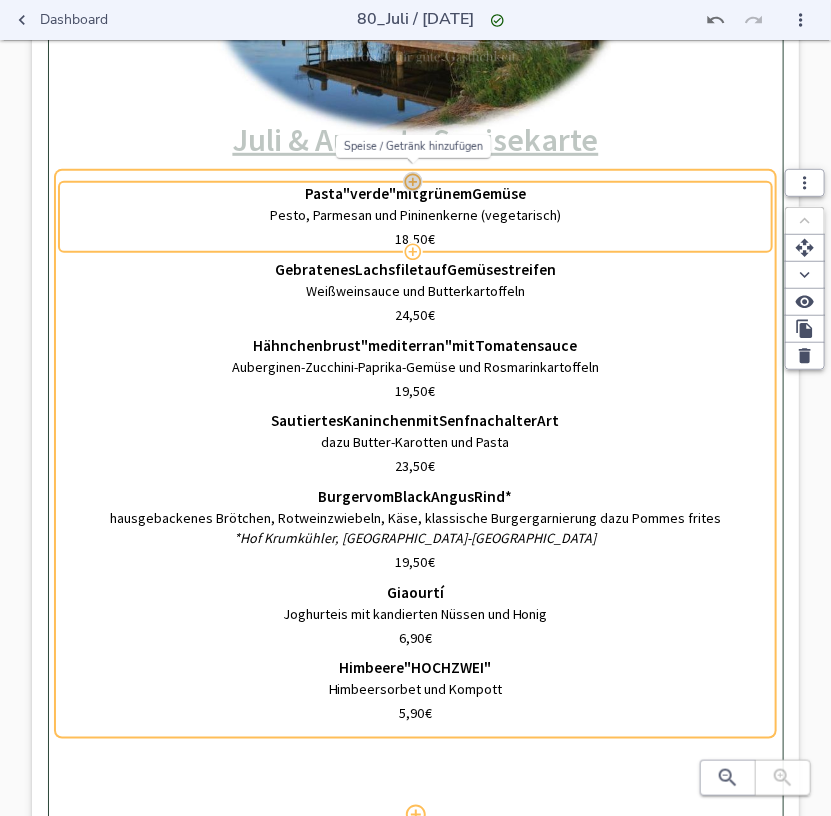 click 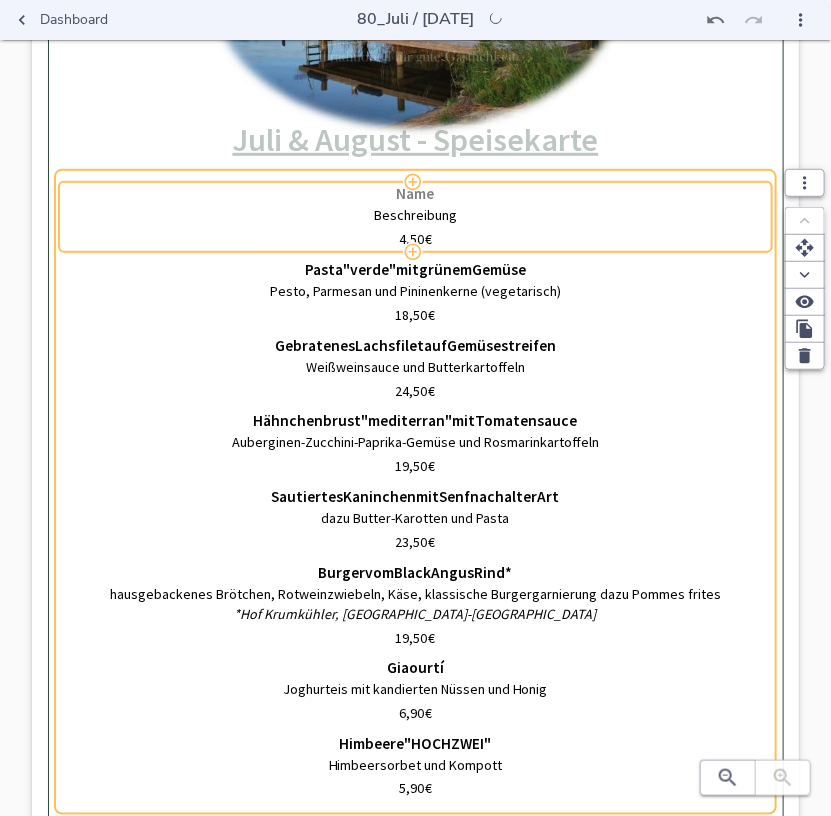 click on "Name" at bounding box center (415, 194) 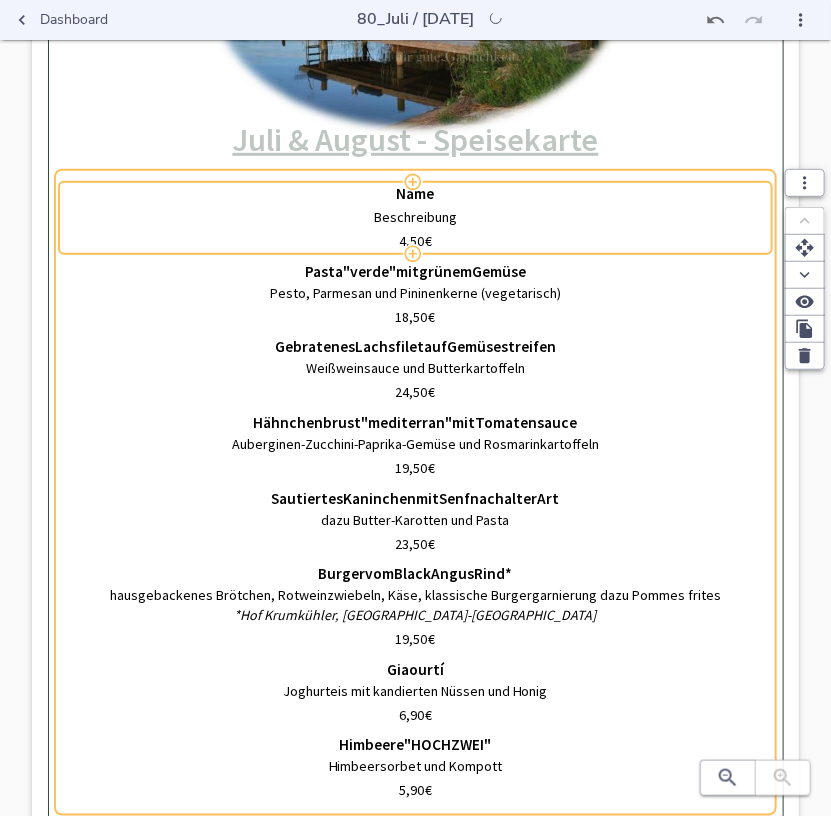 click on "Name" at bounding box center (415, 194) 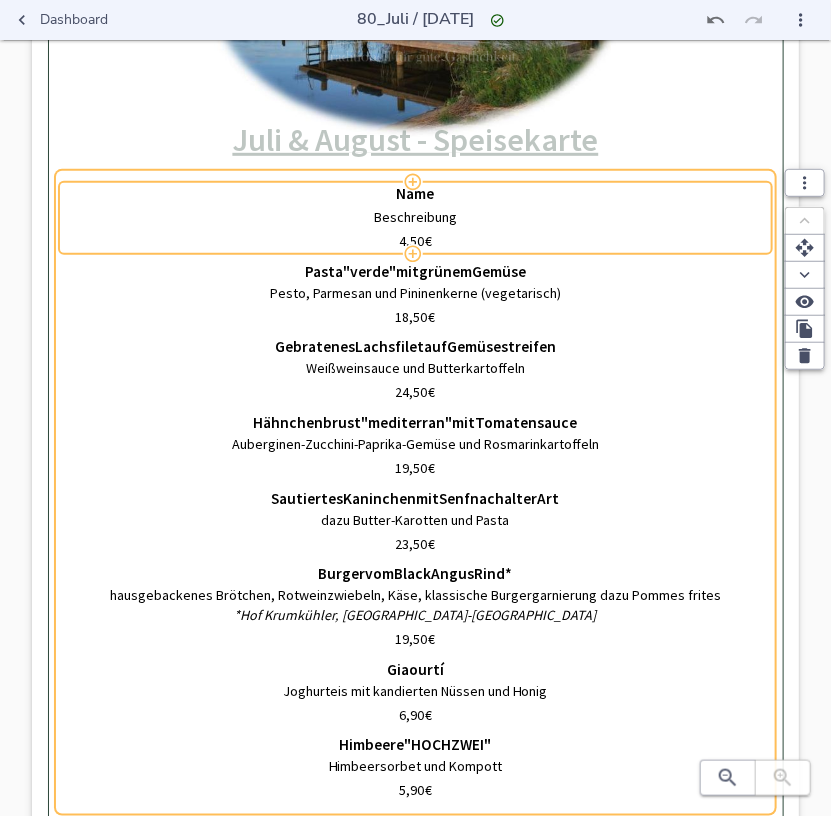 click on "Name" at bounding box center [415, 194] 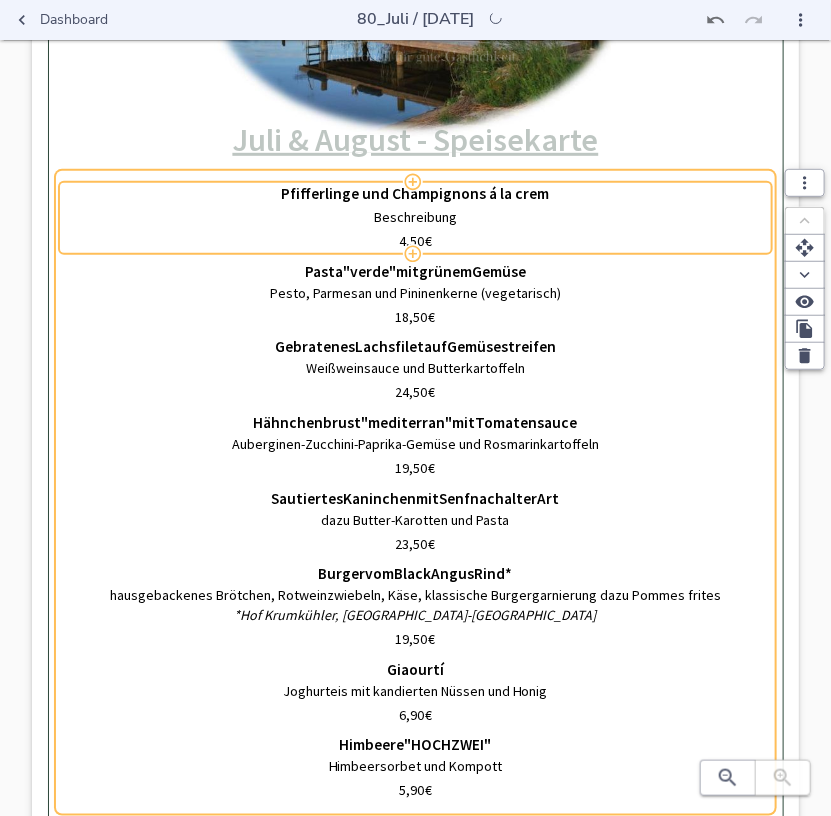 type on "Pfifferlinge und Champignons á la creme" 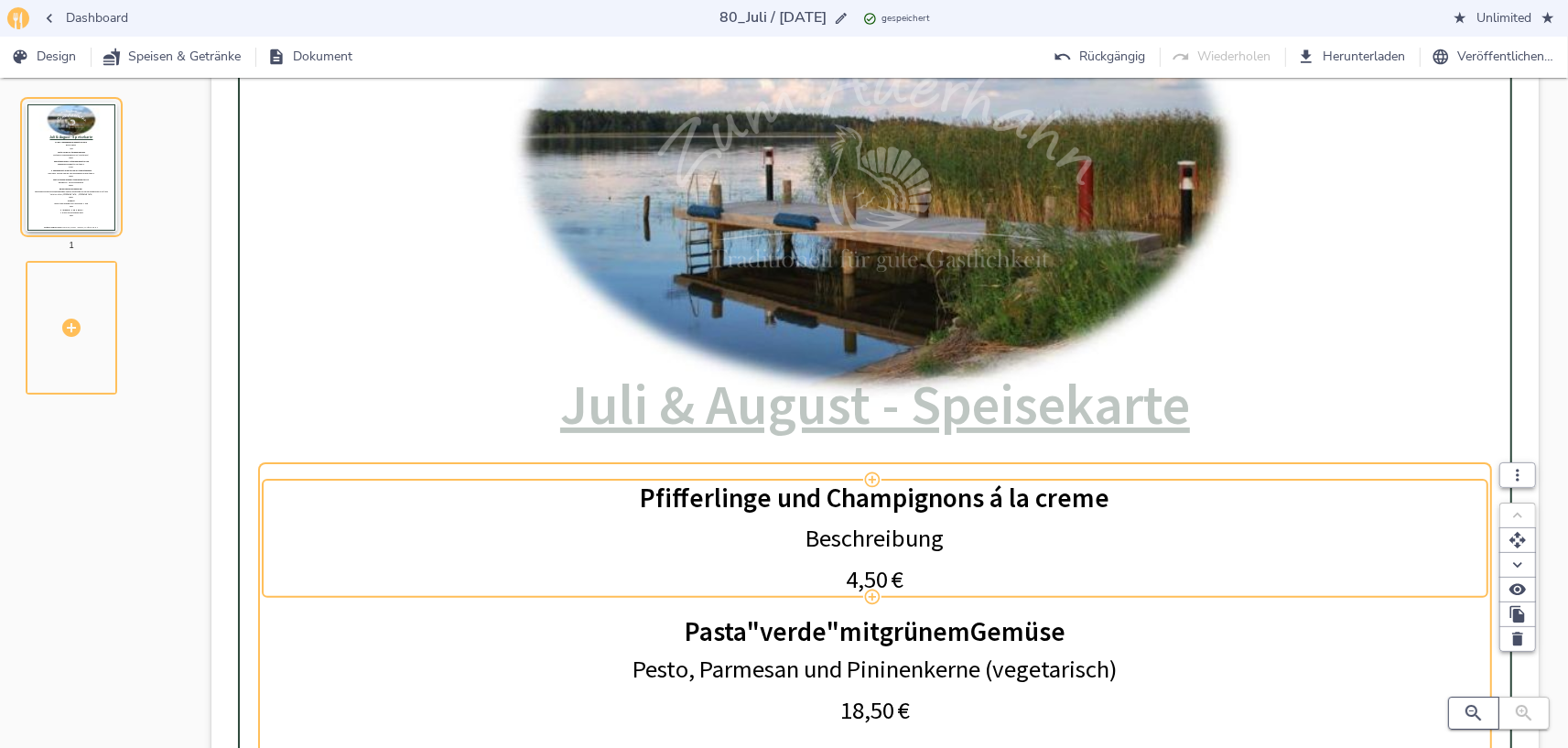 click at bounding box center [1474, 713] 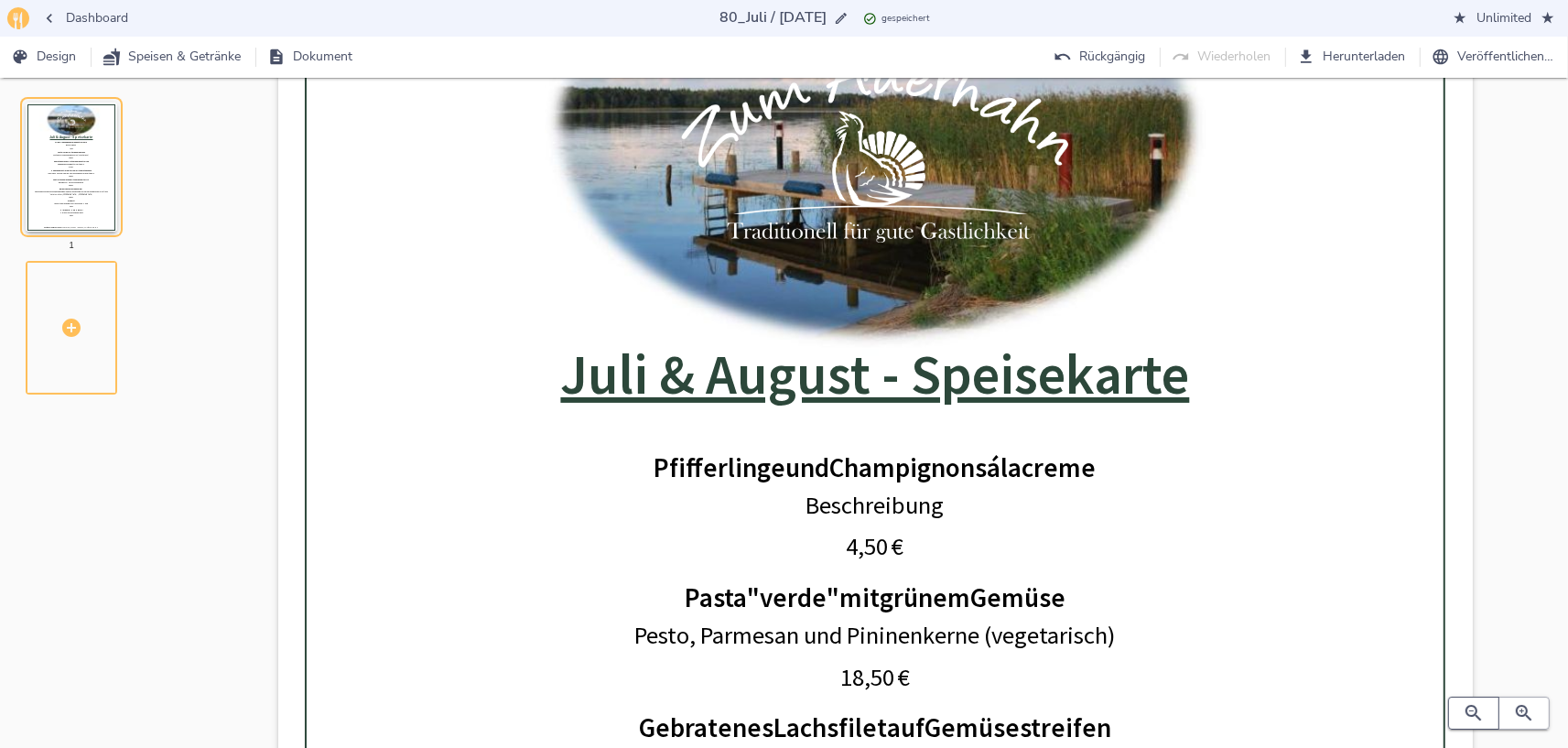 click at bounding box center [1474, 713] 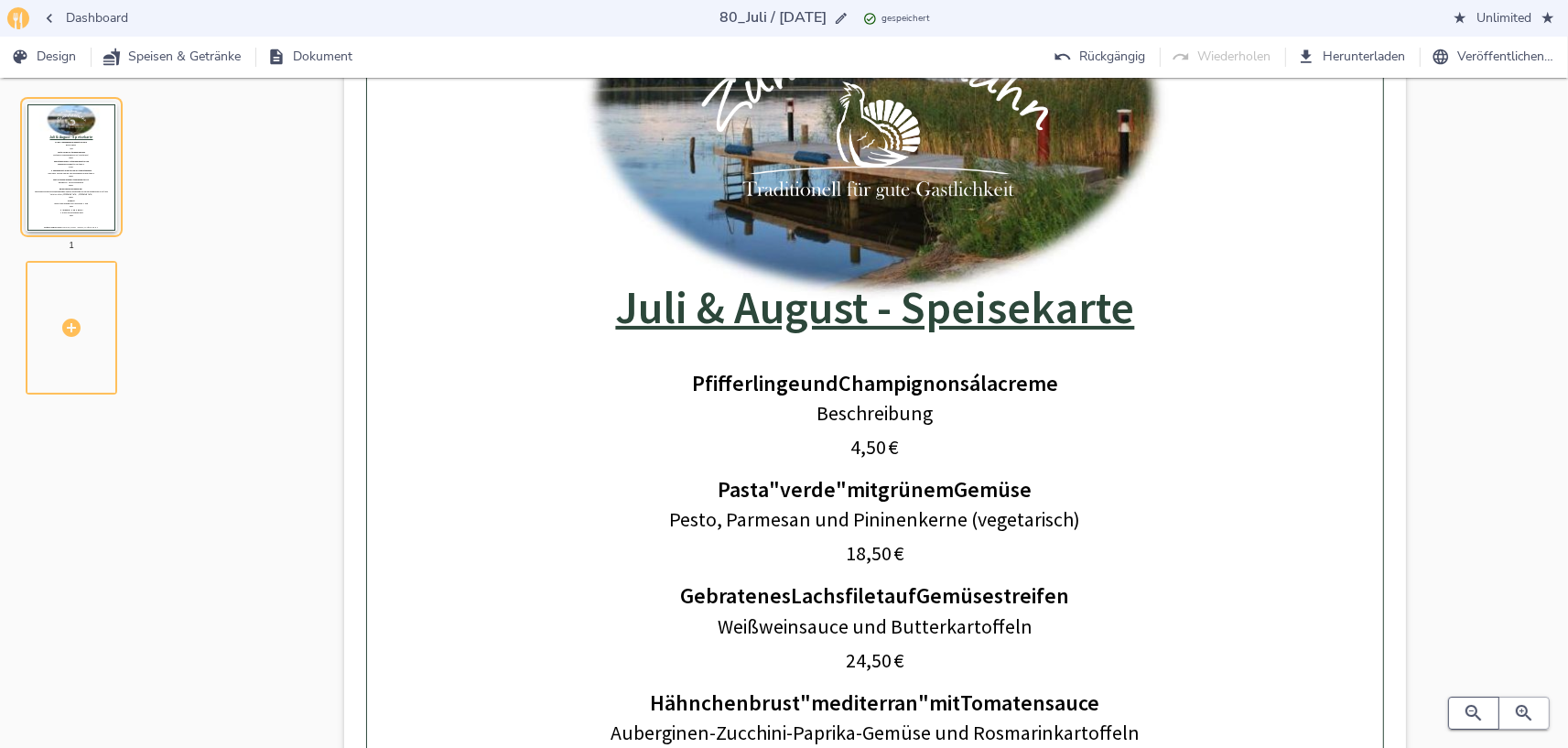 click at bounding box center (1474, 713) 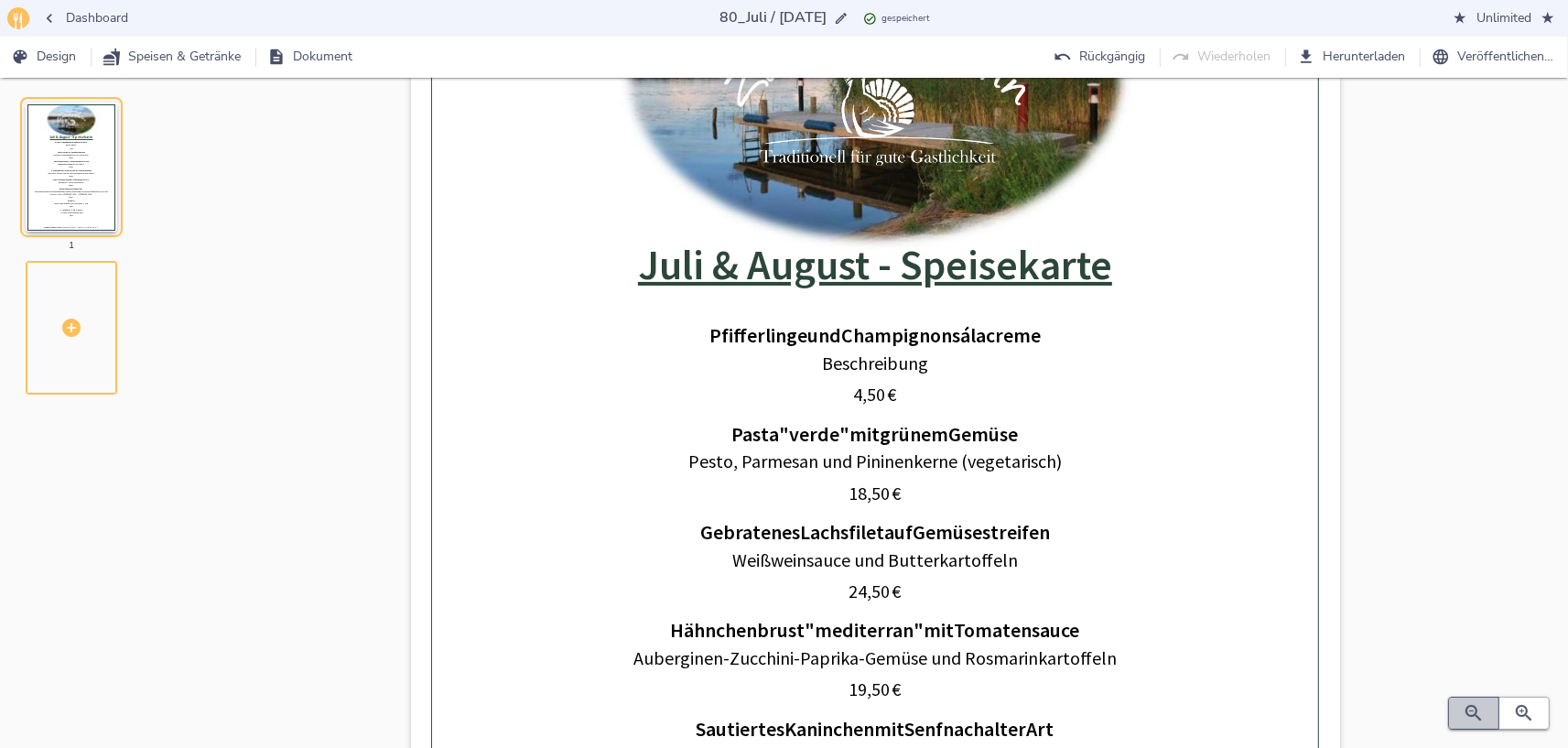 click at bounding box center [1474, 713] 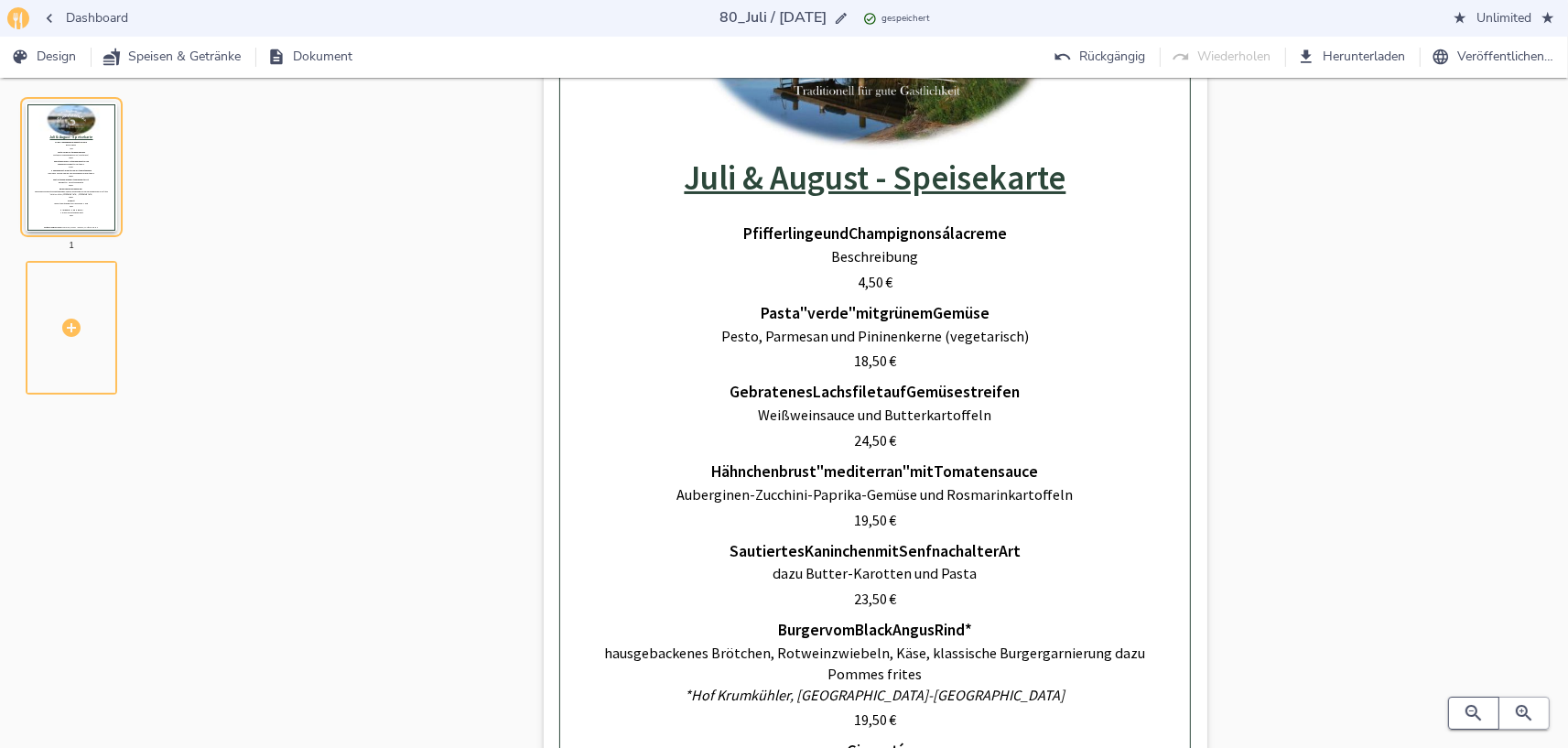 click at bounding box center [1474, 713] 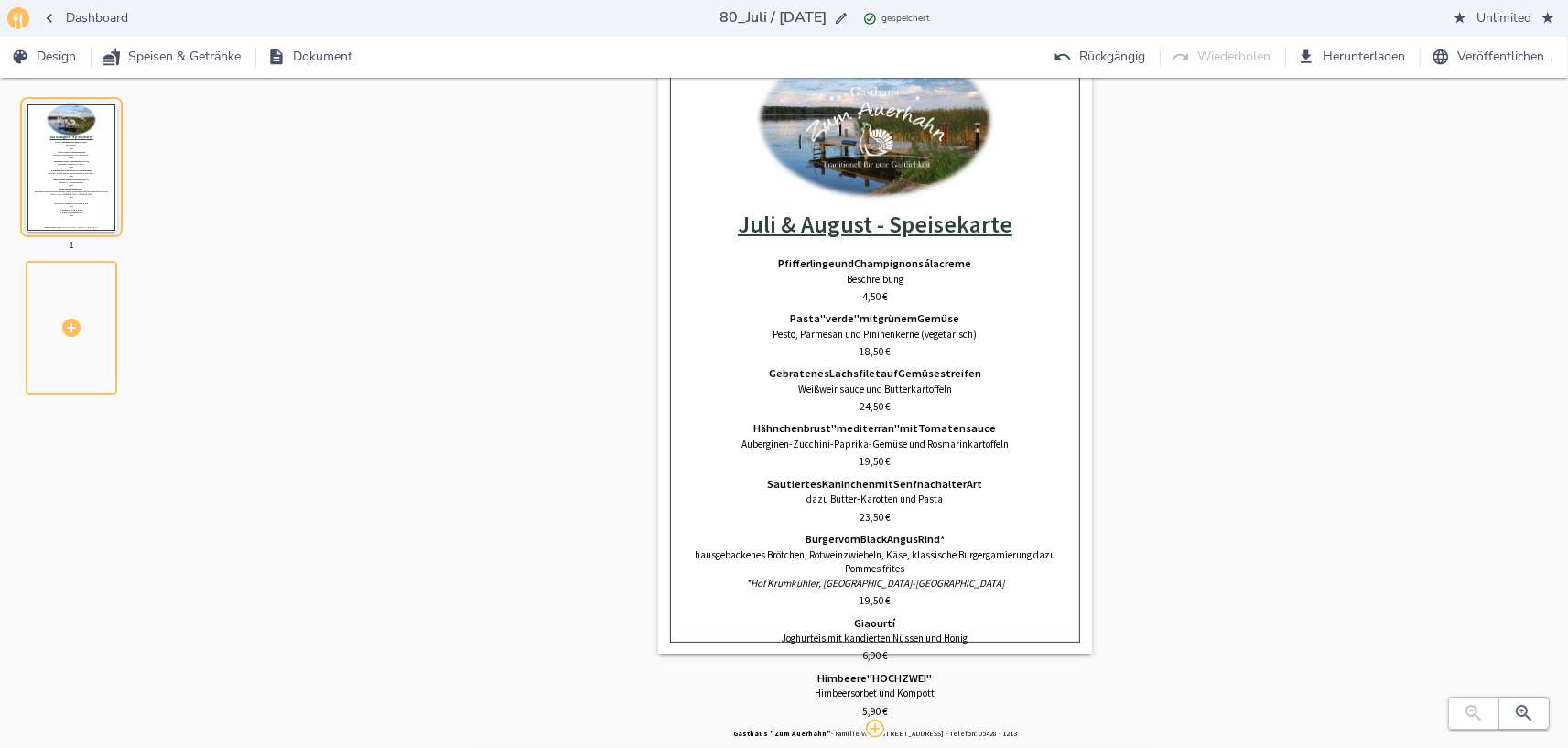 scroll, scrollTop: 37, scrollLeft: 0, axis: vertical 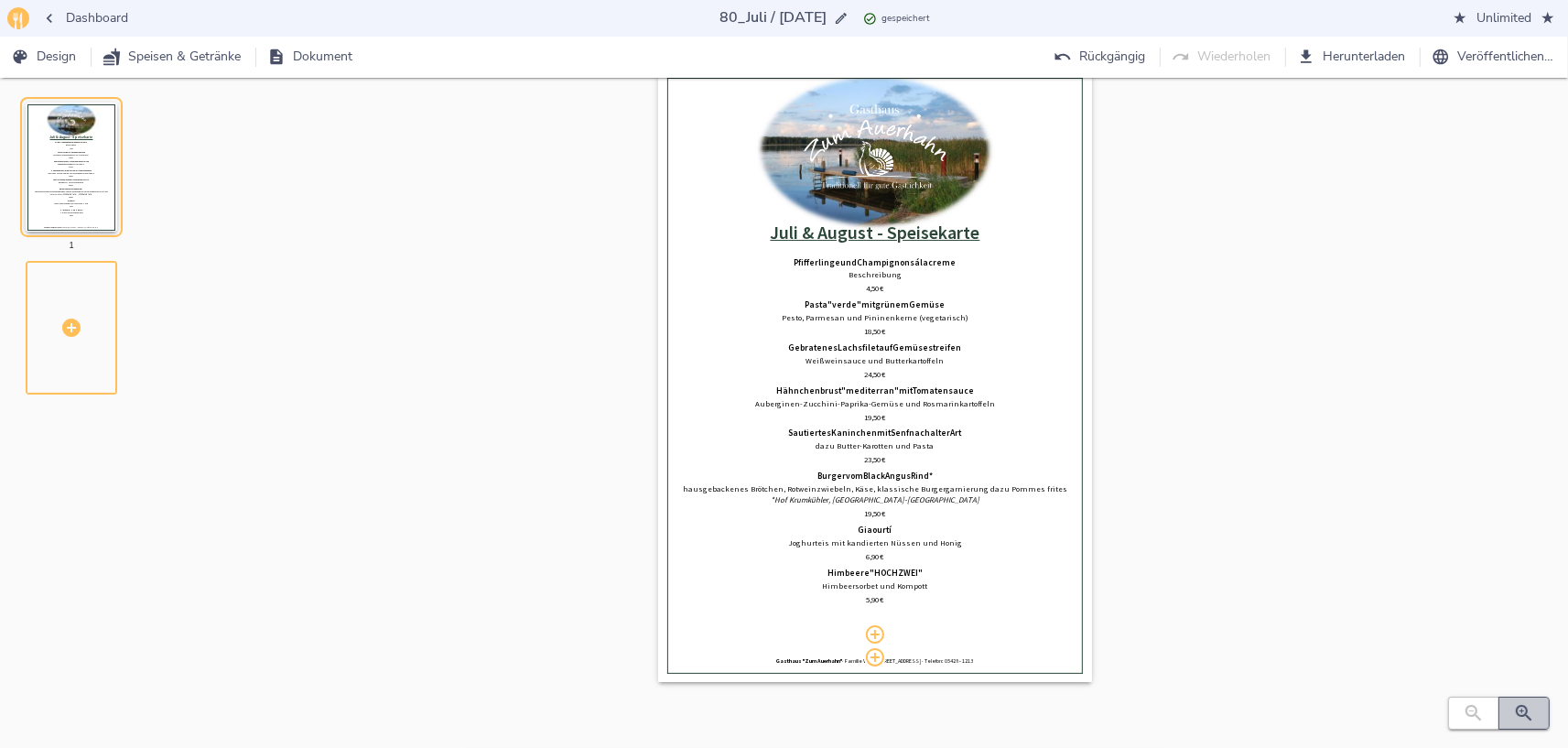 click 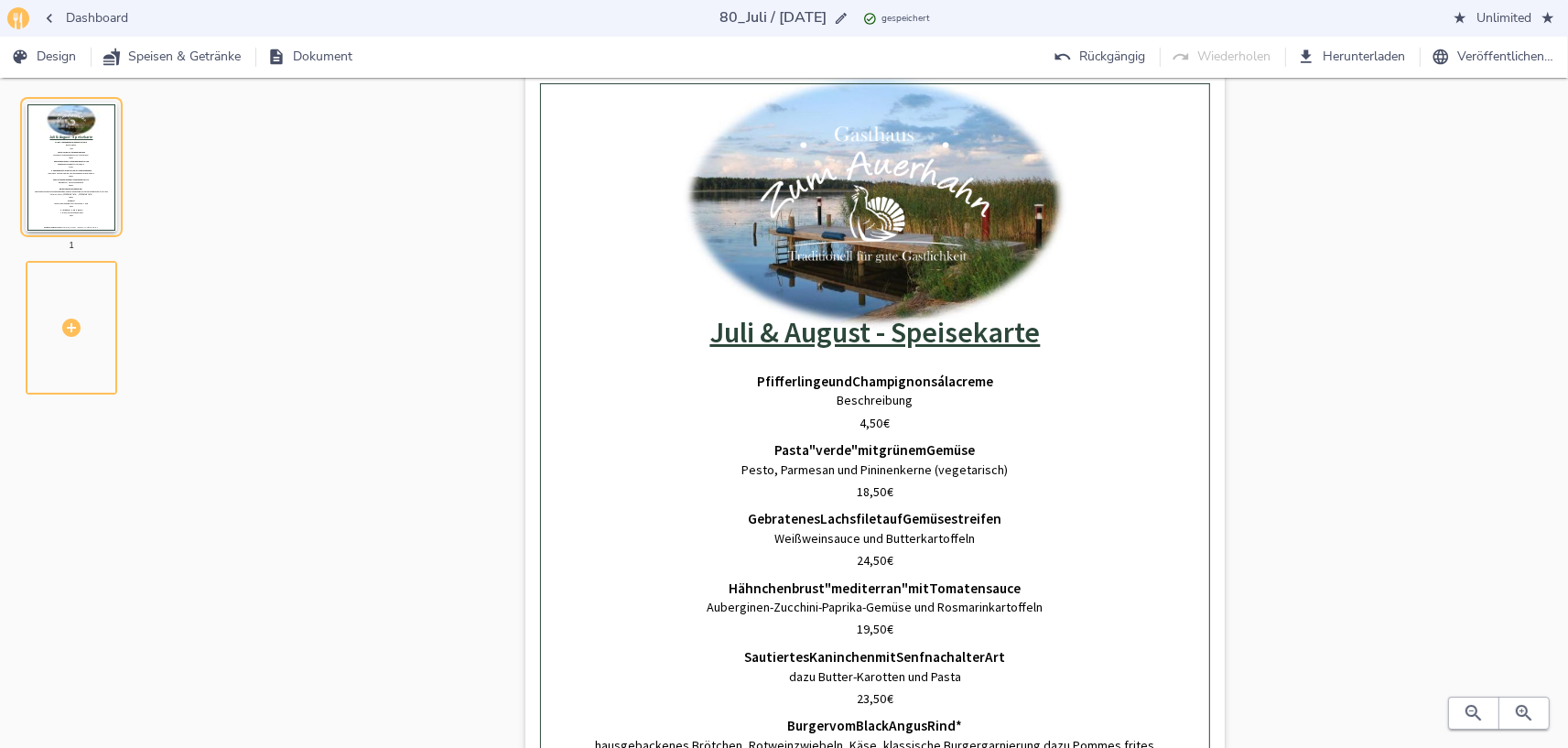 click on "Dashboard" at bounding box center [86, 18] 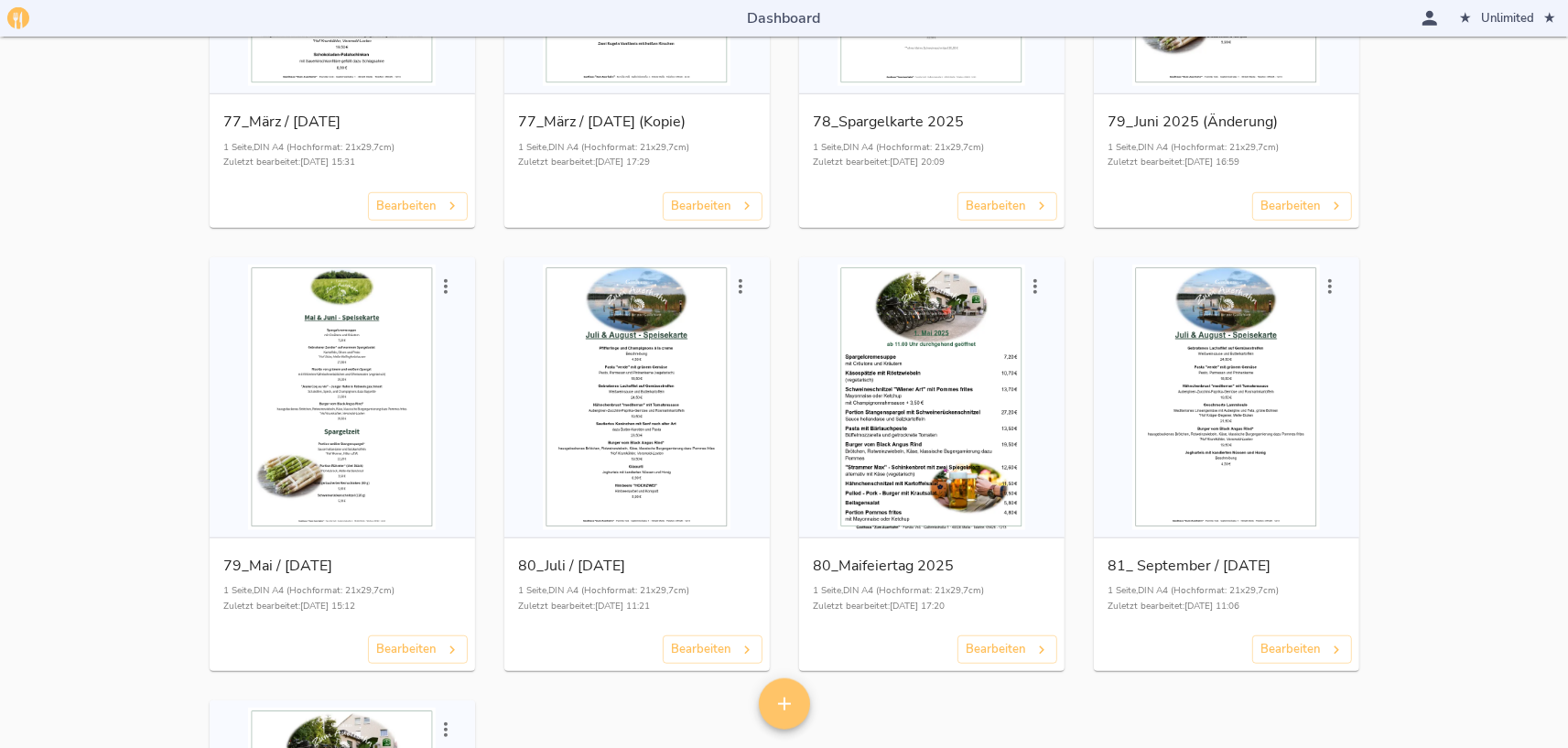 scroll, scrollTop: 1108, scrollLeft: 0, axis: vertical 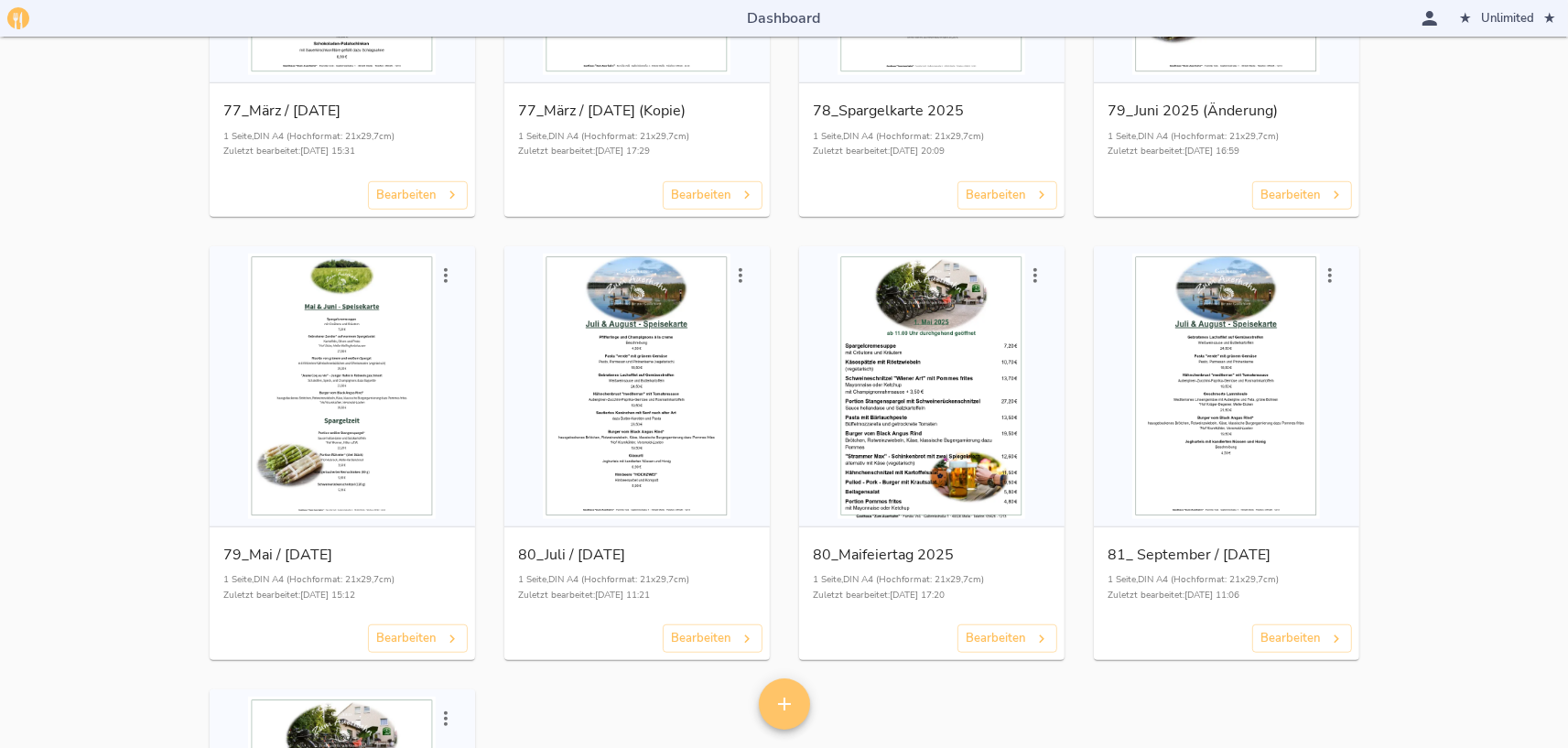 click at bounding box center (637, 386) 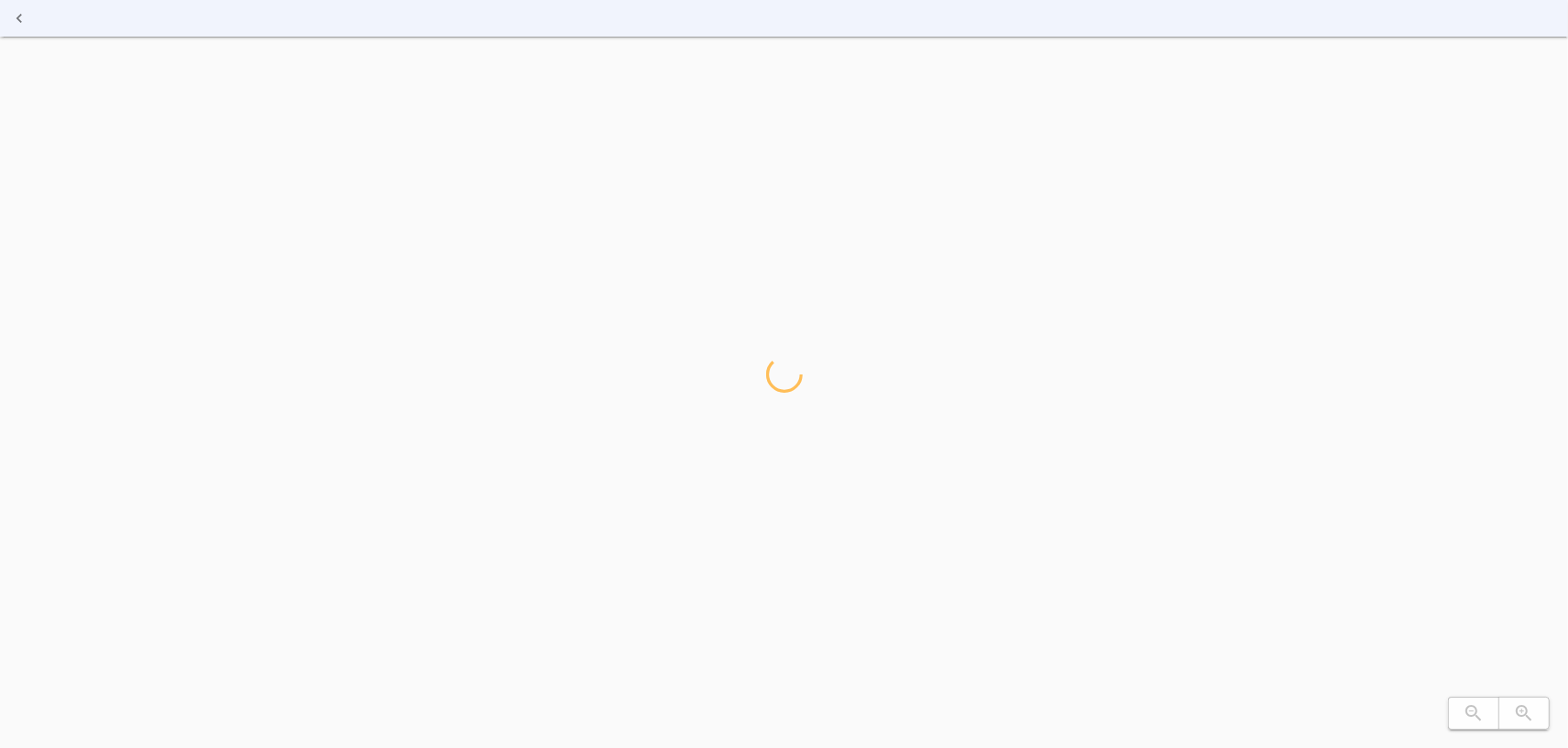 scroll, scrollTop: 0, scrollLeft: 0, axis: both 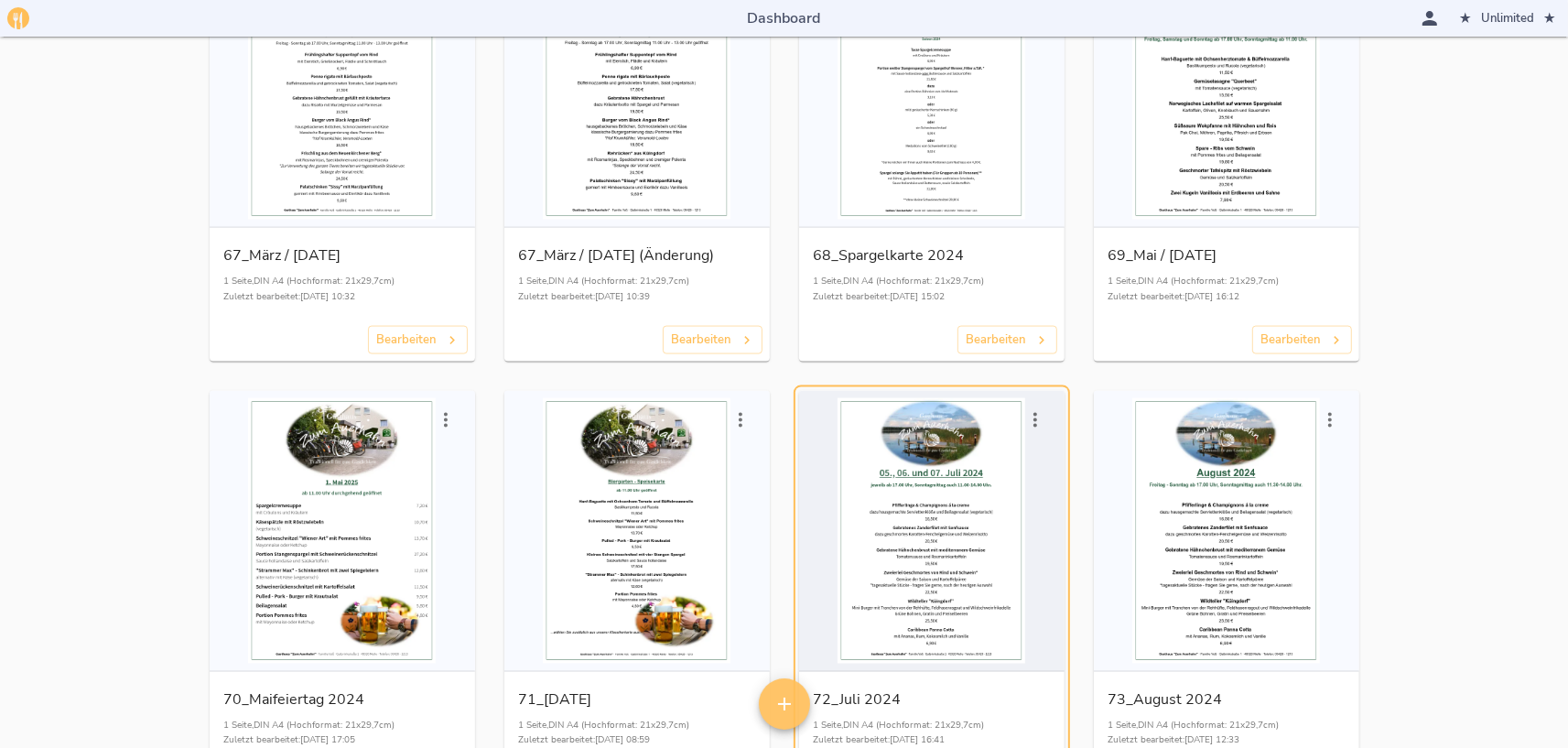 click at bounding box center [932, 531] 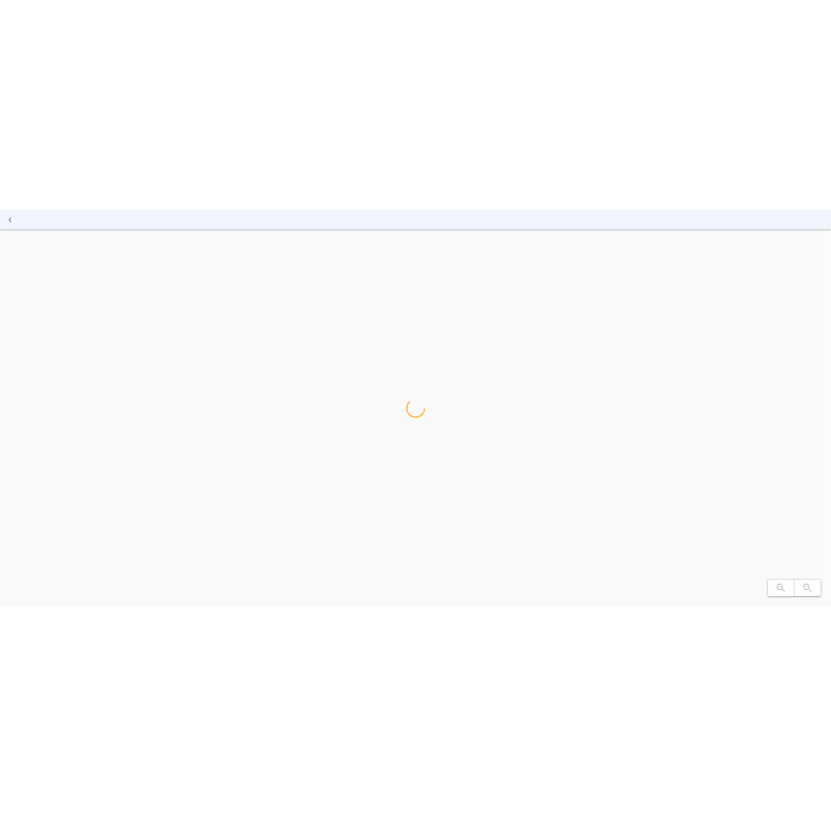 scroll, scrollTop: 0, scrollLeft: 0, axis: both 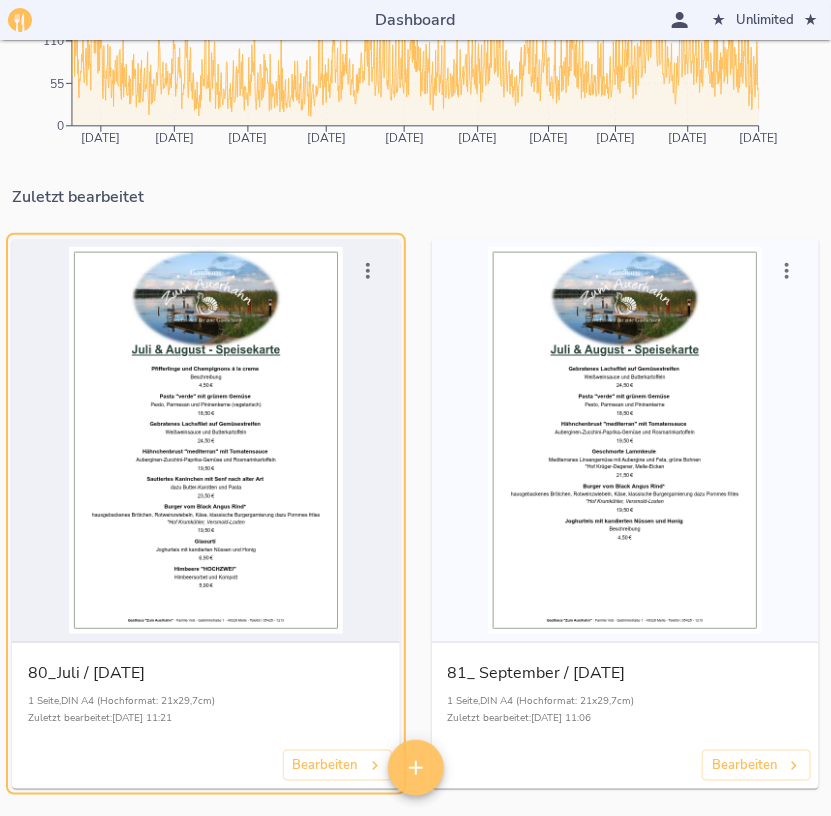 click at bounding box center (206, 441) 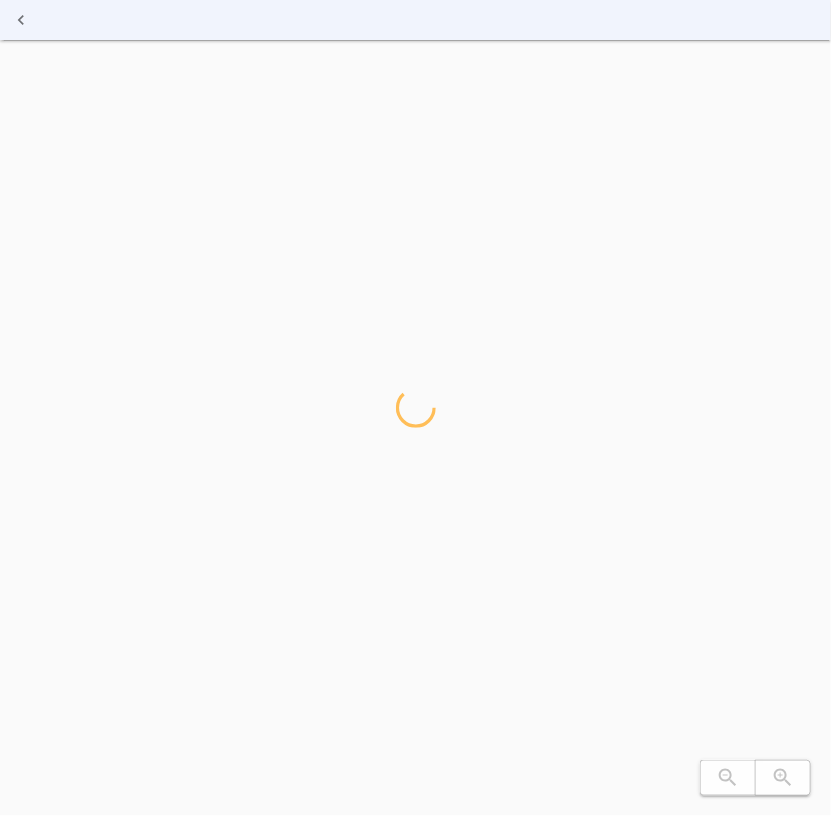 scroll, scrollTop: 0, scrollLeft: 0, axis: both 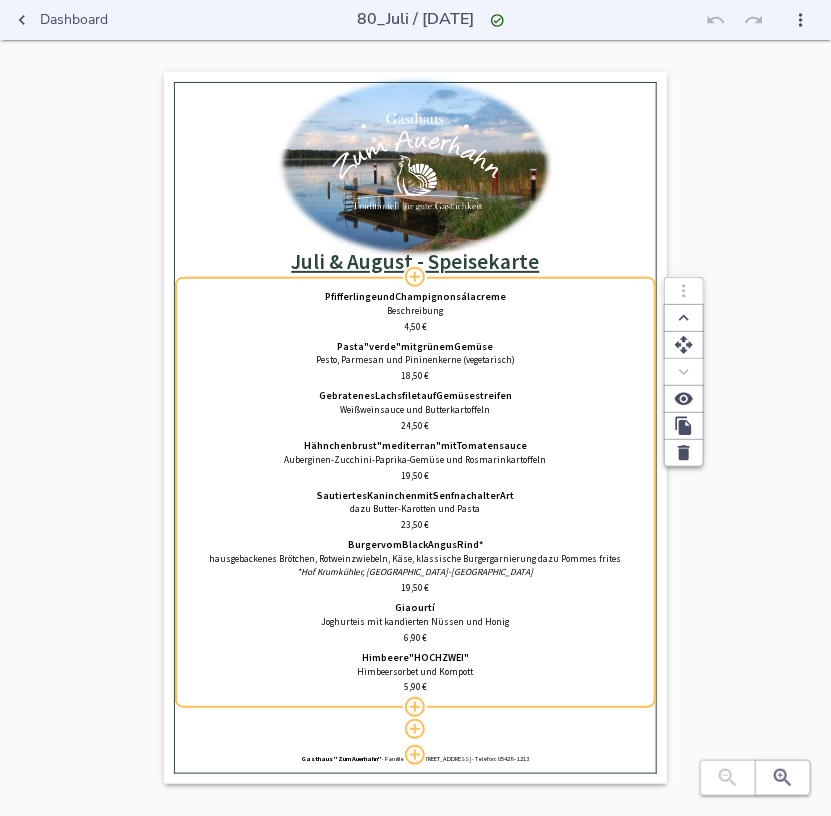 click on "Gemüsestreifen" at bounding box center [474, 396] 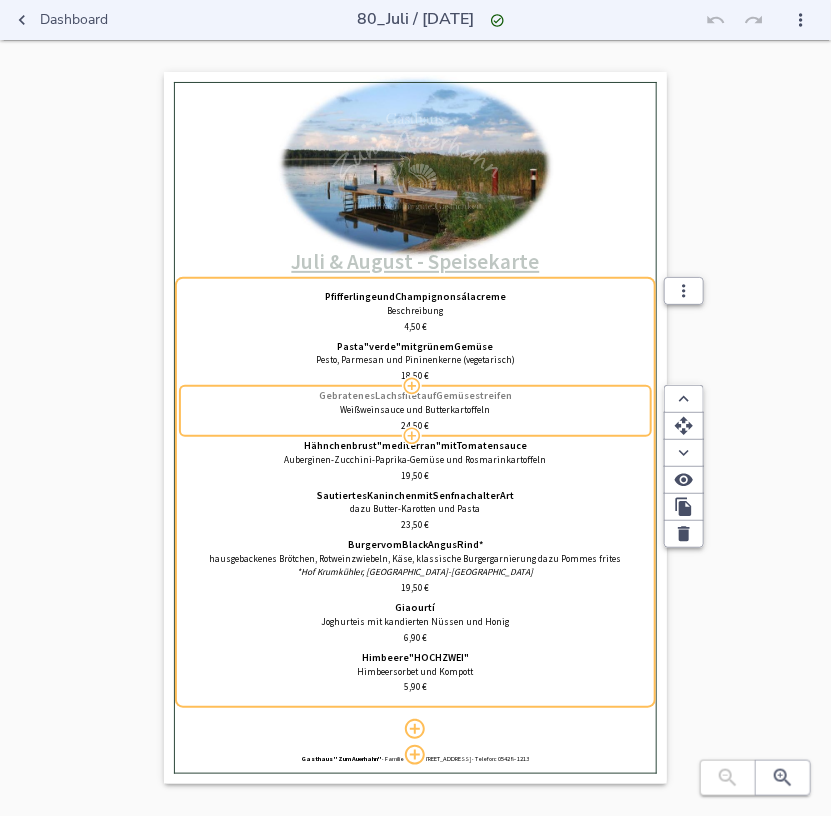 click on "Gemüsestreifen" at bounding box center (474, 396) 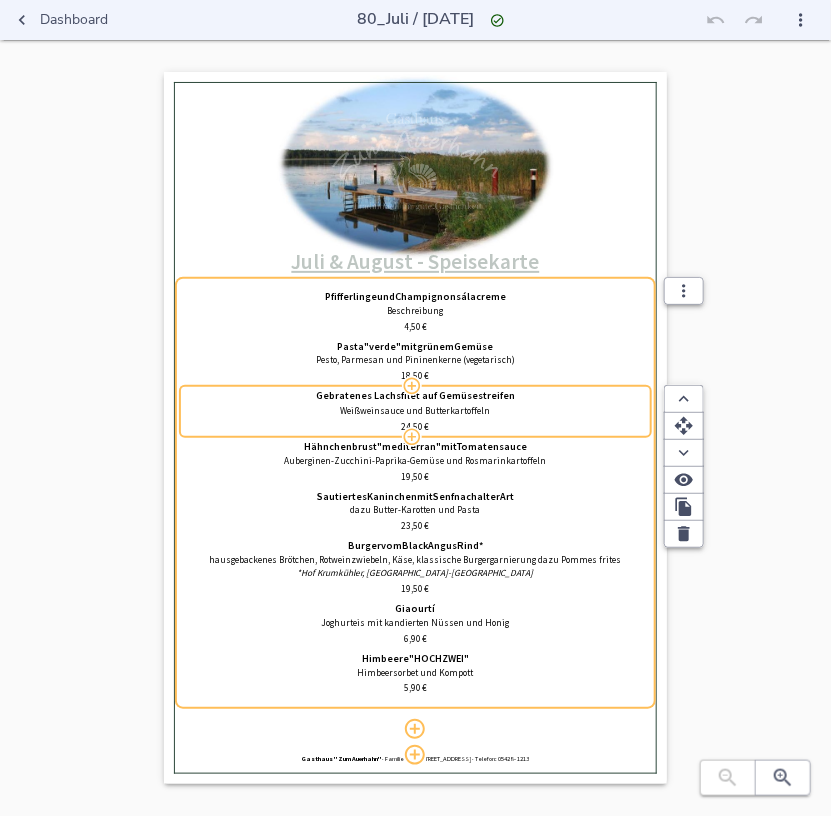 click on "Gebratenes Lachsfilet auf Gemüsestreifen" at bounding box center (415, 396) 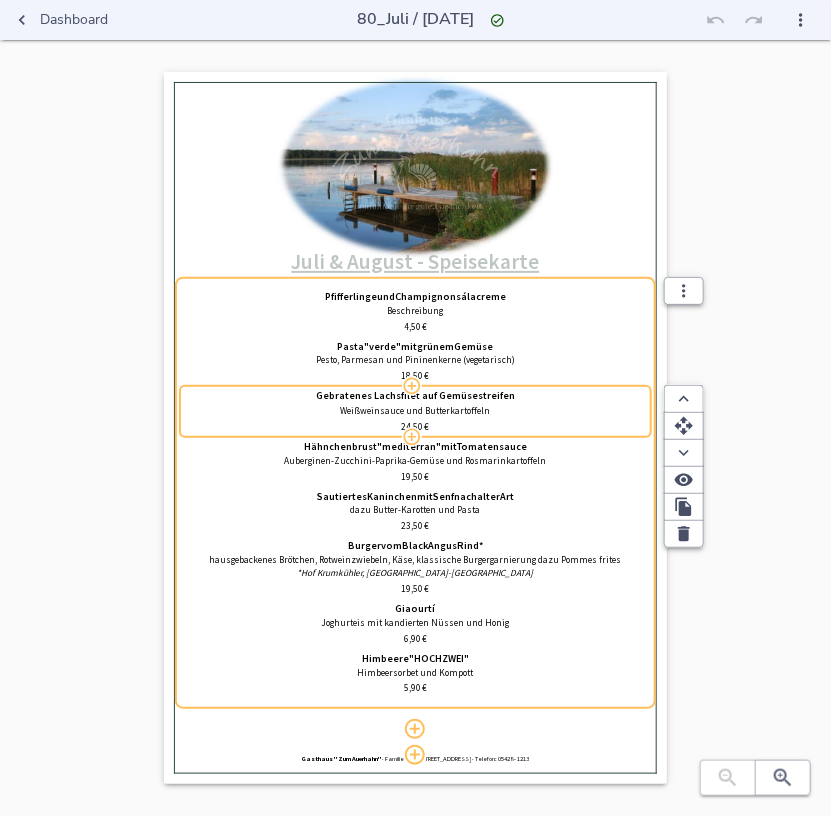 click on "Gebratenes Lachsfilet auf Gemüsestreifen" at bounding box center (415, 396) 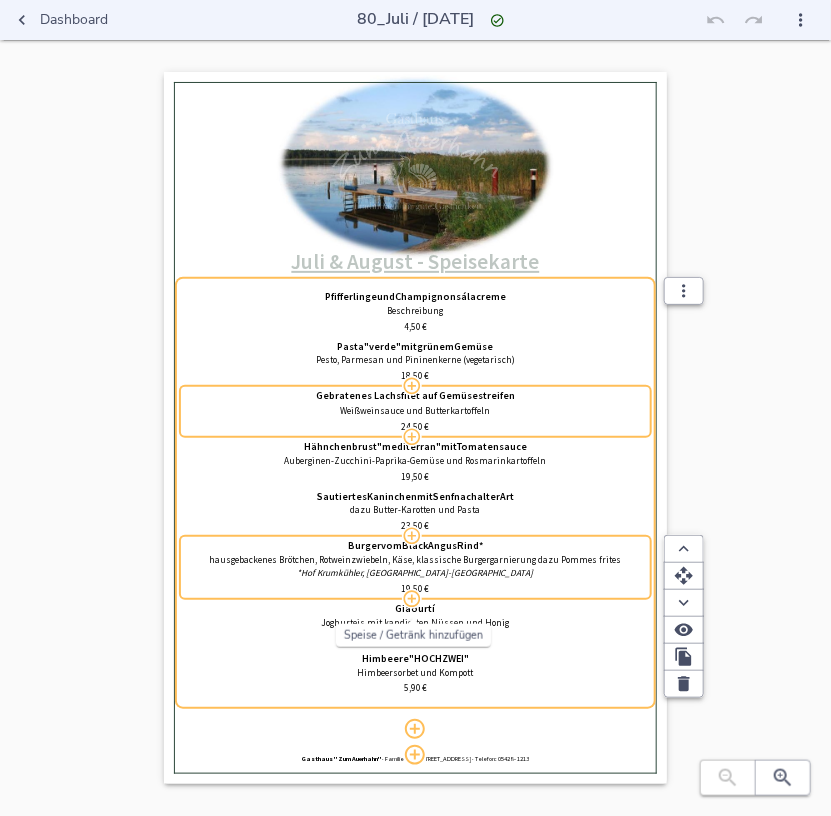 click 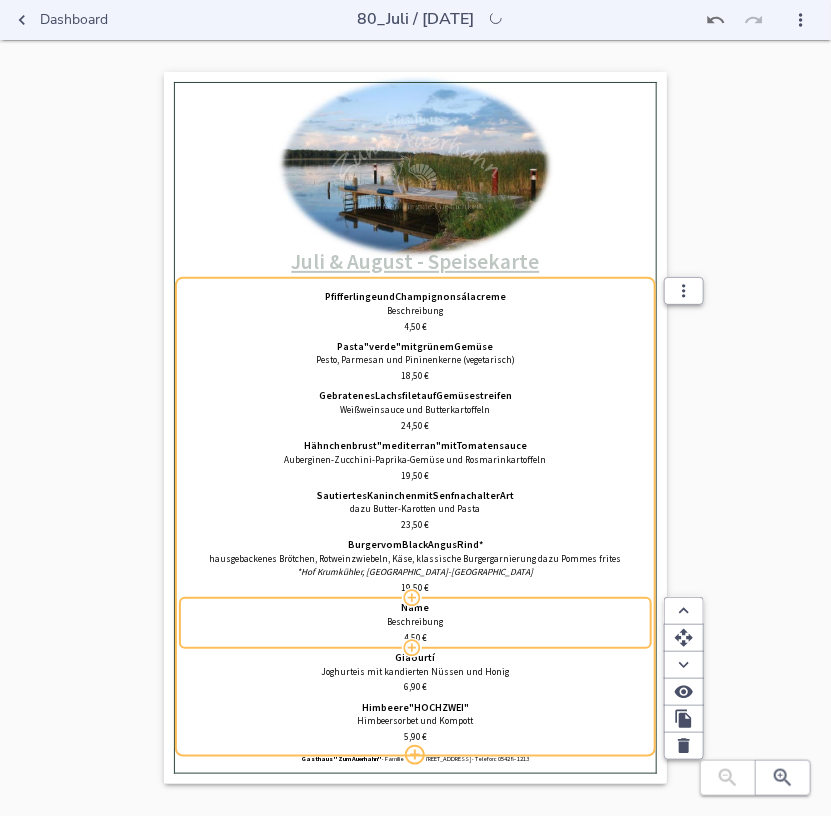 click on "Name  Beschreibung" at bounding box center [415, 615] 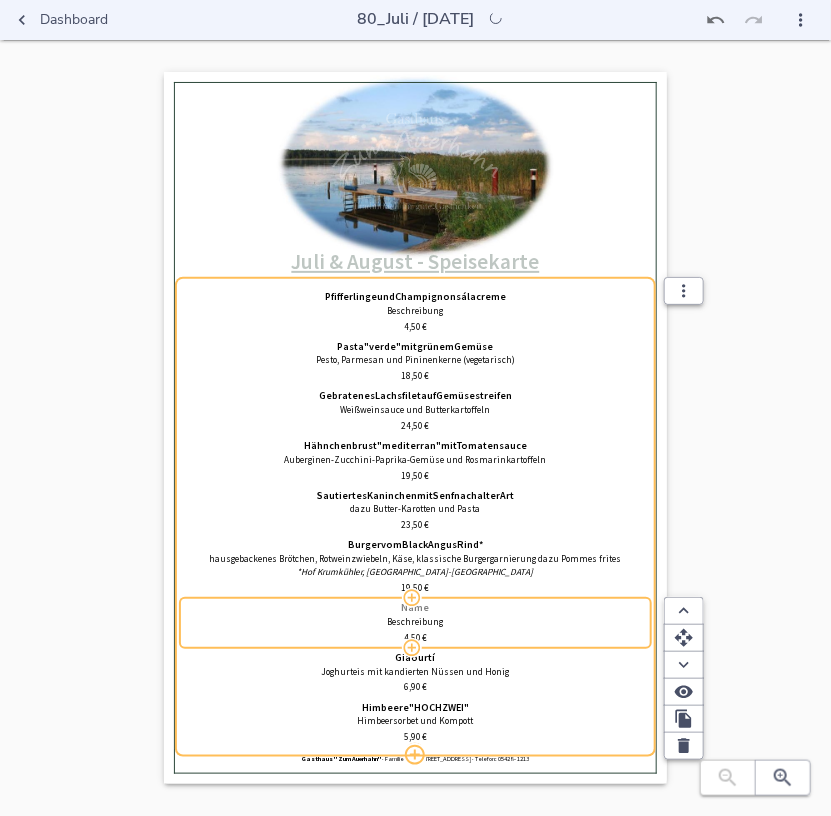 click on "Name" at bounding box center [415, 608] 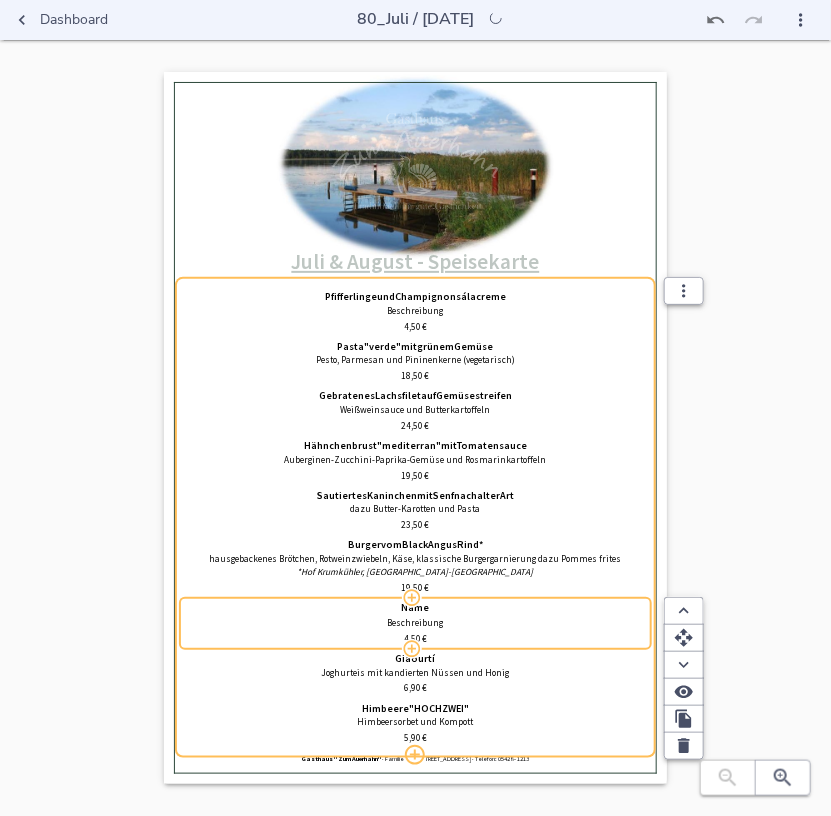 click on "Name" at bounding box center (415, 608) 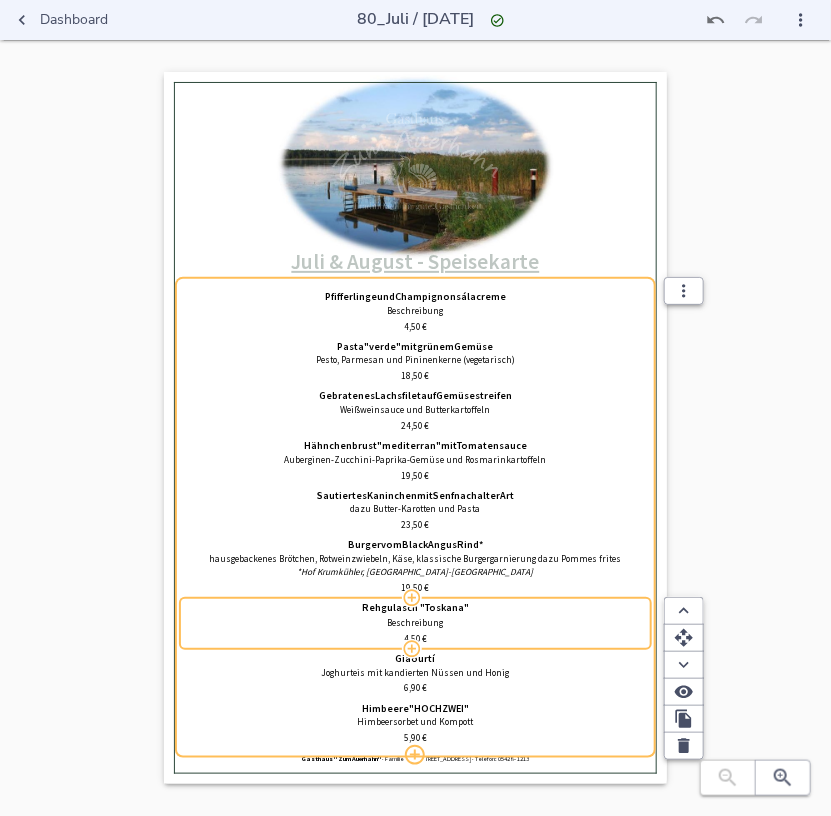 type on "Rehgulasch "Toskana"" 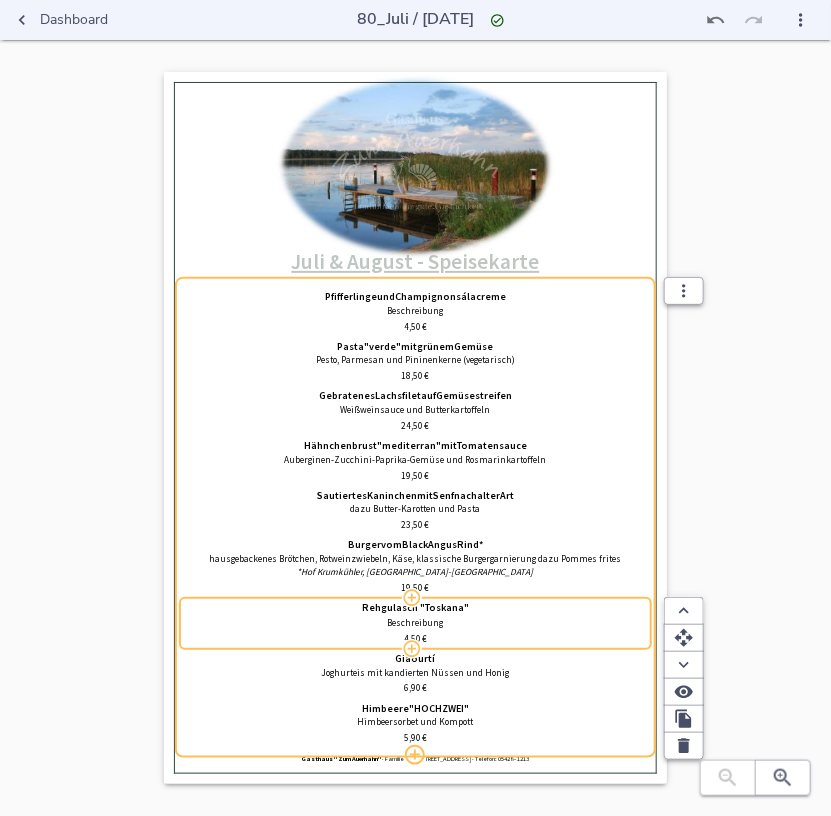 type 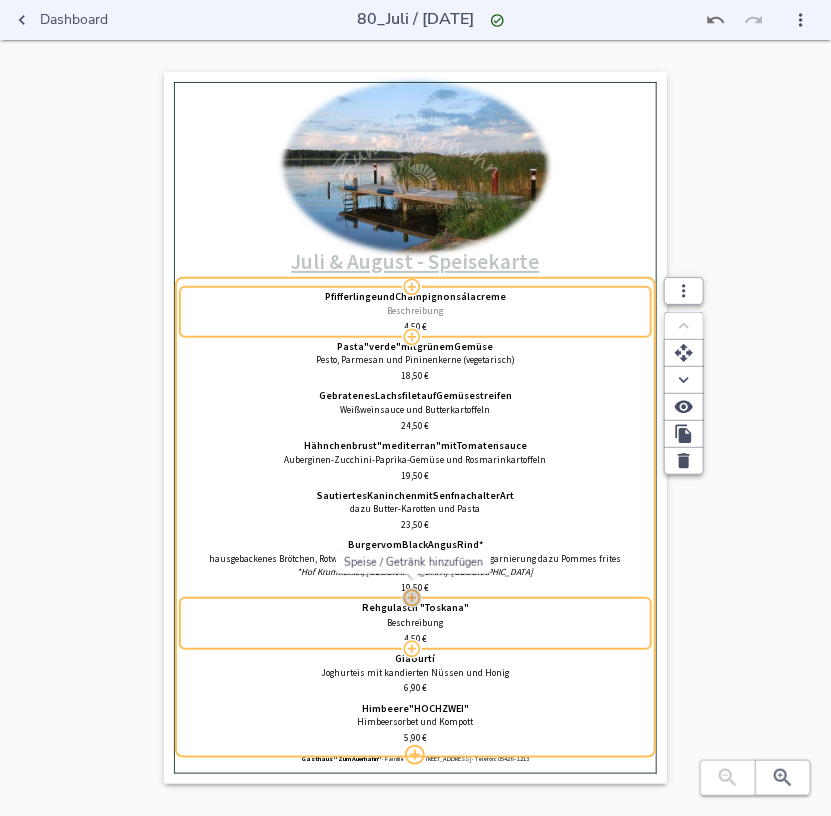 click on "Beschreibung" at bounding box center (415, 311) 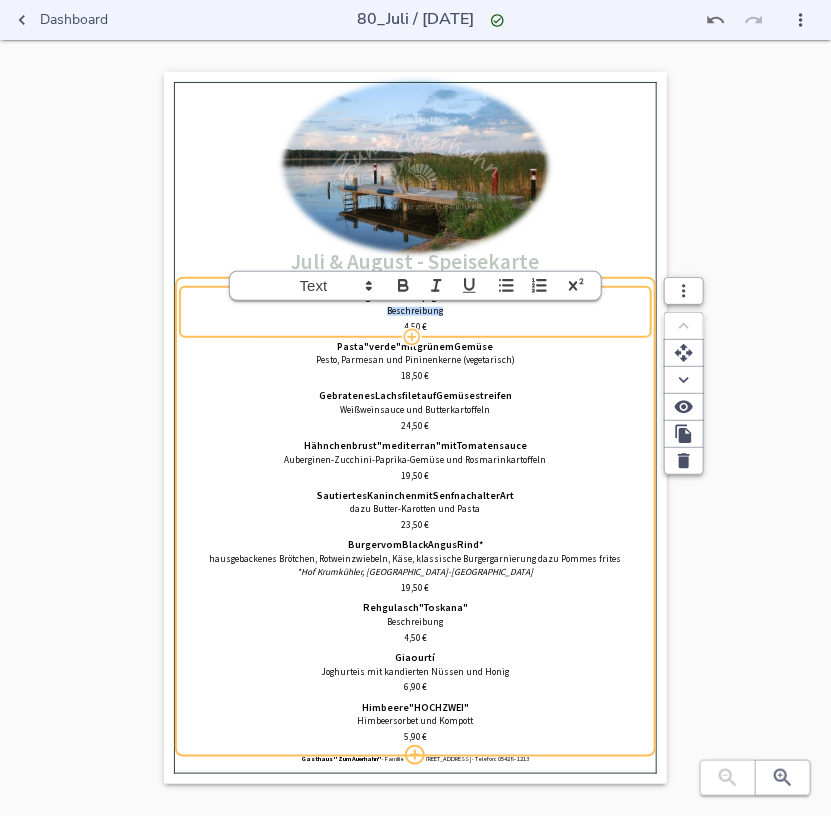 click on "Beschreibung" at bounding box center (415, 311) 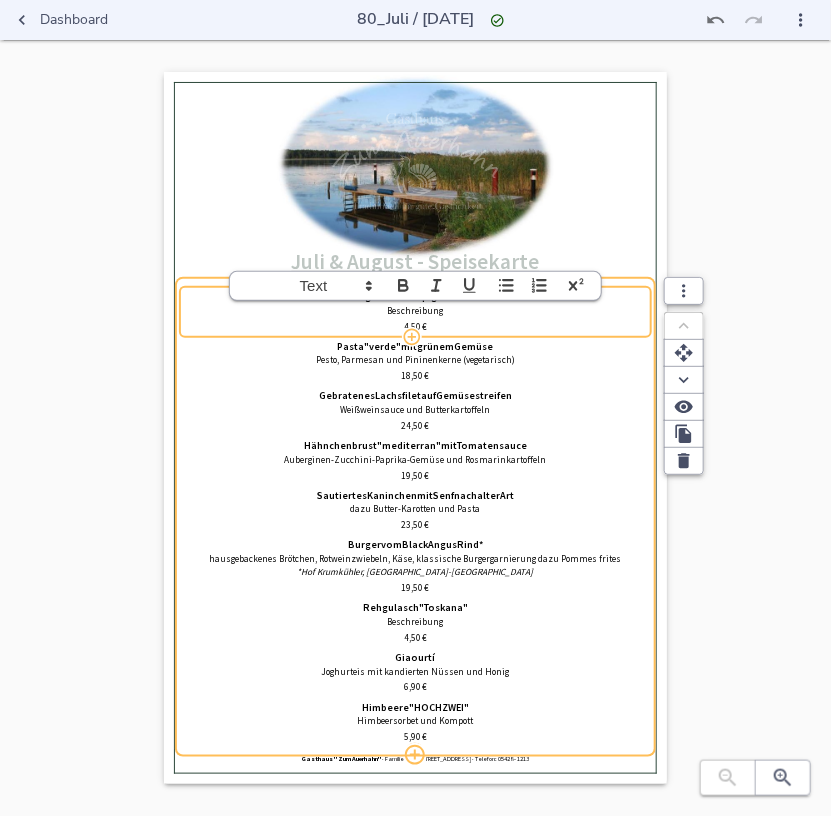 click on "Beschreibung" at bounding box center (415, 311) 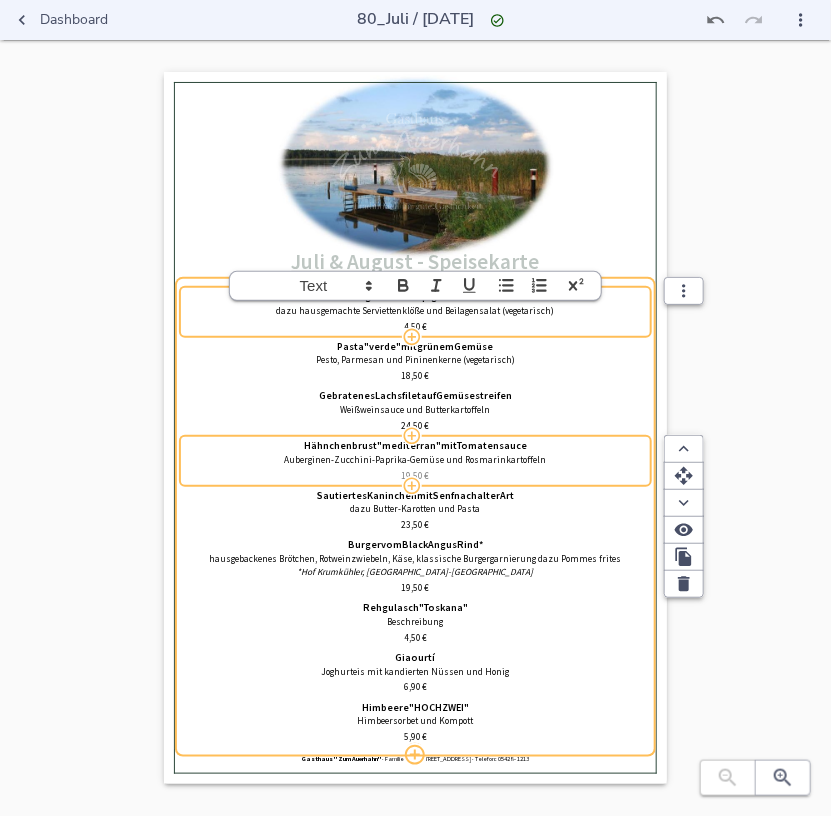 click on "19,50   €" at bounding box center [415, 476] 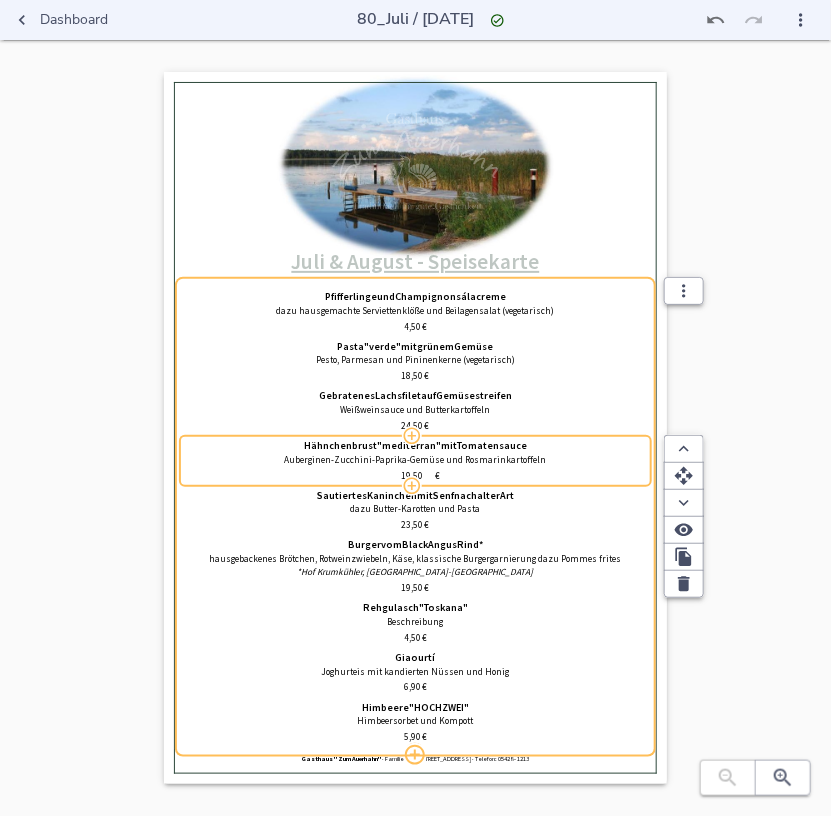 click on "19,50" at bounding box center [412, 476] 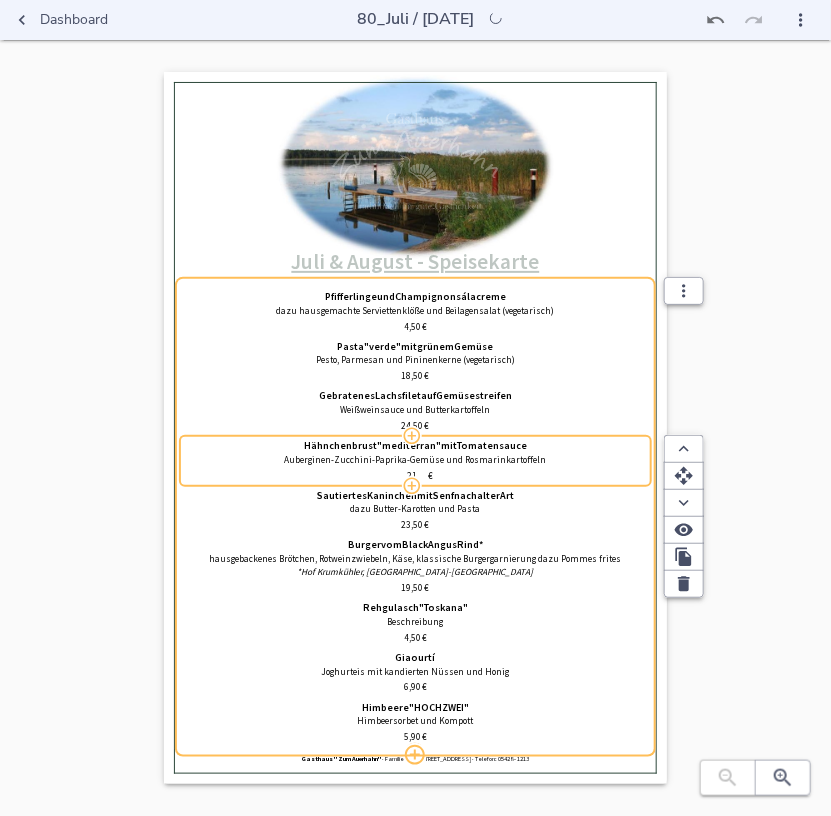 type on "2" 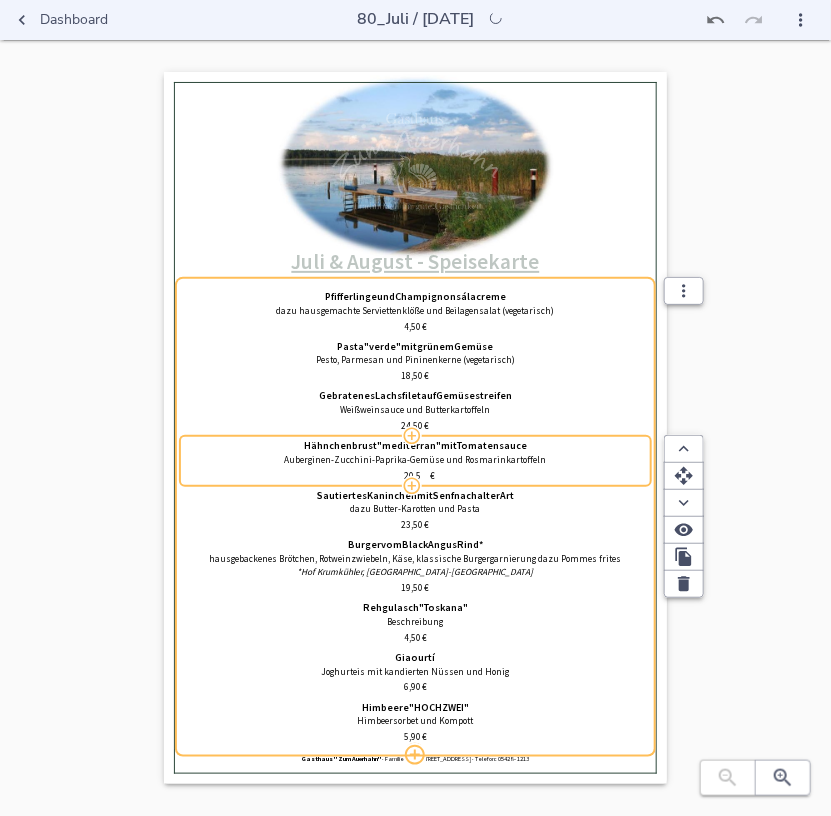 type on "20,50" 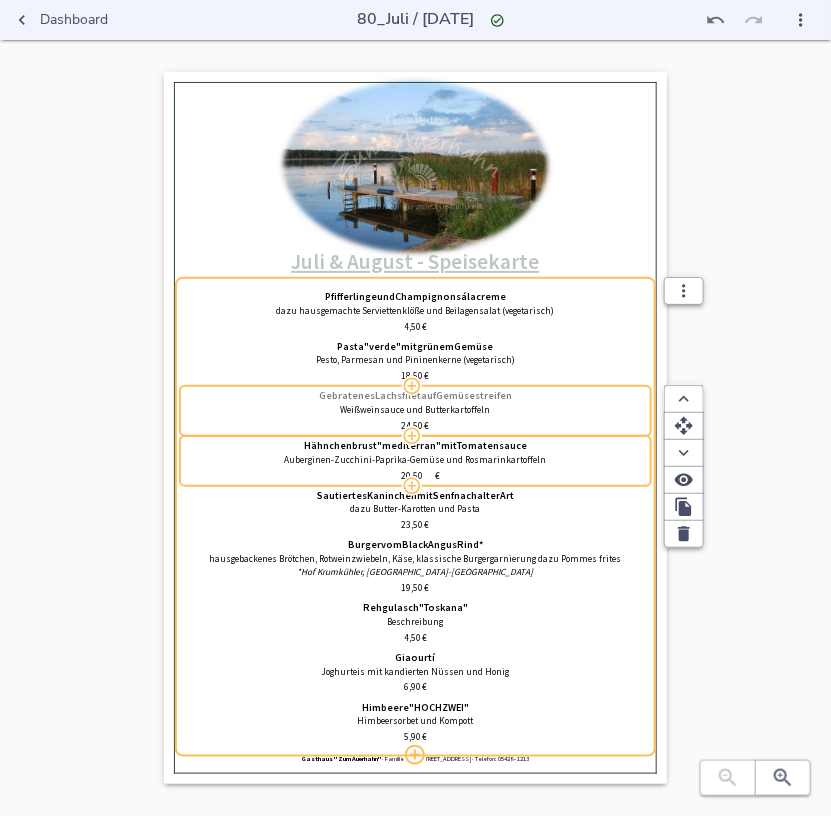 click on "Gemüsestreifen" at bounding box center (474, 396) 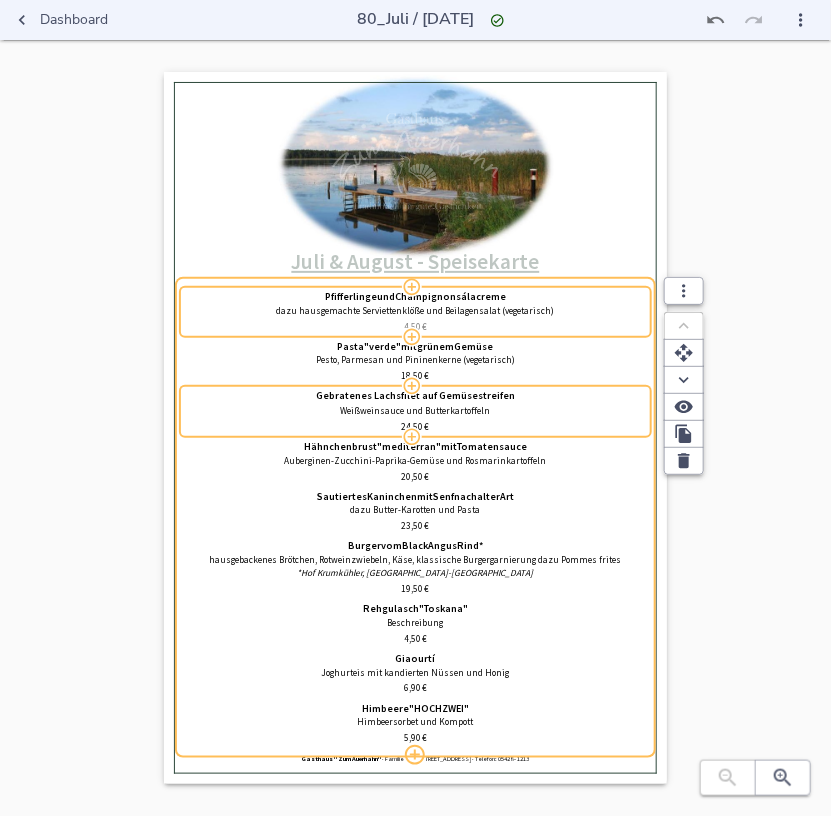 click on "€" at bounding box center [424, 327] 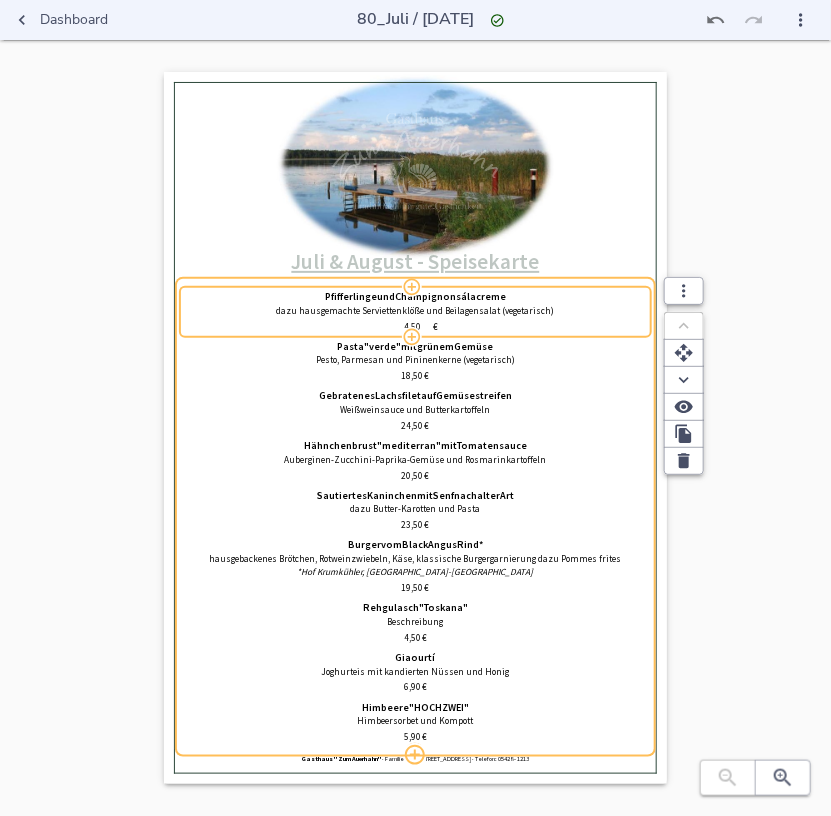 click on "4,50" at bounding box center [412, 327] 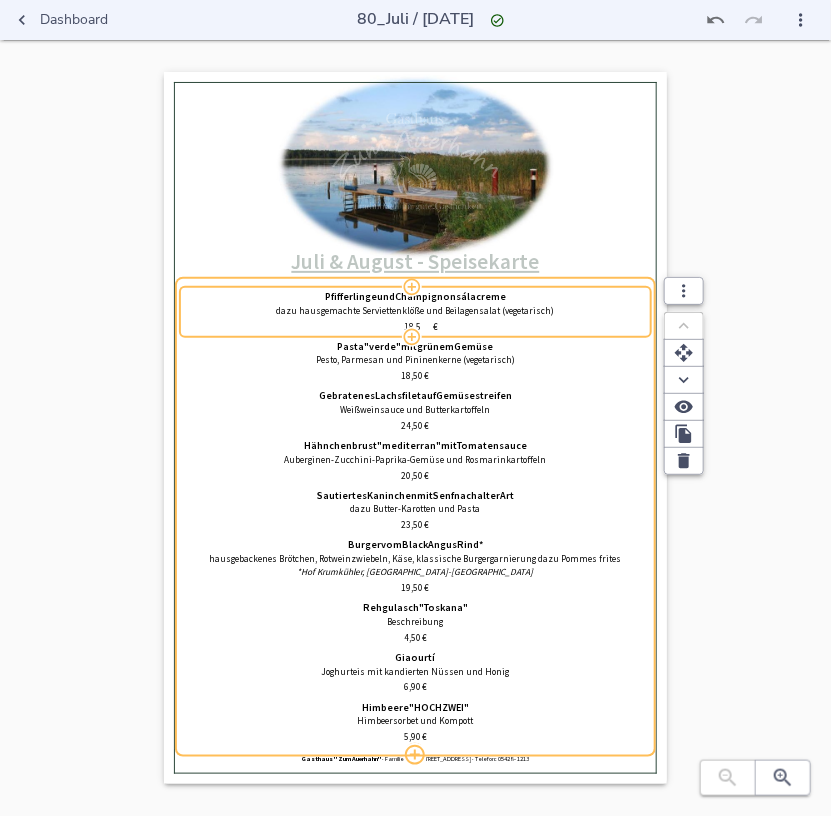 type on "18,50" 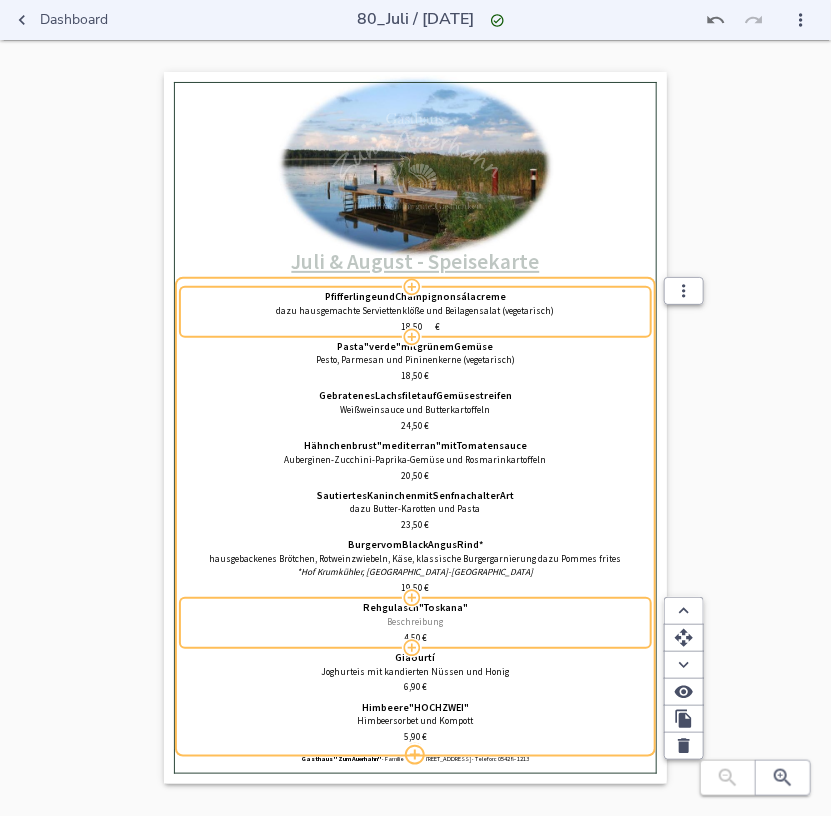 click on "Beschreibung" at bounding box center [415, 622] 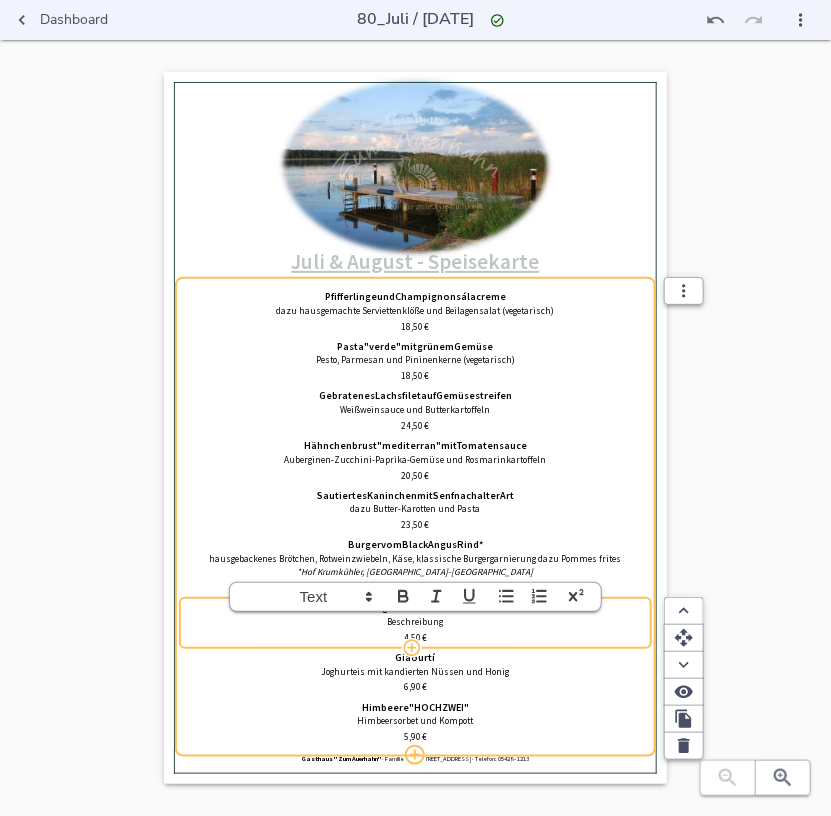 click on "Rehgulasch  "Toskana"                                                                Beschreibung 4,50   €" at bounding box center (415, 623) 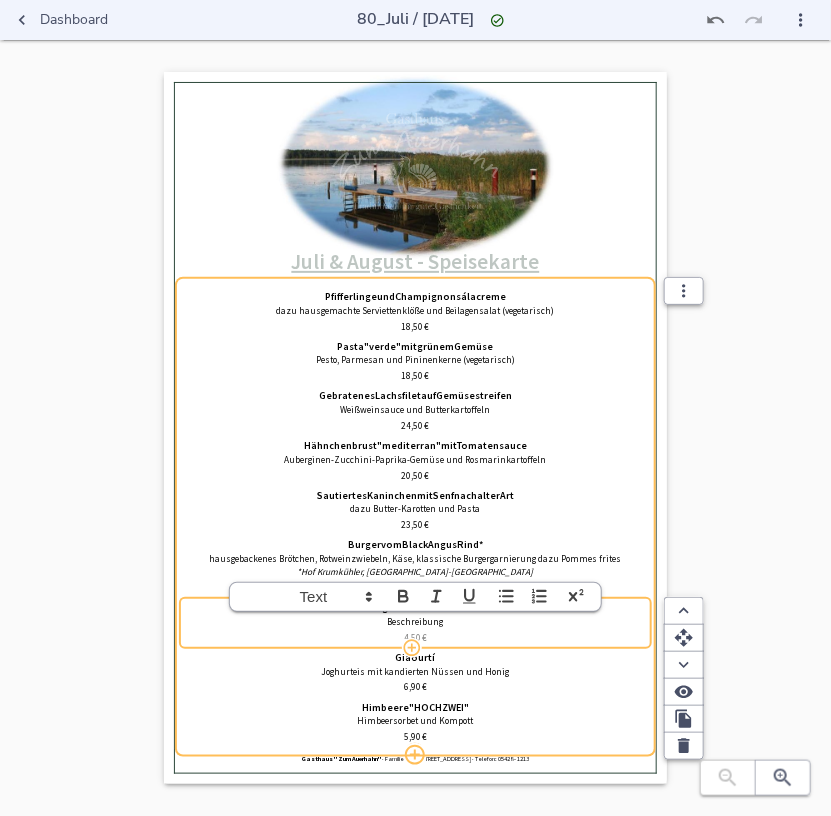 click on "4,50   €" at bounding box center [415, 638] 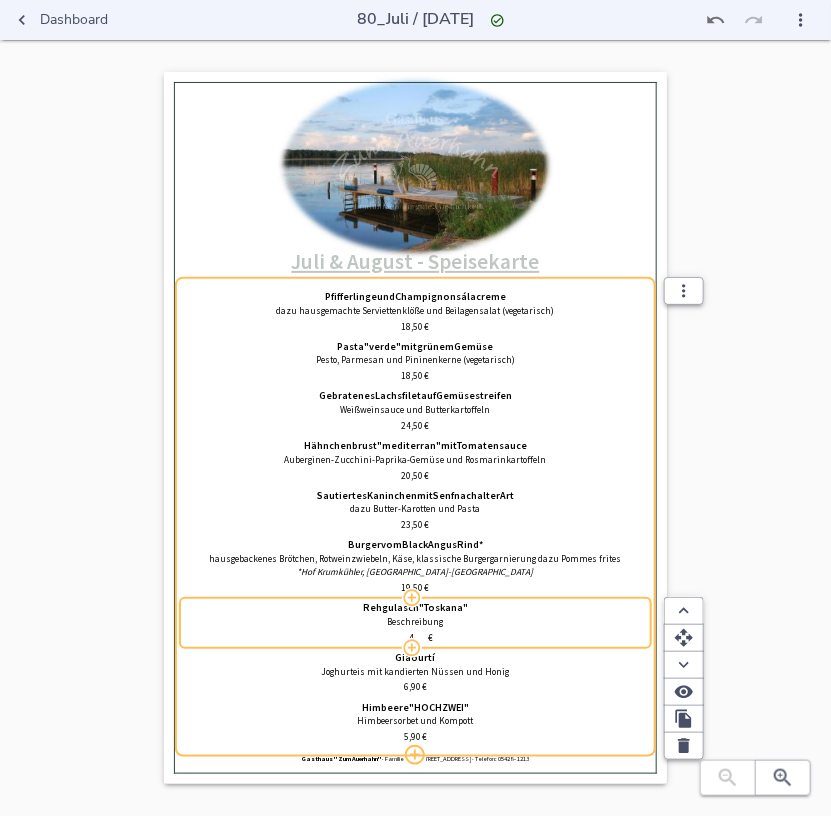 type on "4" 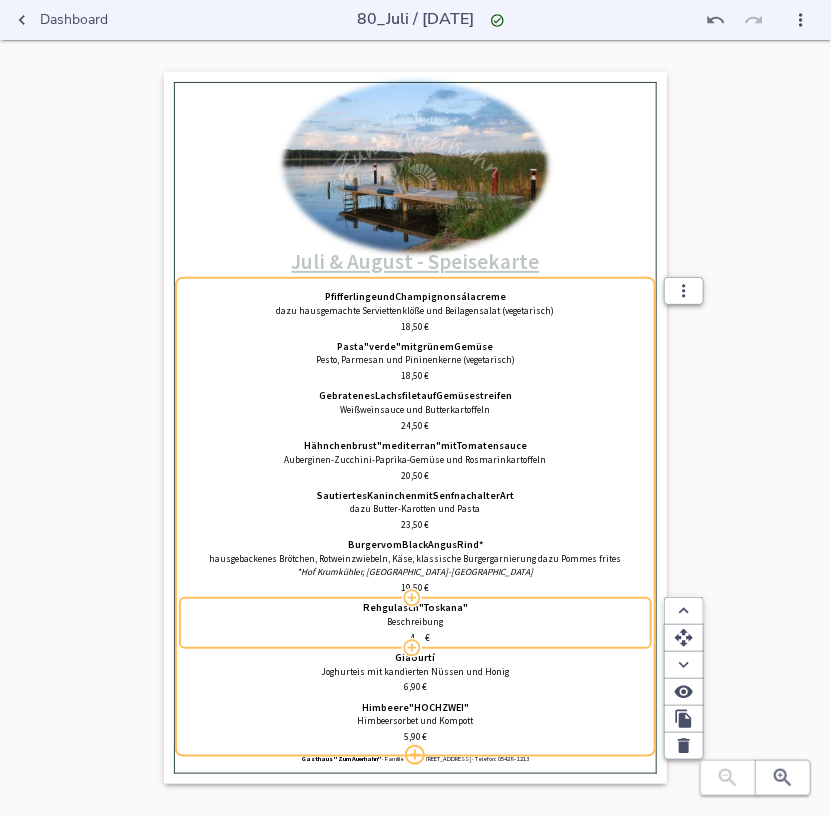 type 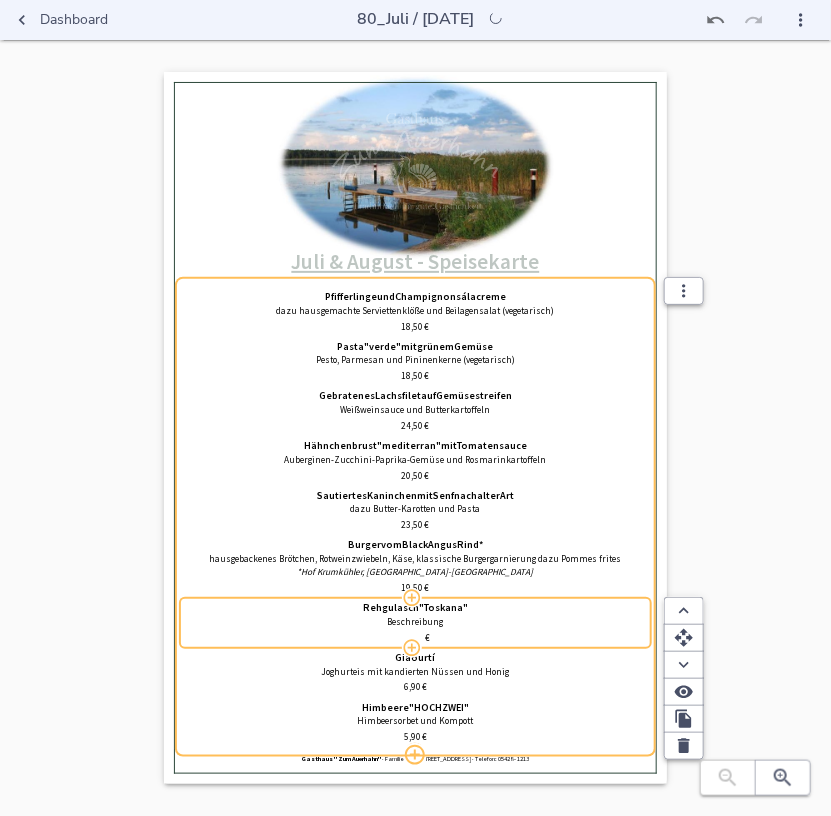 click on "Rehgulasch  "Toskana"  Beschreibung" at bounding box center [415, 615] 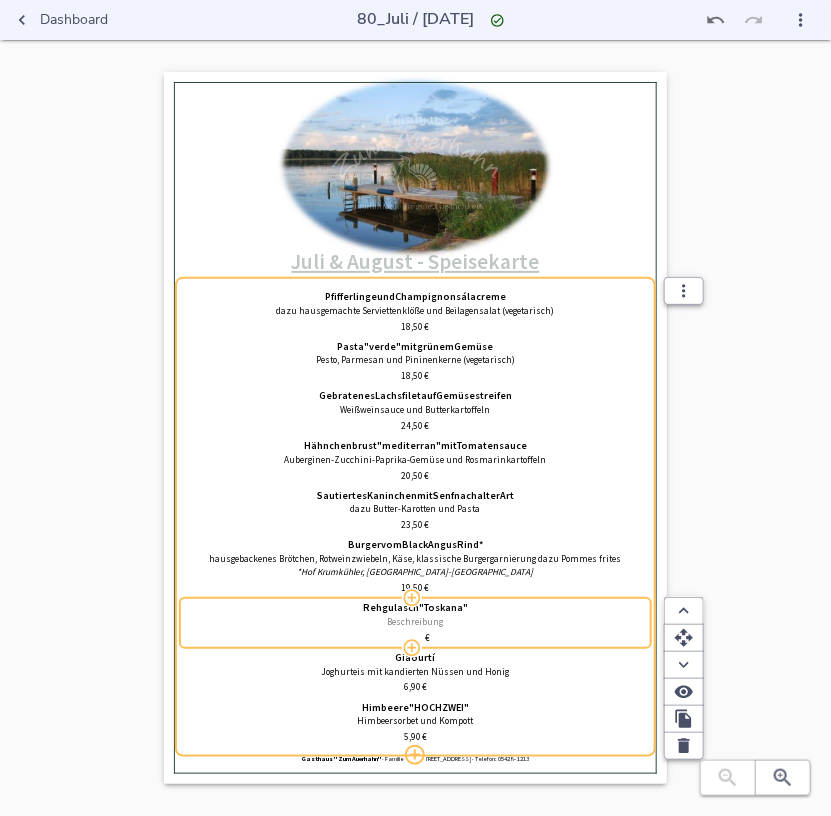 click on "Beschreibung" at bounding box center [415, 622] 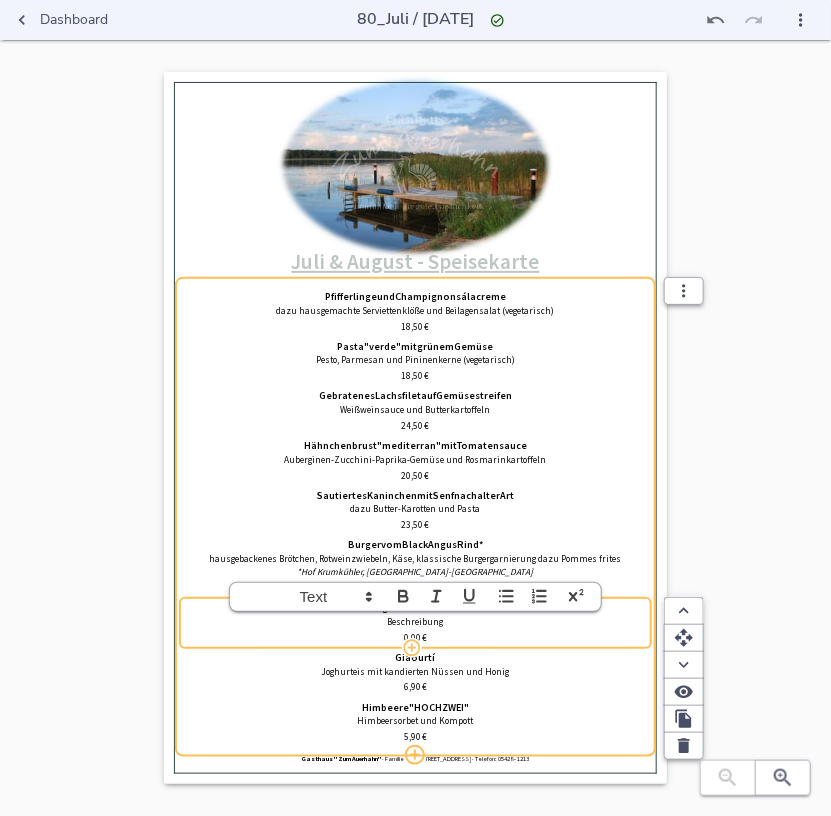 type 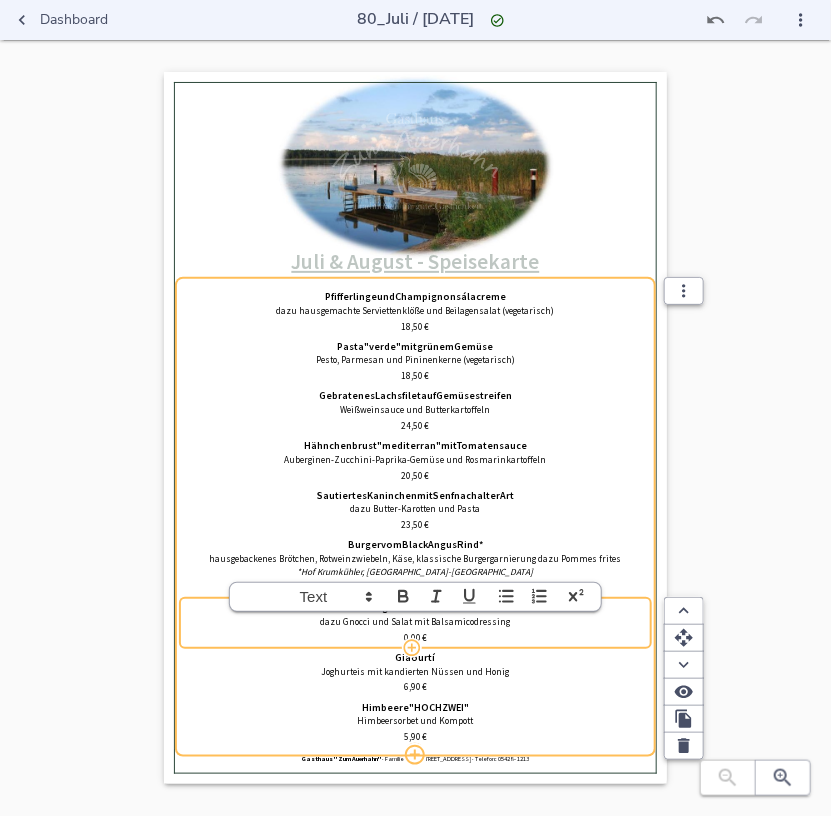click on "dazu Gnocci und Salat mit Balsamicodressing" at bounding box center (415, 622) 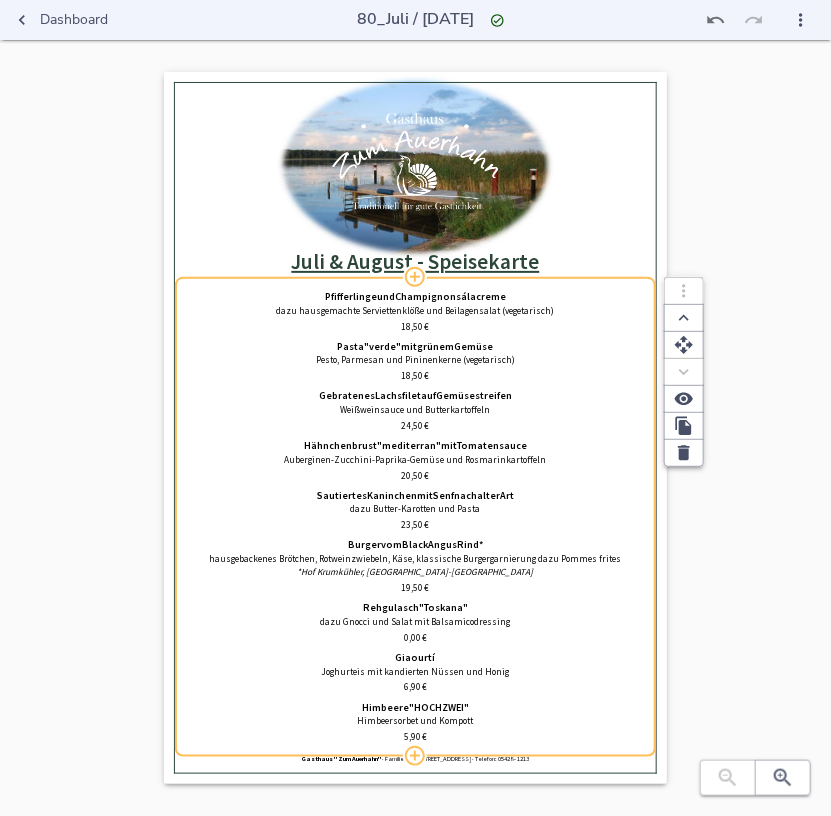click on "Rehgulasch  "Toskana"" at bounding box center (415, 608) 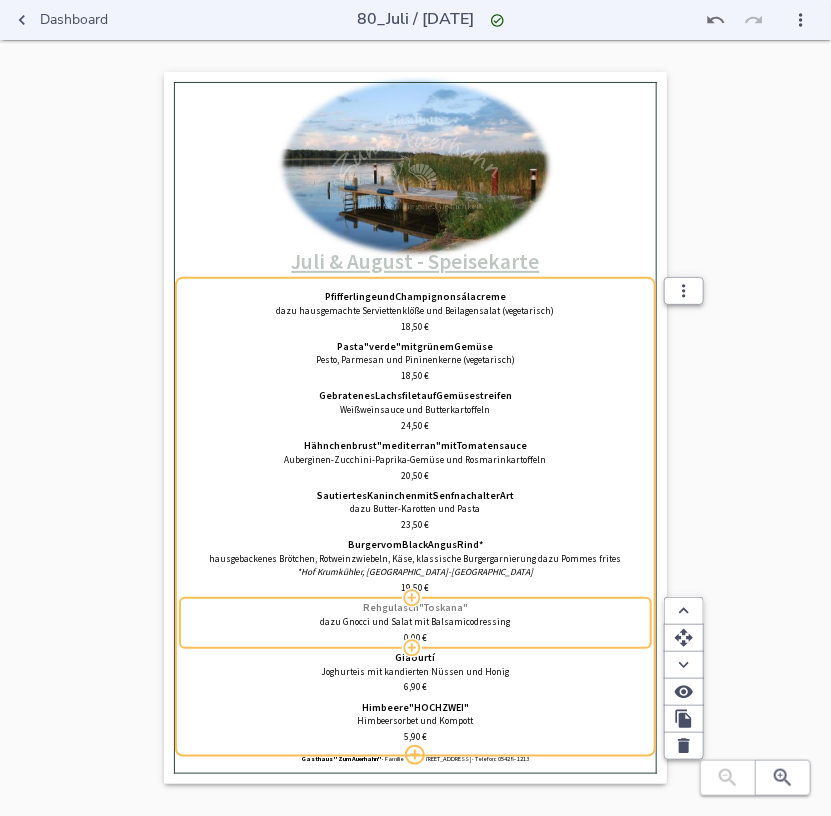 click on "Rehgulasch  "Toskana"" at bounding box center (415, 608) 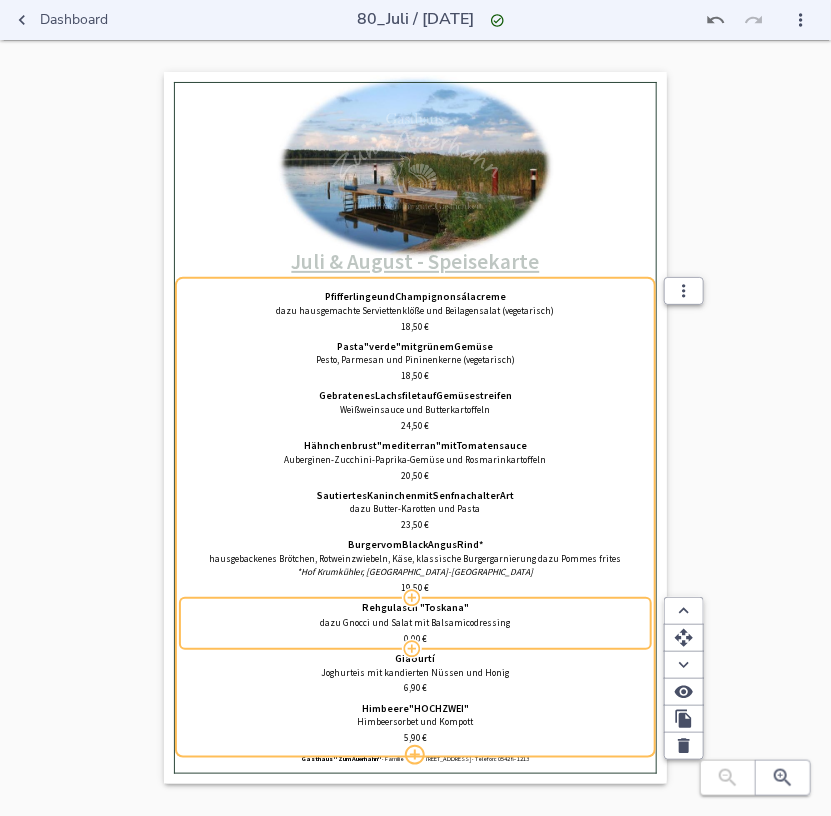 type on "Rehgulasch "Toskana"" 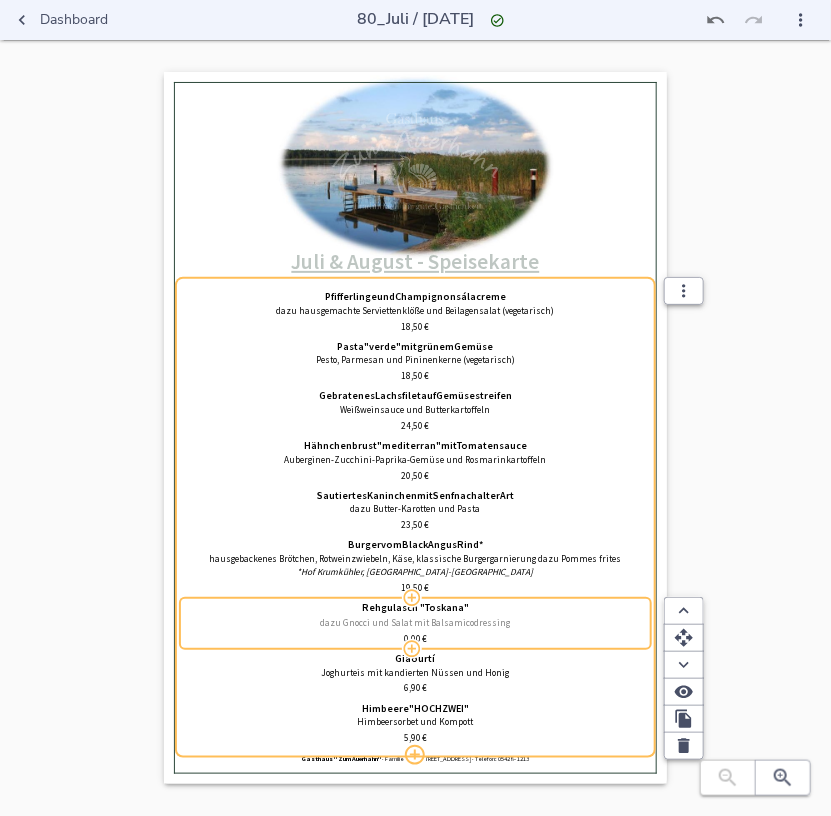click on "dazu Gnocci und Salat mit Balsamicodressing" at bounding box center (415, 623) 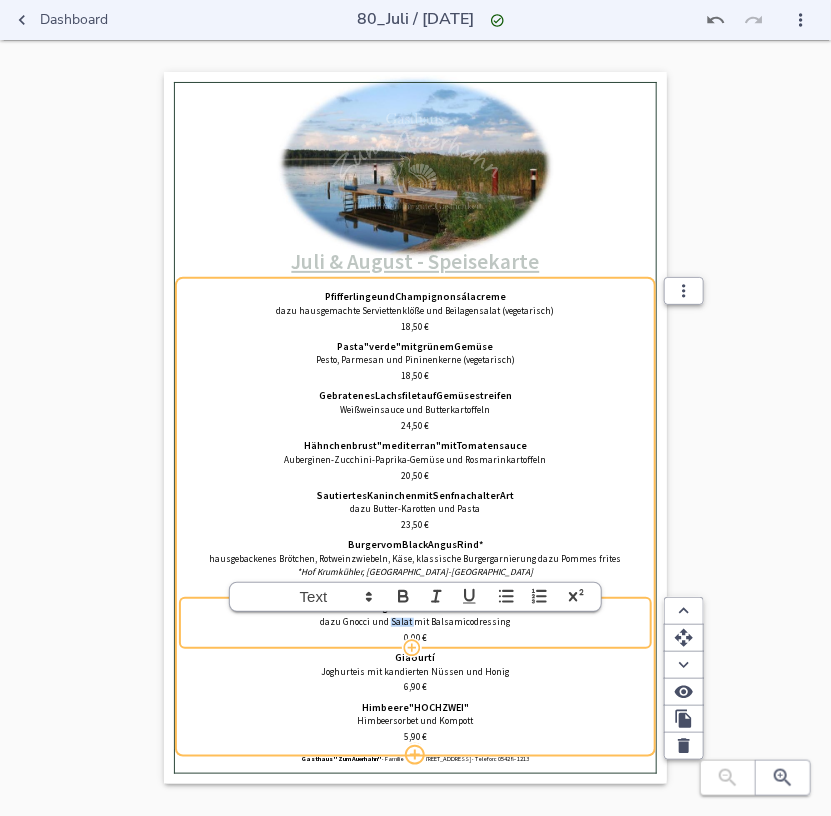 click on "dazu Gnocci und Salat mit Balsamicodressing" at bounding box center [415, 622] 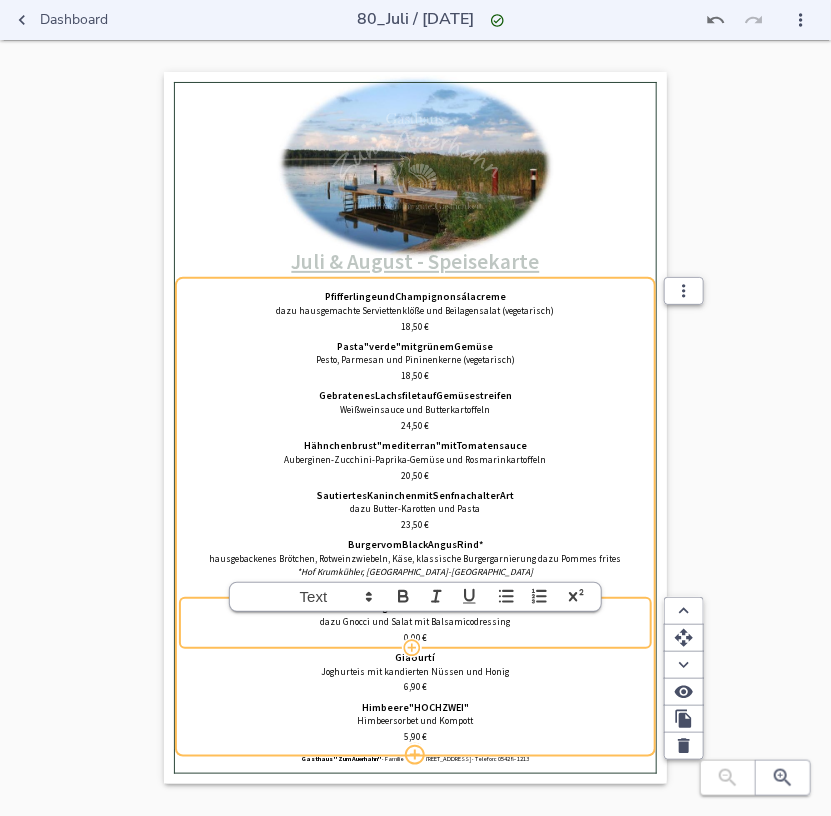 click on "dazu Gnocci und Salat mit Balsamicodressing" at bounding box center [415, 622] 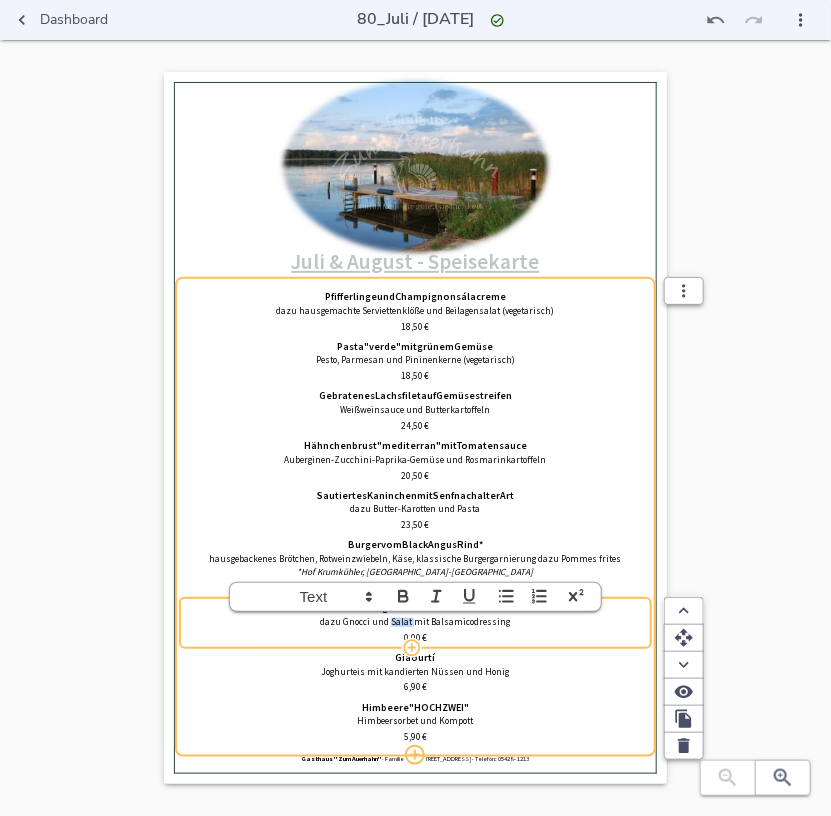 click on "dazu Gnocci und Salat mit Balsamicodressing" at bounding box center [415, 622] 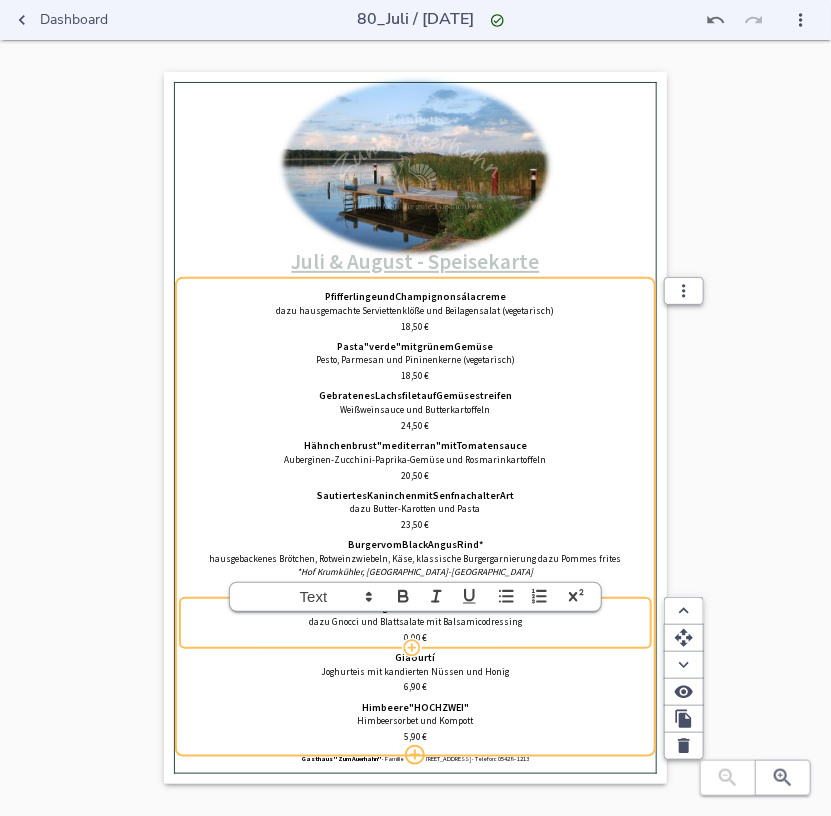 click on "0%
Hochladen ﻿Juli & August - Speisekarte Pfifferlinge  und  Champignons  á  la  creme  dazu hausgemachte Serviettenklöße und Beilagensalat (vegetarisch) 18,50   € Pasta  "verde"  mit  grünem  Gemüse  Pesto, Parmesan und Pininenkerne (vegetarisch) 18,50   € Gebratenes  Lachsfilet  auf  Gemüsestreifen  Weißweinsauce und Butterkartoffeln 24,50   € Hähnchenbrust  "mediterran"  mit  Tomatensauce  Auberginen-Zucchini-Paprika-Gemüse und Rosmarinkartoffeln 20,50   € Sautiertes  Kaninchen  mit  Senf  nach  alter  Art  dazu Butter-Karotten und Pasta 23,50   € Burger  vom  Black  Angus  Rind*  hausgebackenes Brötchen, Rotweinzwiebeln, Käse, klassische Burgergarnierung dazu Pommes frites *Hof Krumkühler, [GEOGRAPHIC_DATA]-Loxten 19,50   € Rehgulasch  "Toskana"                                                                dazu Gnocci und Blattsalate mit Balsamicodressing 0,00   € Giaourtí  6,90   € Himbeere" at bounding box center [415, 448] 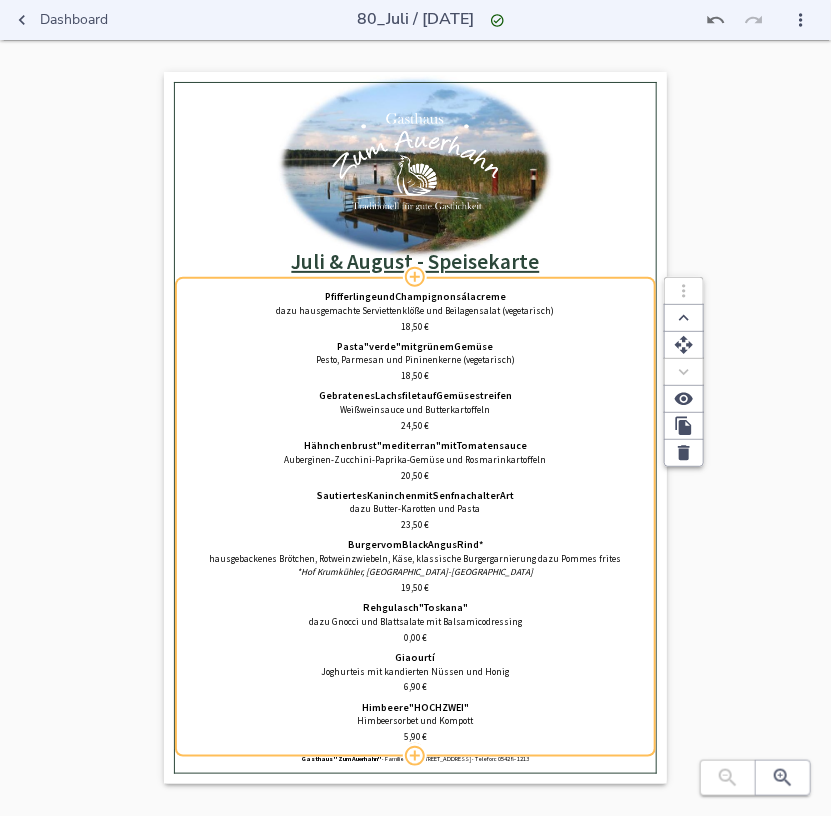 click on "0,00" at bounding box center [412, 638] 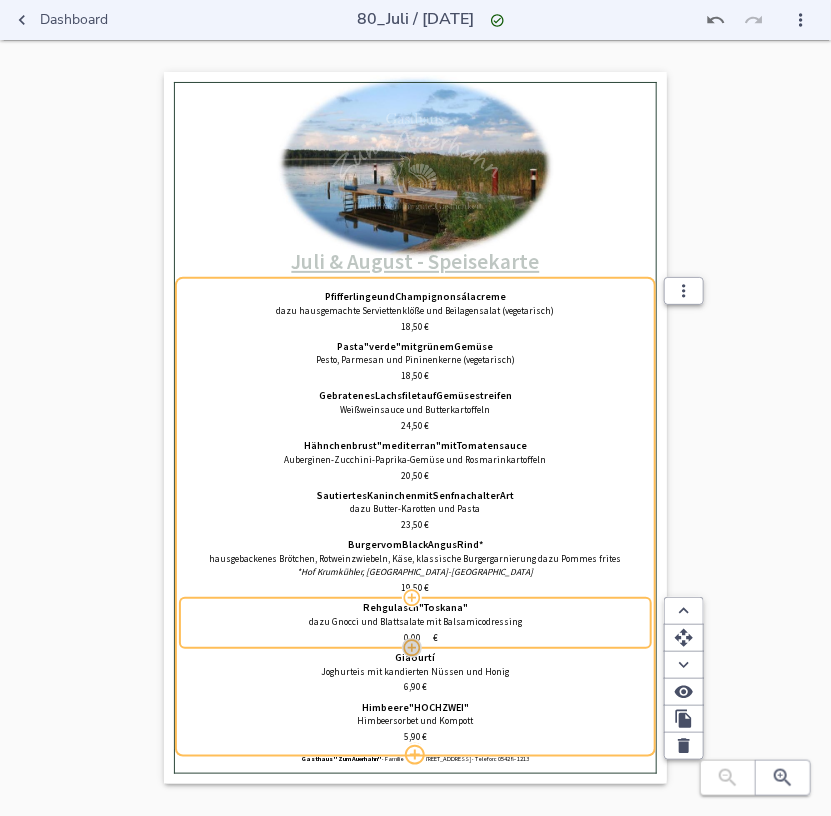 click 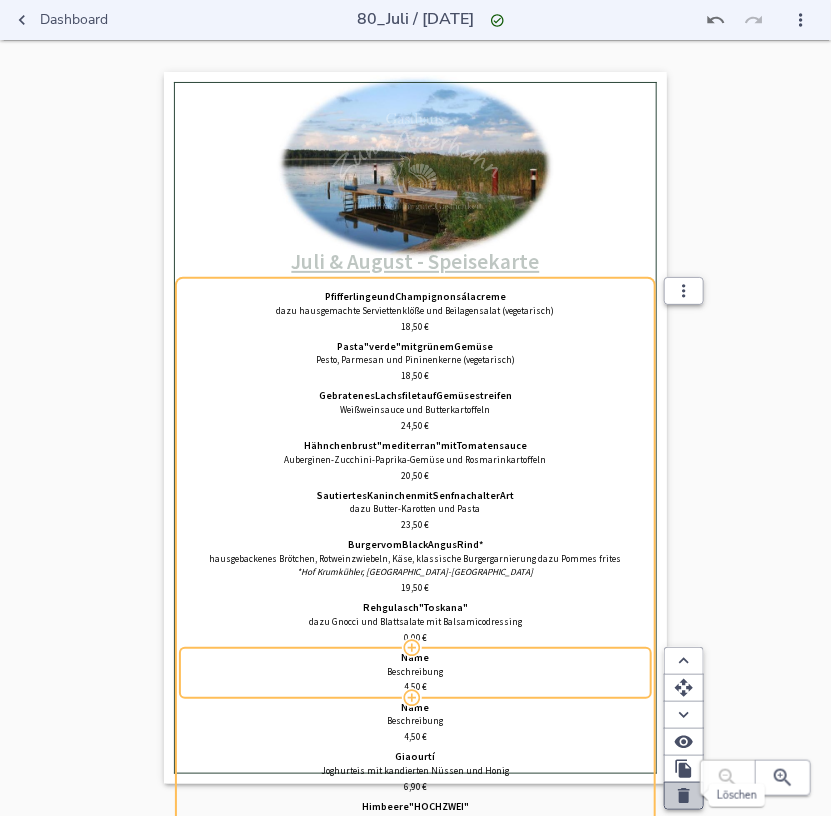 click 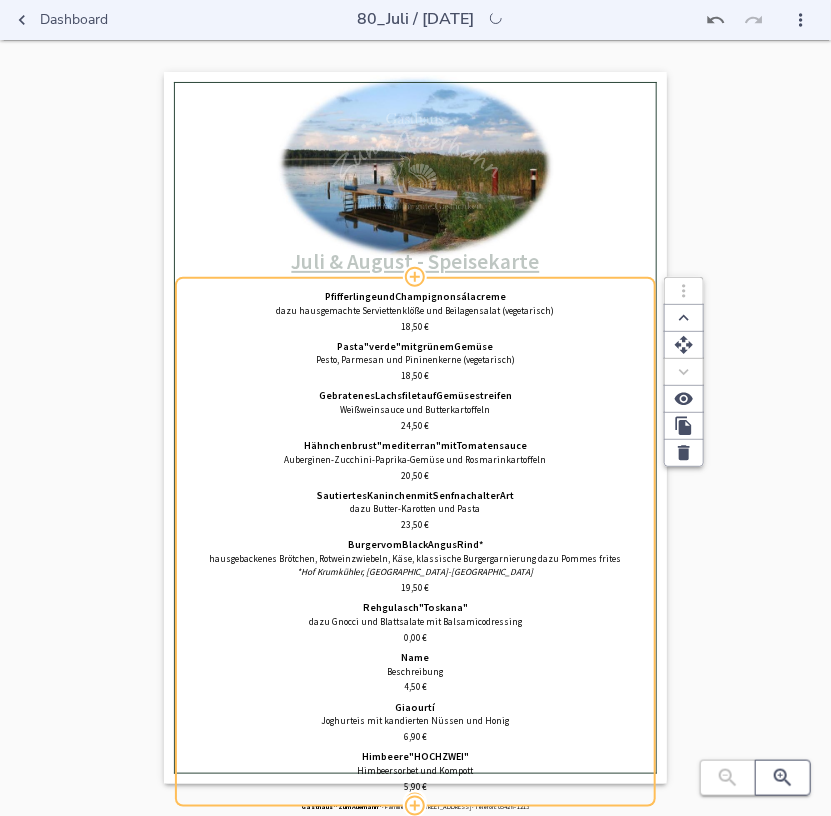 click 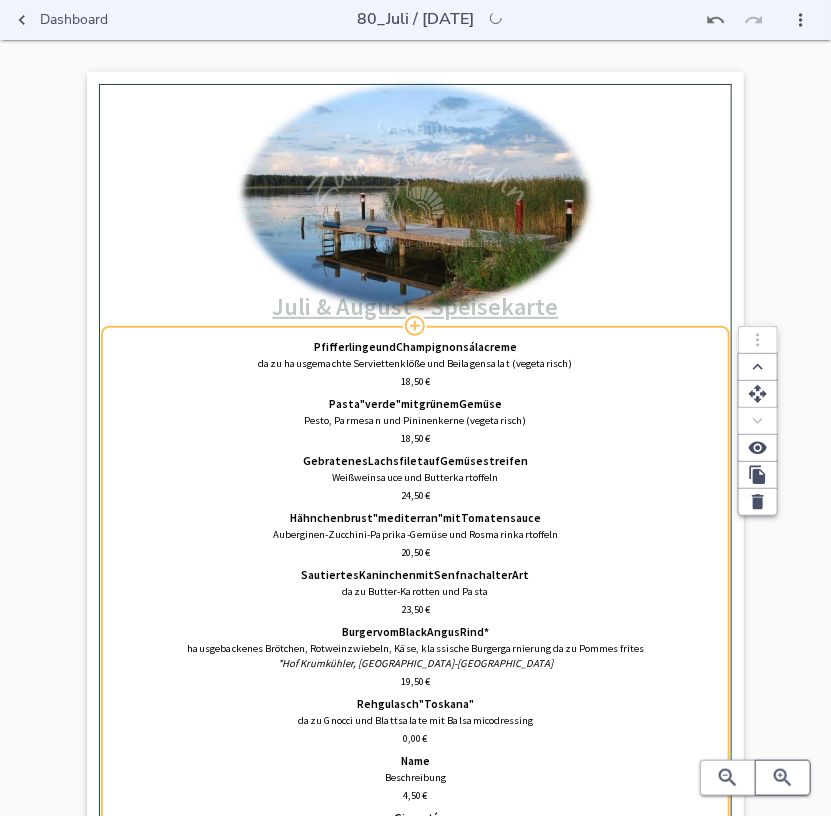 click 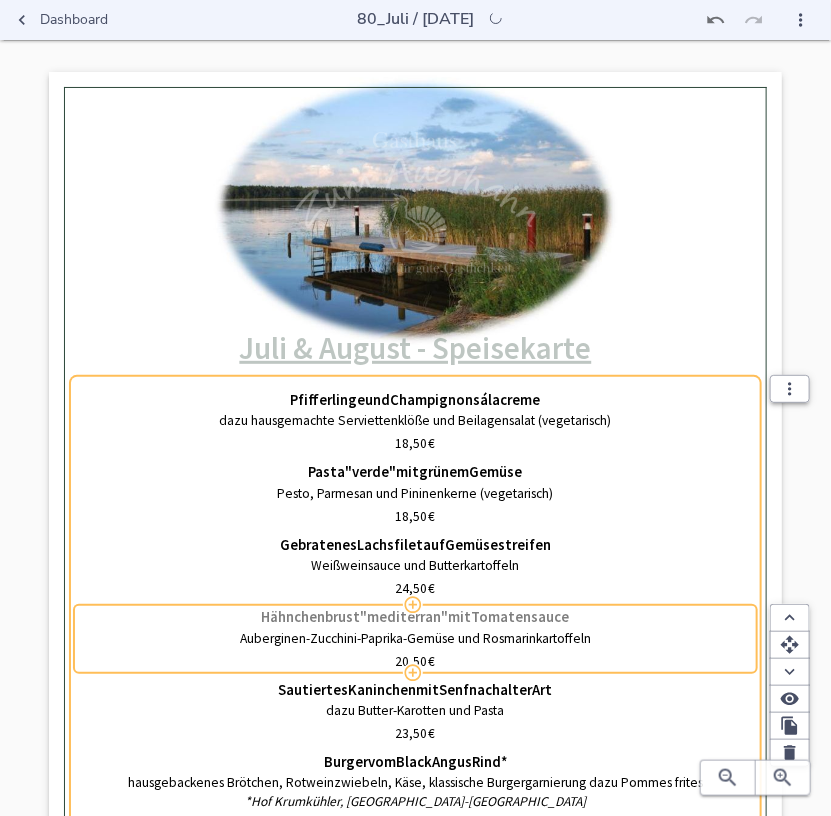scroll, scrollTop: 365, scrollLeft: 0, axis: vertical 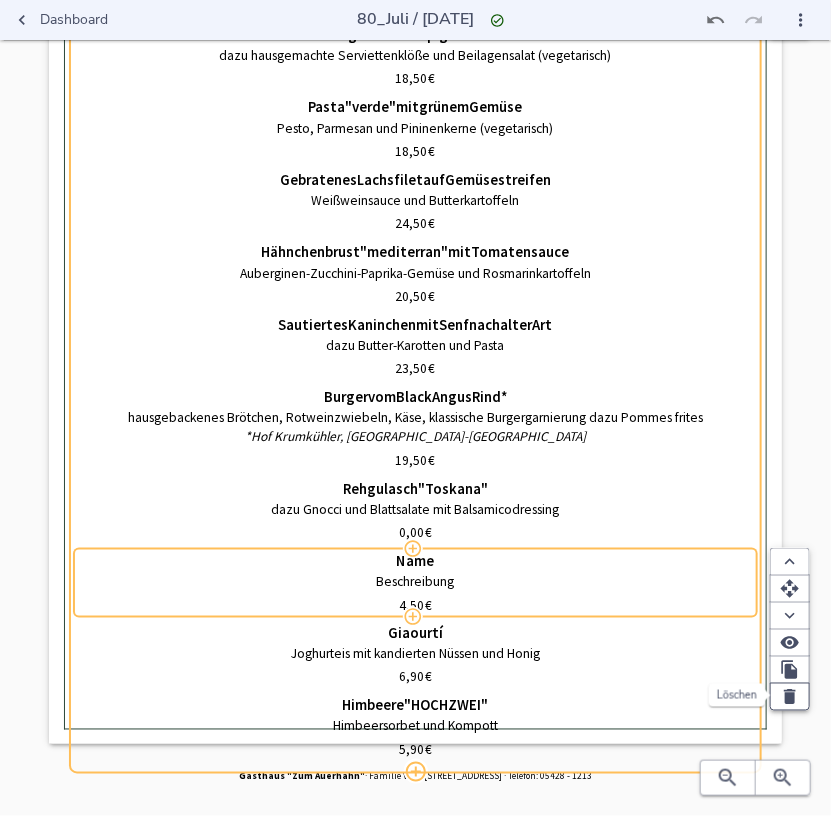 click 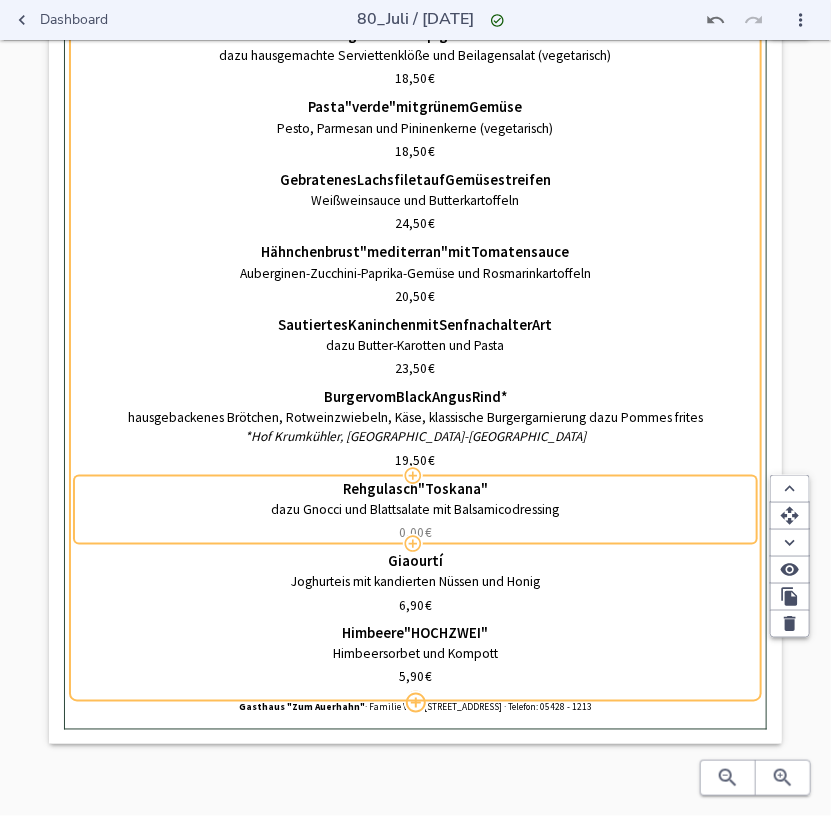 click on "0,00   €" at bounding box center (415, 532) 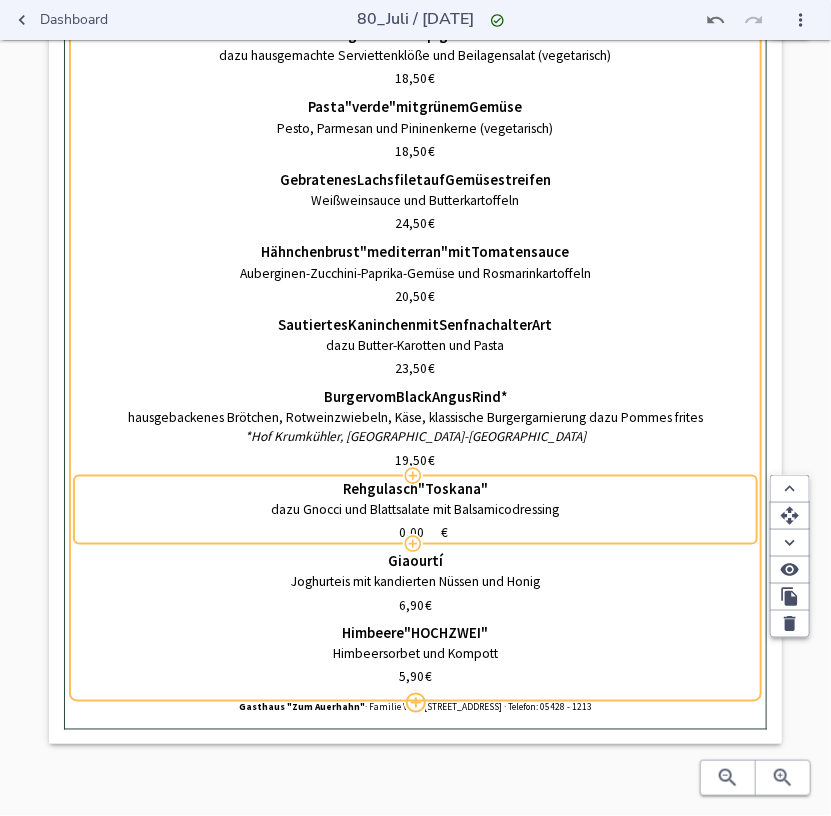 click on "0,00   €" at bounding box center [415, 532] 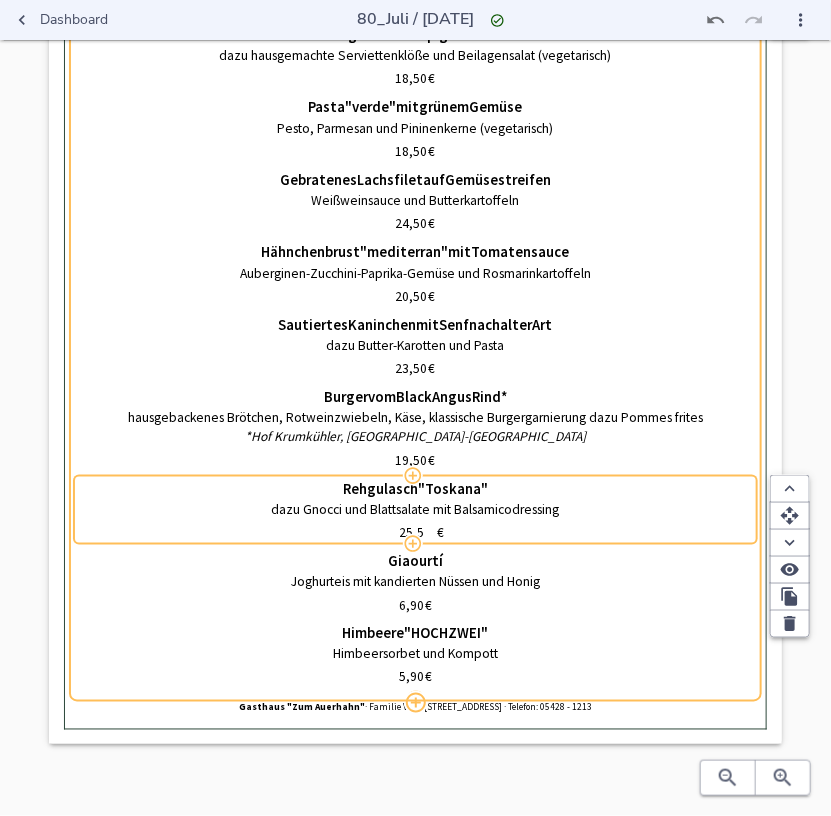 type on "25,50" 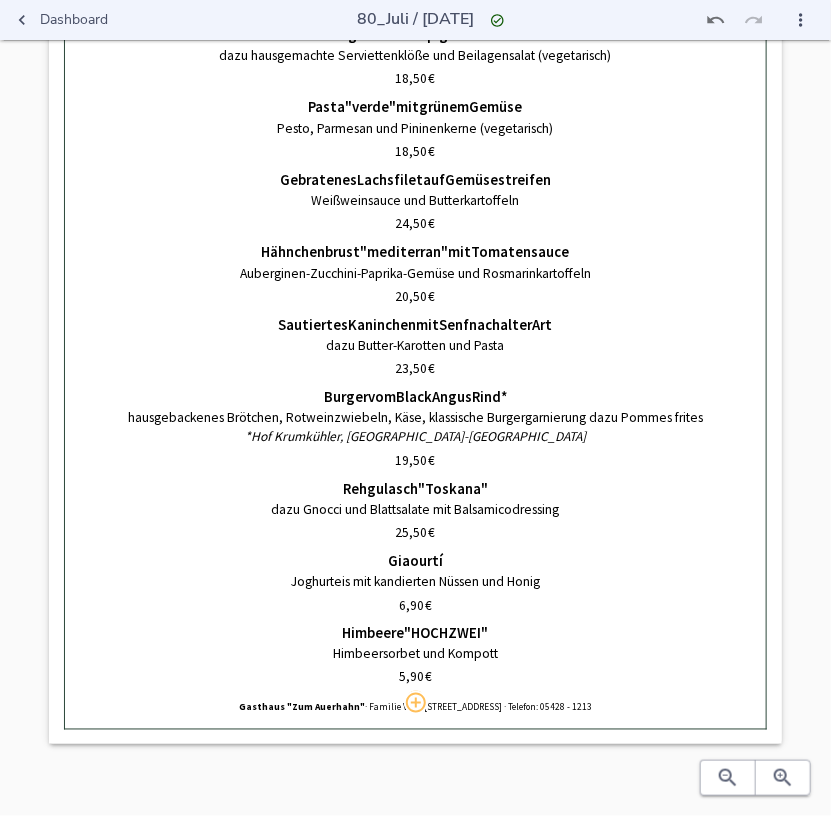 click on "Dashboard 80_Juli / [DATE] 80_Juli / [DATE] 0%
Hochladen ﻿Juli & August - Speisekarte Pfifferlinge  und  Champignons  á  la  creme  dazu hausgemachte Serviettenklöße und Beilagensalat (vegetarisch) 18,50   € Pasta  "verde"  mit  grünem  Gemüse  Pesto, Parmesan und Pininenkerne (vegetarisch) 18,50   € Gebratenes  Lachsfilet  auf  Gemüsestreifen  Weißweinsauce und Butterkartoffeln 24,50   € Hähnchenbrust  "mediterran"  mit  Tomatensauce  Auberginen-Zucchini-Paprika-Gemüse und Rosmarinkartoffeln 20,50   € Sautiertes  Kaninchen  mit  Senf  nach  alter  Art  dazu Butter-Karotten und Pasta 23,50   € Burger  vom  Black  Angus  Rind*  hausgebackenes Brötchen, Rotweinzwiebeln, Käse, klassische Burgergarnierung dazu Pommes frites *Hof Krumkühler, [GEOGRAPHIC_DATA]-Loxten 19,50   € Rehgulasch  "Toskana"  dazu Gnocci und Blattsalate mit Balsamicodressing 25,50   € Giaourtí  6,90   € Himbeere  5,90" at bounding box center (415, 225) 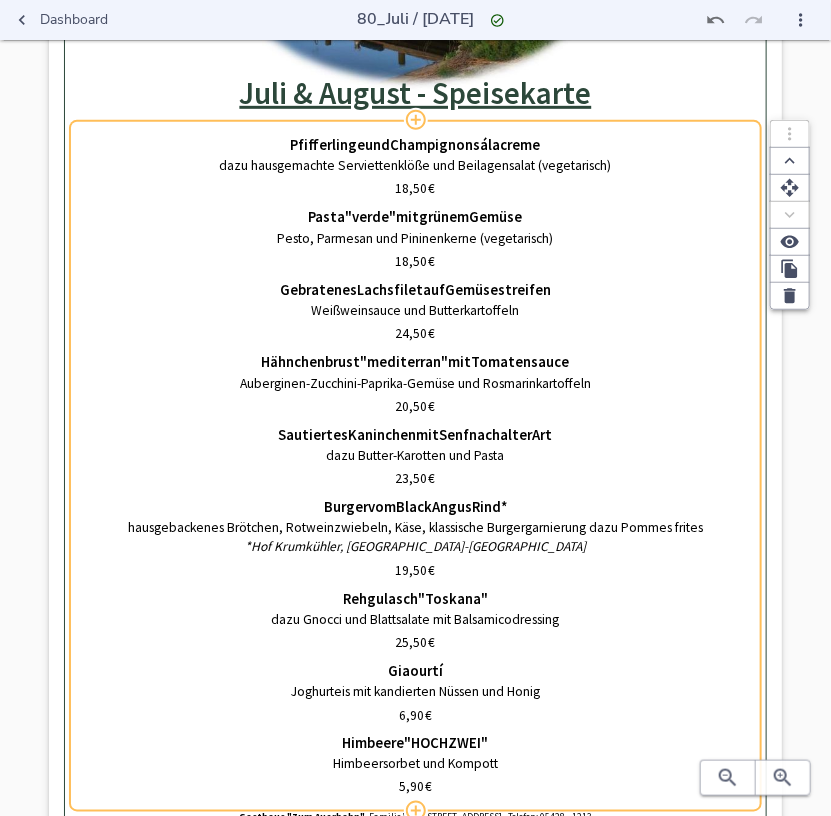 scroll, scrollTop: 365, scrollLeft: 0, axis: vertical 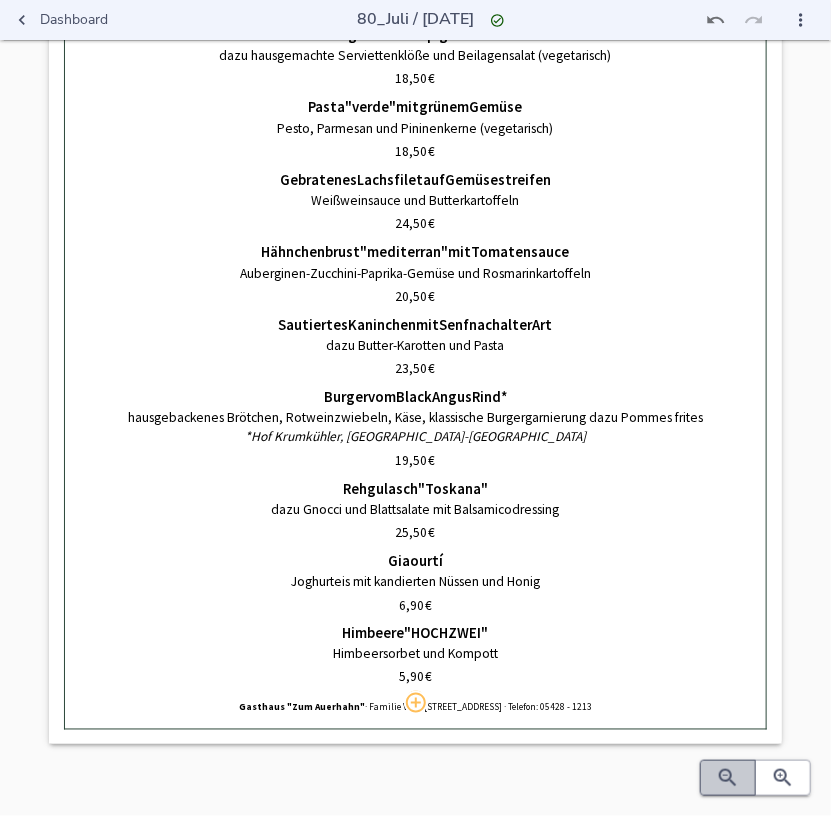 click 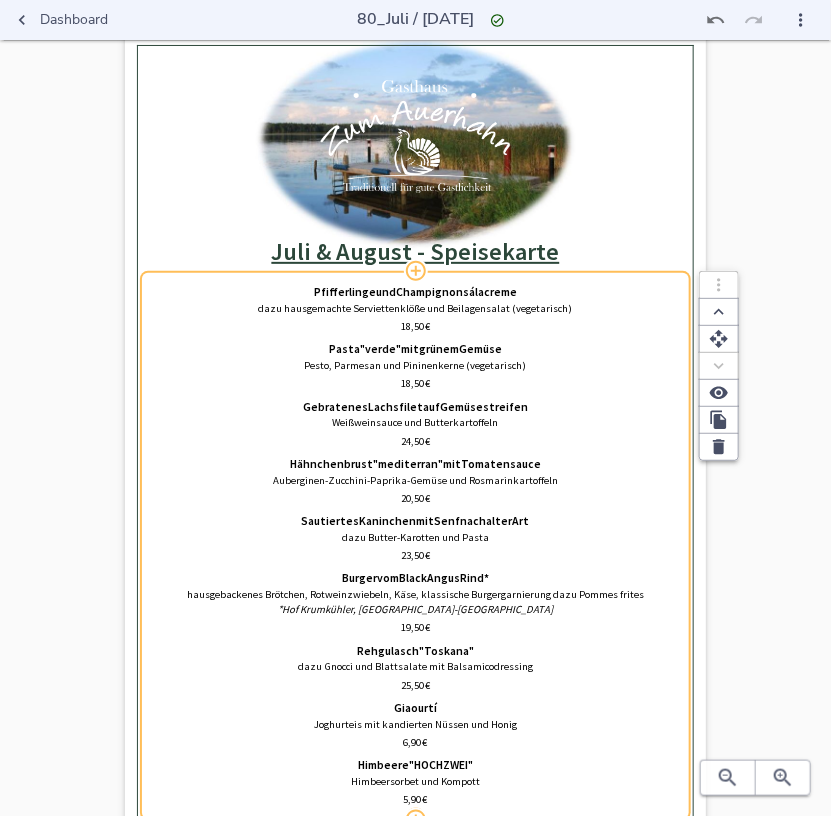 scroll, scrollTop: 149, scrollLeft: 0, axis: vertical 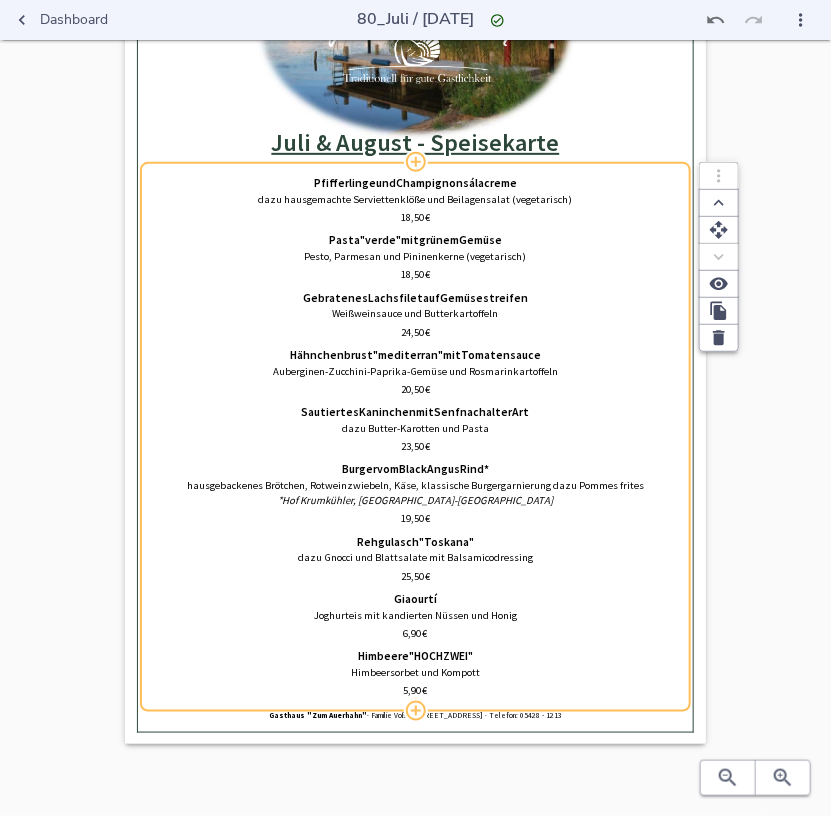 click on "Rehgulasch  "Toskana"" at bounding box center [416, 542] 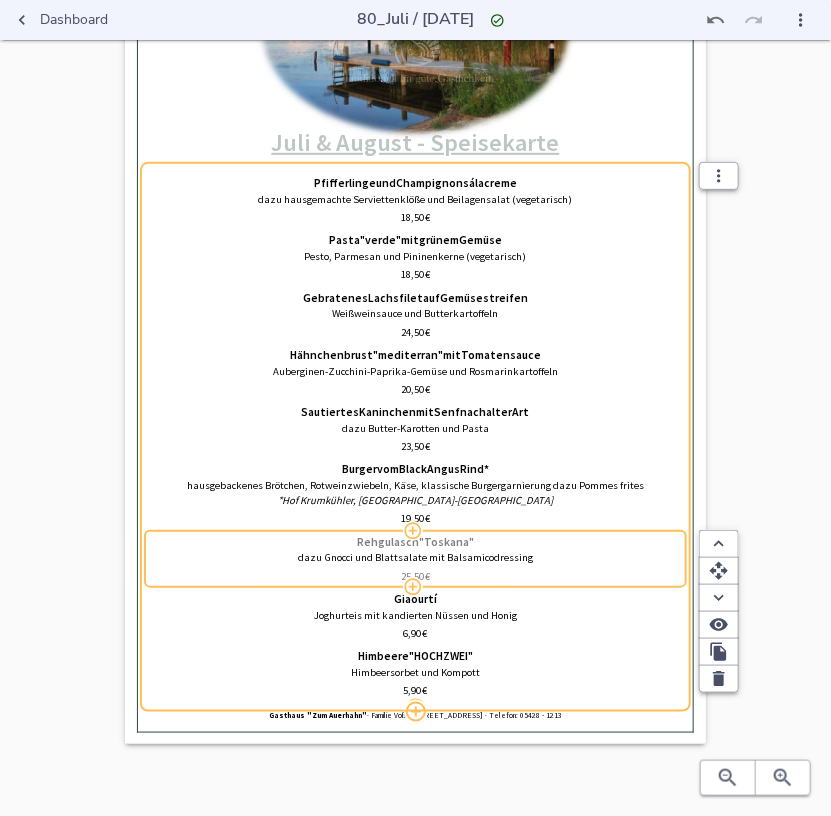 click on "Rehgulasch  "Toskana"" at bounding box center [416, 542] 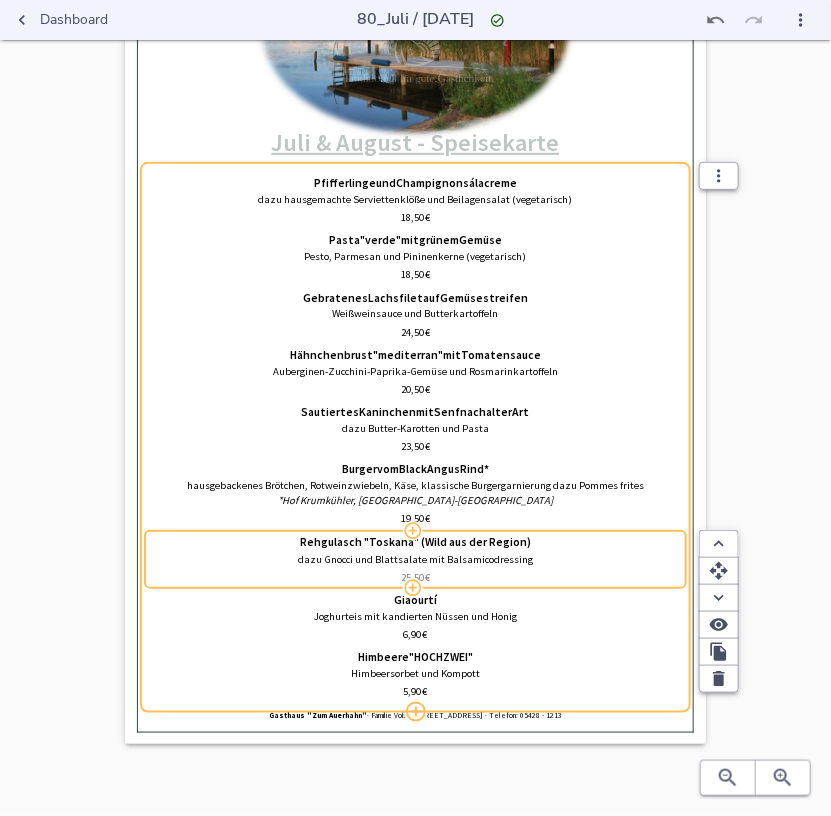 click on "Rehgulasch "Toskana" (Wild aus der Region)" at bounding box center (416, 542) 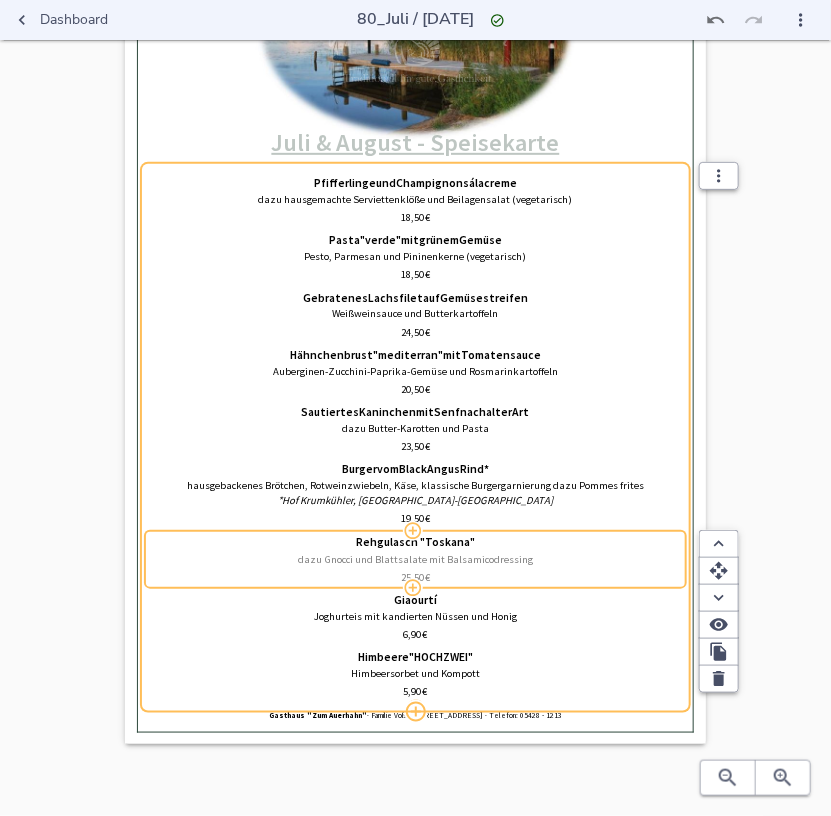 type on "Rehgulasch "Toskana"" 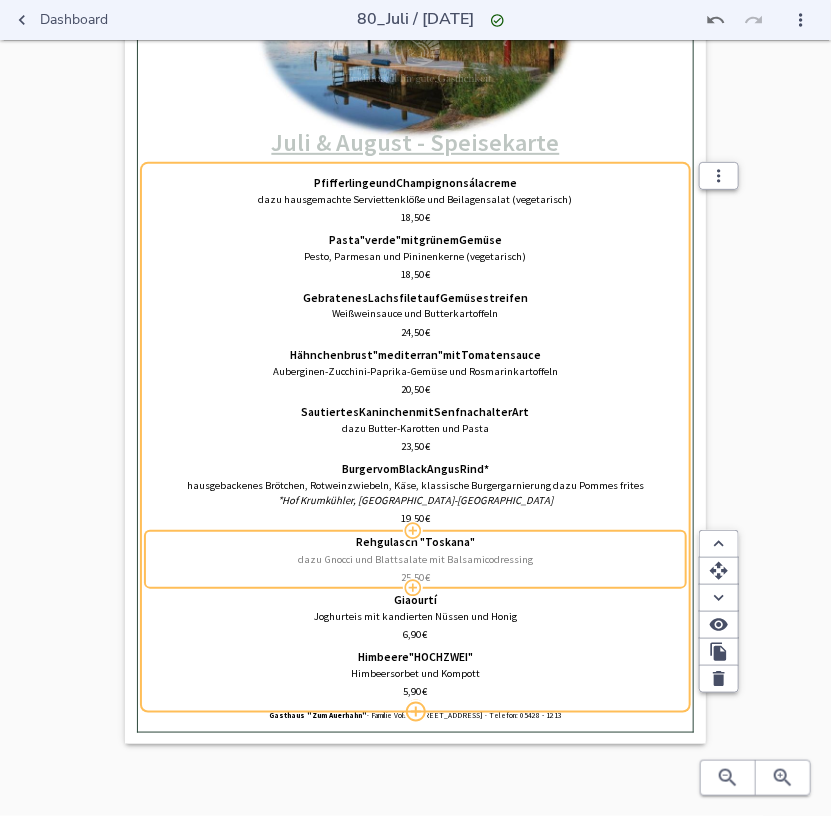 click on "dazu Gnocci und Blattsalate mit Balsamicodressing" at bounding box center (416, 559) 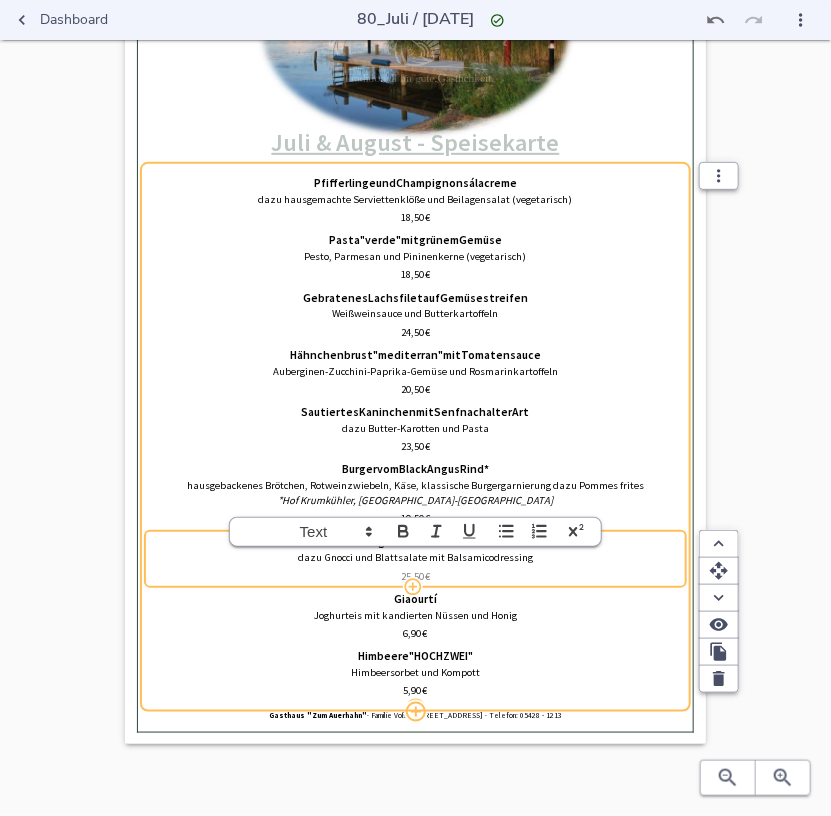 click on "dazu Gnocci und Blattsalate mit Balsamicodressing" at bounding box center [416, 557] 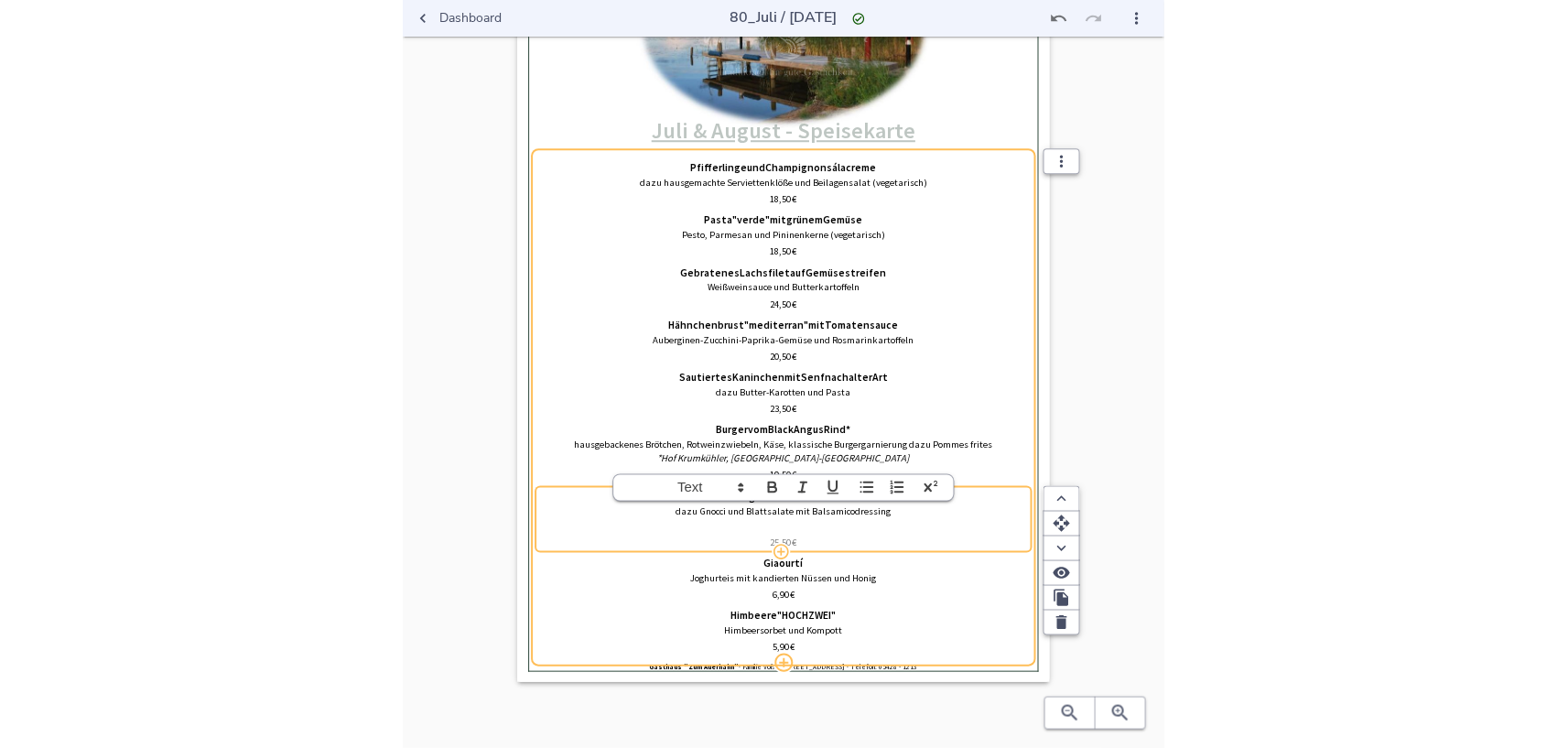 scroll, scrollTop: 2, scrollLeft: 0, axis: vertical 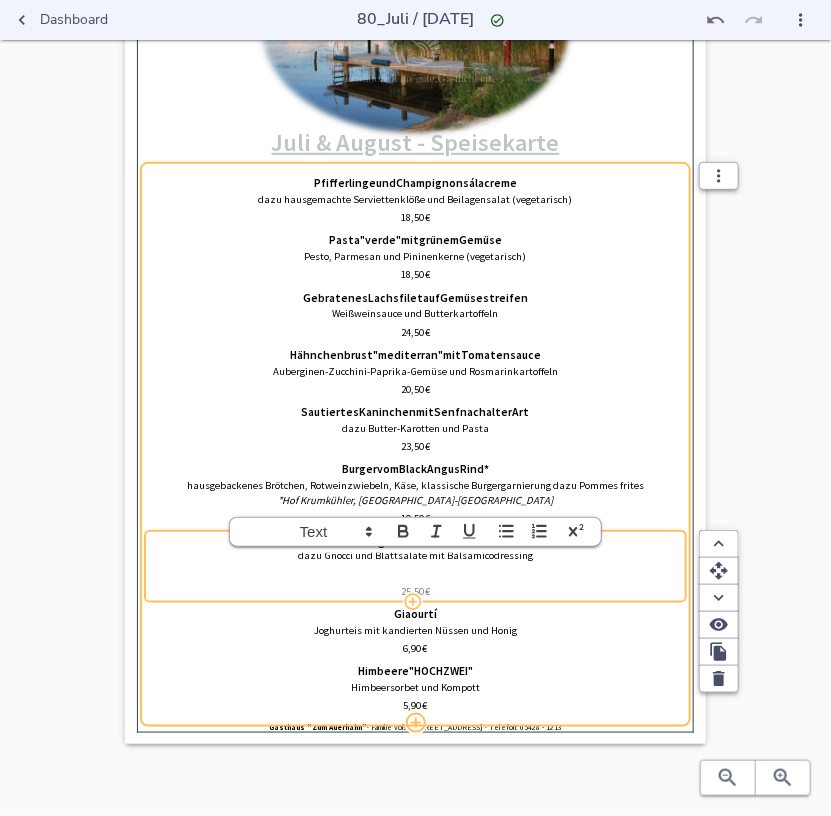 type 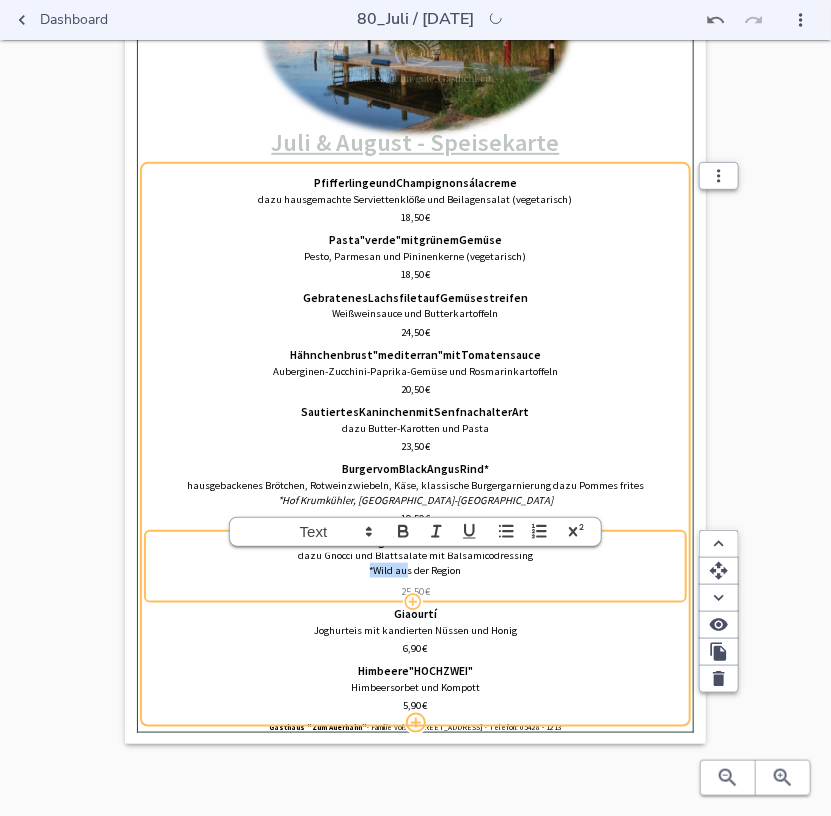 drag, startPoint x: 407, startPoint y: 576, endPoint x: 337, endPoint y: 566, distance: 70.71068 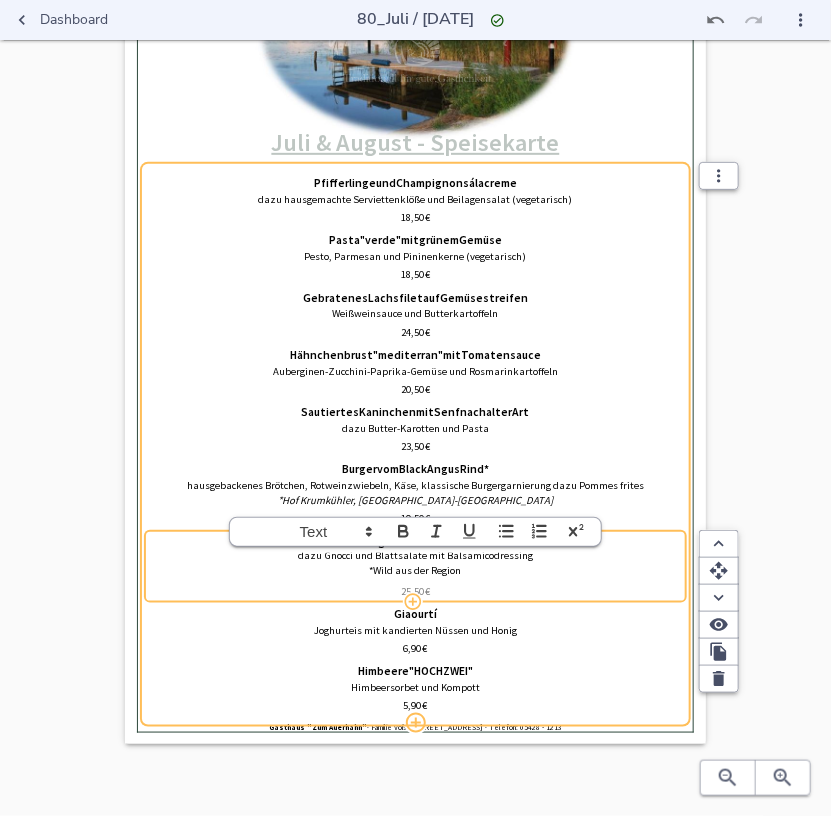 click on "*Wild aus der Region" at bounding box center (416, 570) 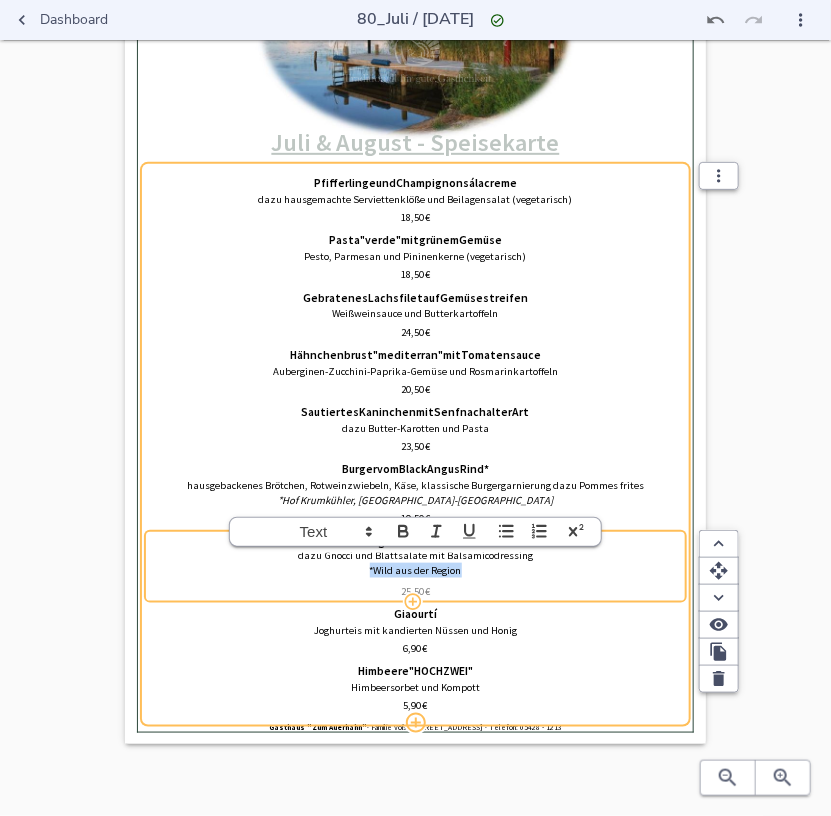 drag, startPoint x: 341, startPoint y: 567, endPoint x: 541, endPoint y: 567, distance: 200 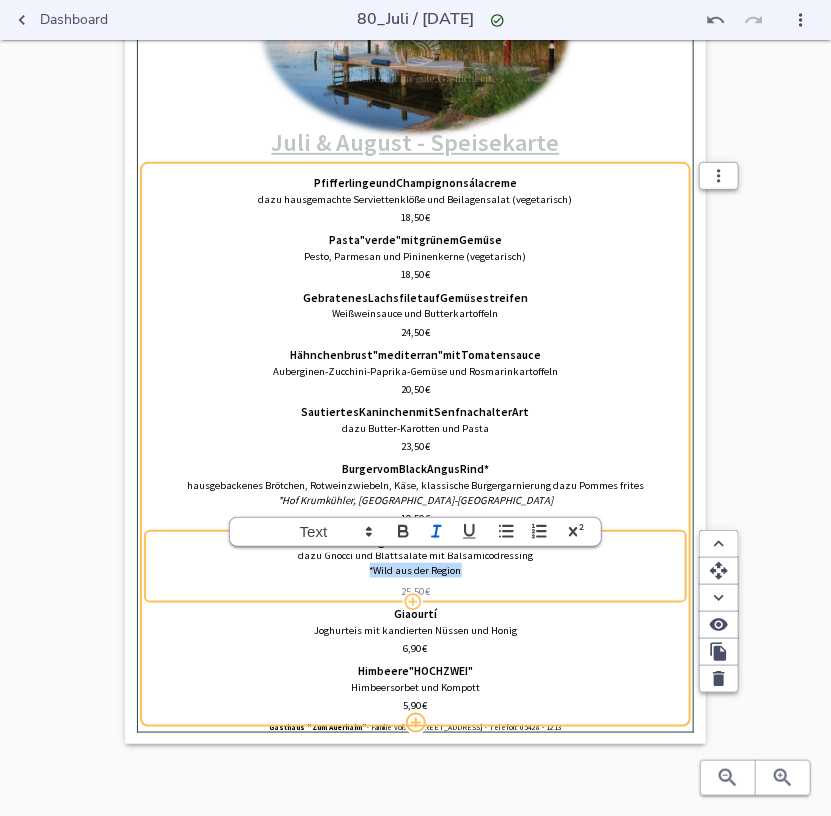click 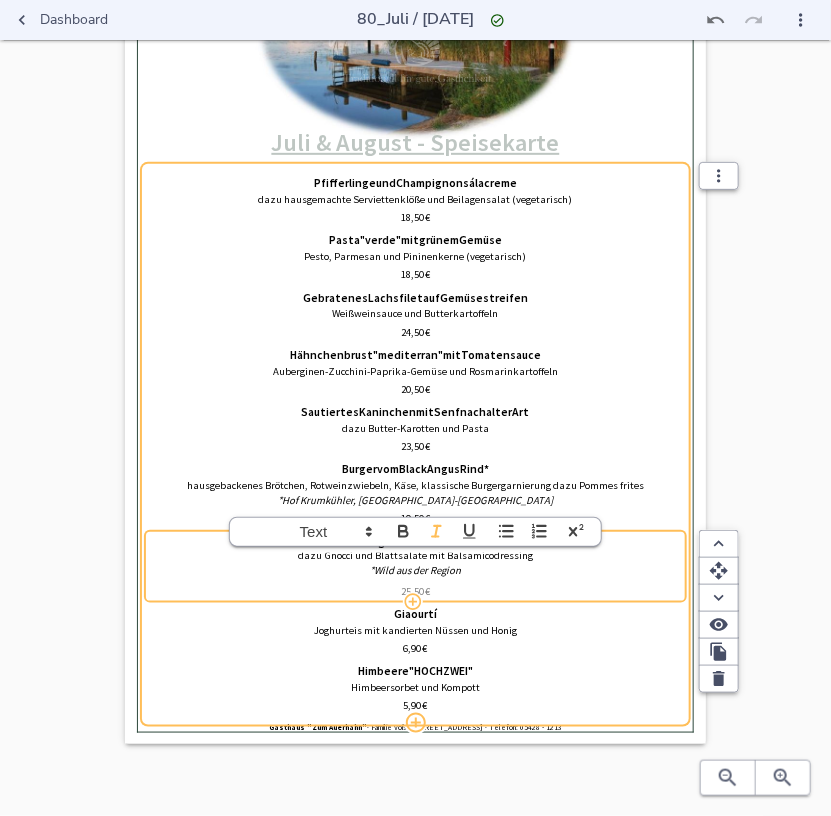 click on "25,50   €" at bounding box center (416, 591) 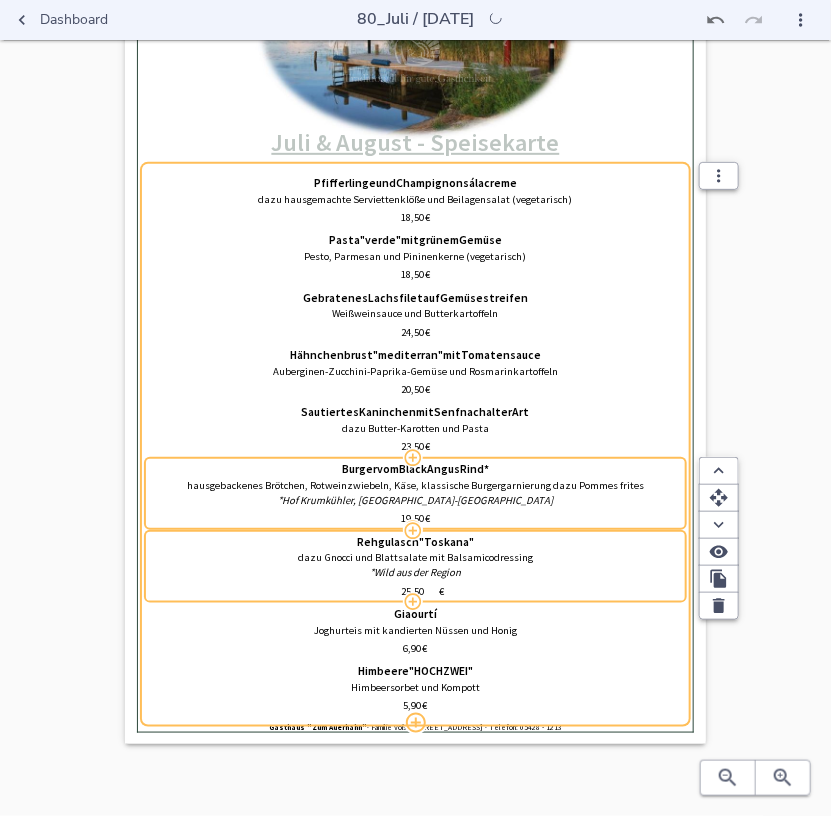 click on "0%
Hochladen ﻿Juli & August - Speisekarte Pfifferlinge  und  Champignons  á  la  creme  dazu hausgemachte Serviettenklöße und Beilagensalat (vegetarisch) 18,50   € Pasta  "verde"  mit  grünem  Gemüse  Pesto, Parmesan und Pininenkerne (vegetarisch) 18,50   € Gebratenes  Lachsfilet  auf  Gemüsestreifen  Weißweinsauce und Butterkartoffeln 24,50   € Hähnchenbrust  "mediterran"  mit  Tomatensauce  Auberginen-Zucchini-Paprika-Gemüse und Rosmarinkartoffeln 20,50   € Sautiertes  Kaninchen  mit  Senf  nach  alter  Art  dazu Butter-Karotten und Pasta 23,50   € Burger  vom  Black  Angus  Rind*  hausgebackenes Brötchen, Rotweinzwiebeln, Käse, klassische Burgergarnierung dazu Pommes frites *Hof Krumkühler, [GEOGRAPHIC_DATA]-Loxten 19,50   € Rehgulasch  "[GEOGRAPHIC_DATA]"  dazu Gnocci und [GEOGRAPHIC_DATA] mit Balsamicodressing *Wild aus der Region 25,50   € Giaourtí  Joghurteis mit kandierten Nüssen und Honig 6,90   € 5,90" at bounding box center (415, 354) 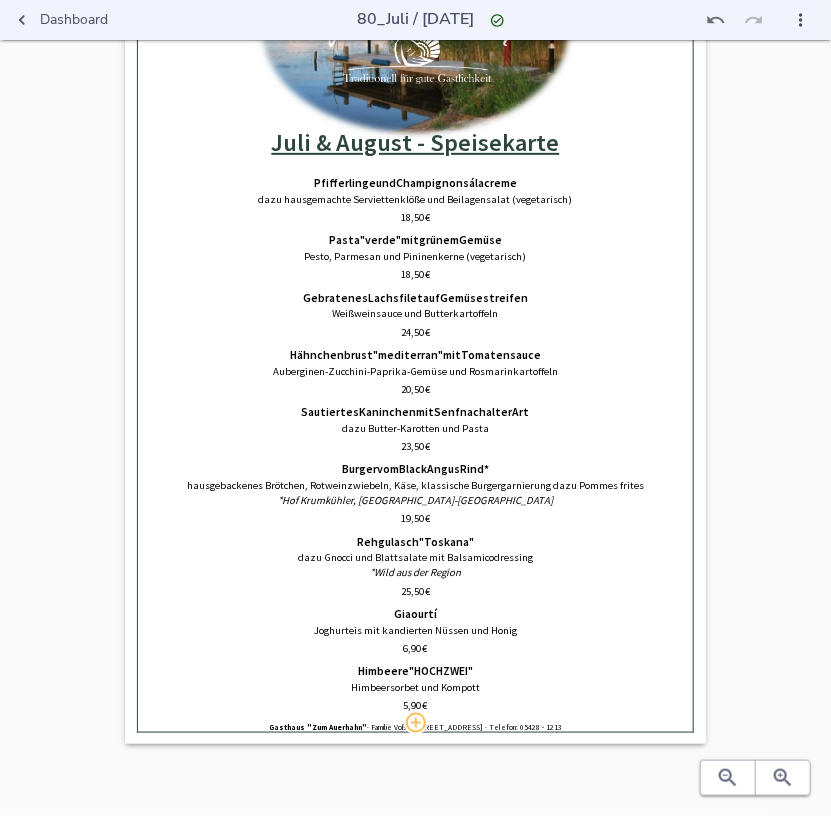 click on "0%
Hochladen ﻿Juli & August - Speisekarte Pfifferlinge  und  Champignons  á  la  creme  dazu hausgemachte Serviettenklöße und Beilagensalat (vegetarisch) 18,50   € Pasta  "verde"  mit  grünem  Gemüse  Pesto, Parmesan und Pininenkerne (vegetarisch) 18,50   € Gebratenes  Lachsfilet  auf  Gemüsestreifen  Weißweinsauce und Butterkartoffeln 24,50   € Hähnchenbrust  "mediterran"  mit  Tomatensauce  Auberginen-Zucchini-Paprika-Gemüse und Rosmarinkartoffeln 20,50   € Sautiertes  Kaninchen  mit  Senf  nach  alter  Art  dazu Butter-Karotten und Pasta 23,50   € Burger  vom  Black  Angus  Rind*  hausgebackenes Brötchen, Rotweinzwiebeln, Käse, klassische Burgergarnierung dazu Pommes frites *Hof Krumkühler, [GEOGRAPHIC_DATA]-Loxten 19,50   € Rehgulasch  "[GEOGRAPHIC_DATA]"  dazu Gnocci und [GEOGRAPHIC_DATA] mit Balsamicodressing *Wild aus der Region 25,50   € Giaourtí  Joghurteis mit kandierten Nüssen und Honig 6,90   € 5,90" at bounding box center [415, 354] 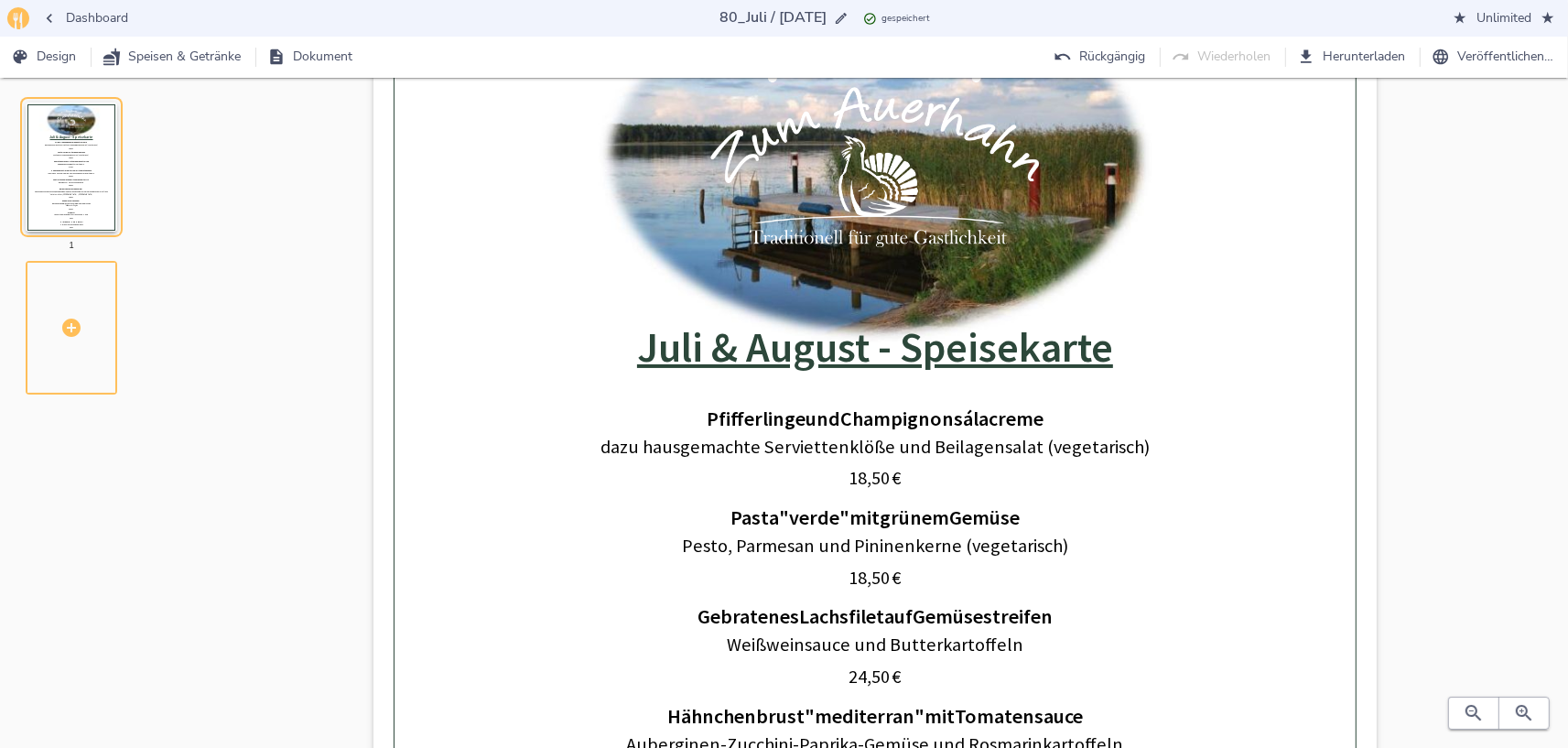 click on "0%
Hochladen ﻿Juli & August - Speisekarte Pfifferlinge  und  Champignons  á  la  creme  dazu hausgemachte Serviettenklöße und Beilagensalat (vegetarisch) 18,50   € Pasta  "verde"  mit  grünem  Gemüse  Pesto, Parmesan und Pininenkerne (vegetarisch) 18,50   € Gebratenes  Lachsfilet  auf  Gemüsestreifen  Weißweinsauce und Butterkartoffeln 24,50   € Hähnchenbrust  "mediterran"  mit  Tomatensauce  Auberginen-Zucchini-Paprika-Gemüse und Rosmarinkartoffeln 20,50   € Sautiertes  Kaninchen  mit  Senf  nach  alter  Art  dazu Butter-Karotten und Pasta 23,50   € Burger  vom  Black  Angus  Rind*  hausgebackenes Brötchen, Rotweinzwiebeln, Käse, klassische Burgergarnierung dazu Pommes frites *Hof Krumkühler, [GEOGRAPHIC_DATA]-Loxten 19,50   € Rehgulasch  "[GEOGRAPHIC_DATA]"  dazu Gnocci und [GEOGRAPHIC_DATA] mit Balsamicodressing *Wild aus der Region 25,50   € Giaourtí  Joghurteis mit kandierten Nüssen und Honig 6,90   € 5,90" at bounding box center [875, 698] 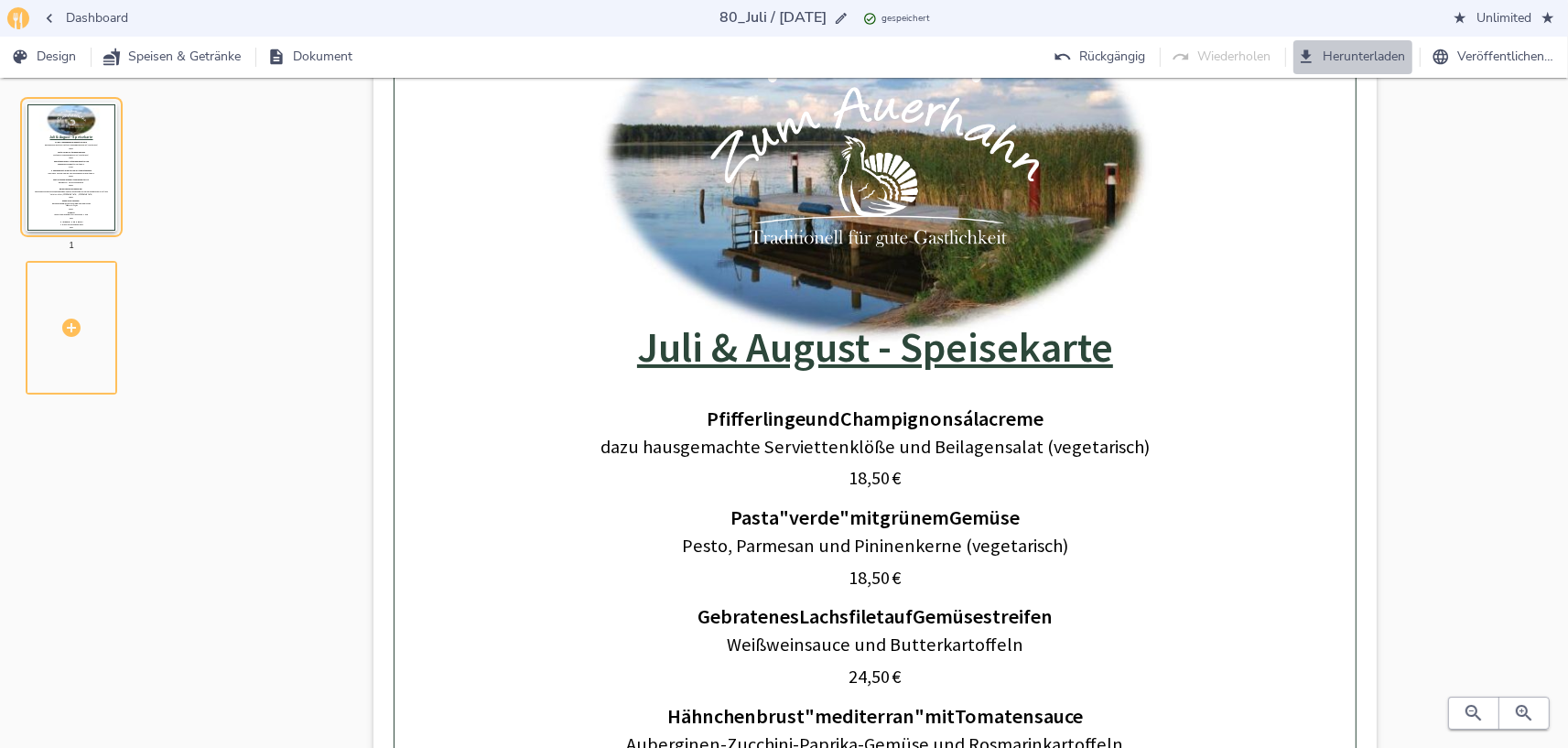 click on "Herunterladen" at bounding box center [1353, 57] 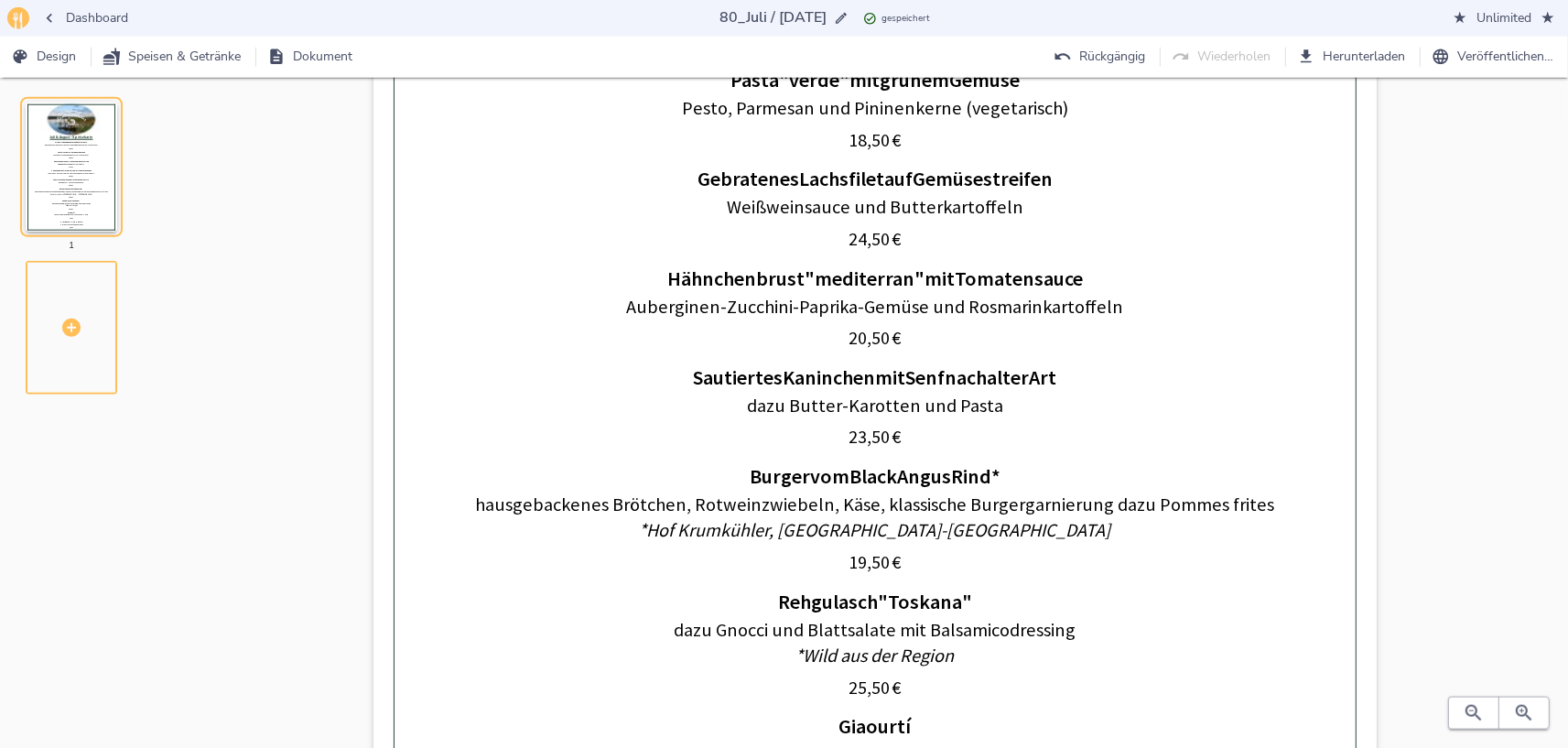 scroll, scrollTop: 741, scrollLeft: 0, axis: vertical 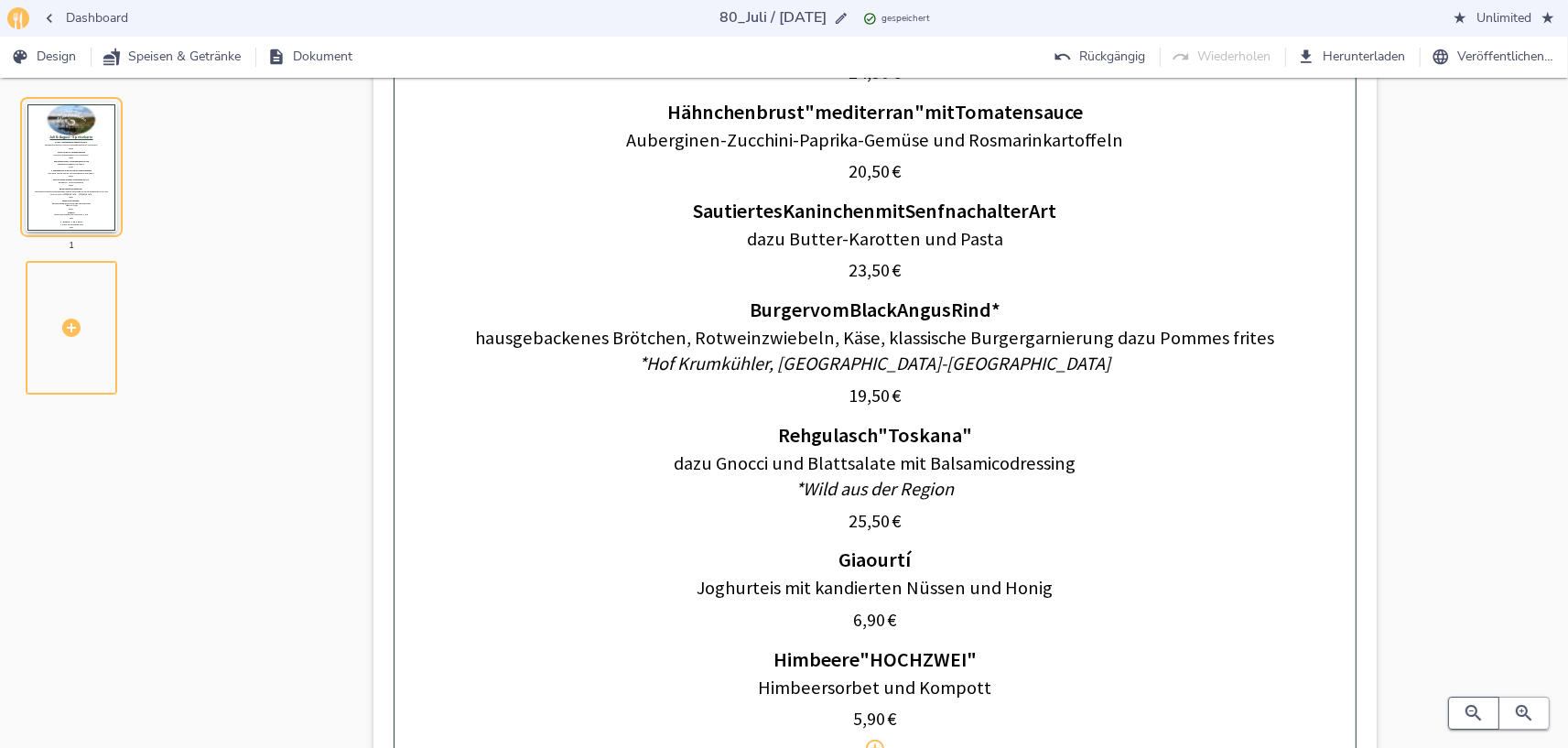 click at bounding box center (1474, 713) 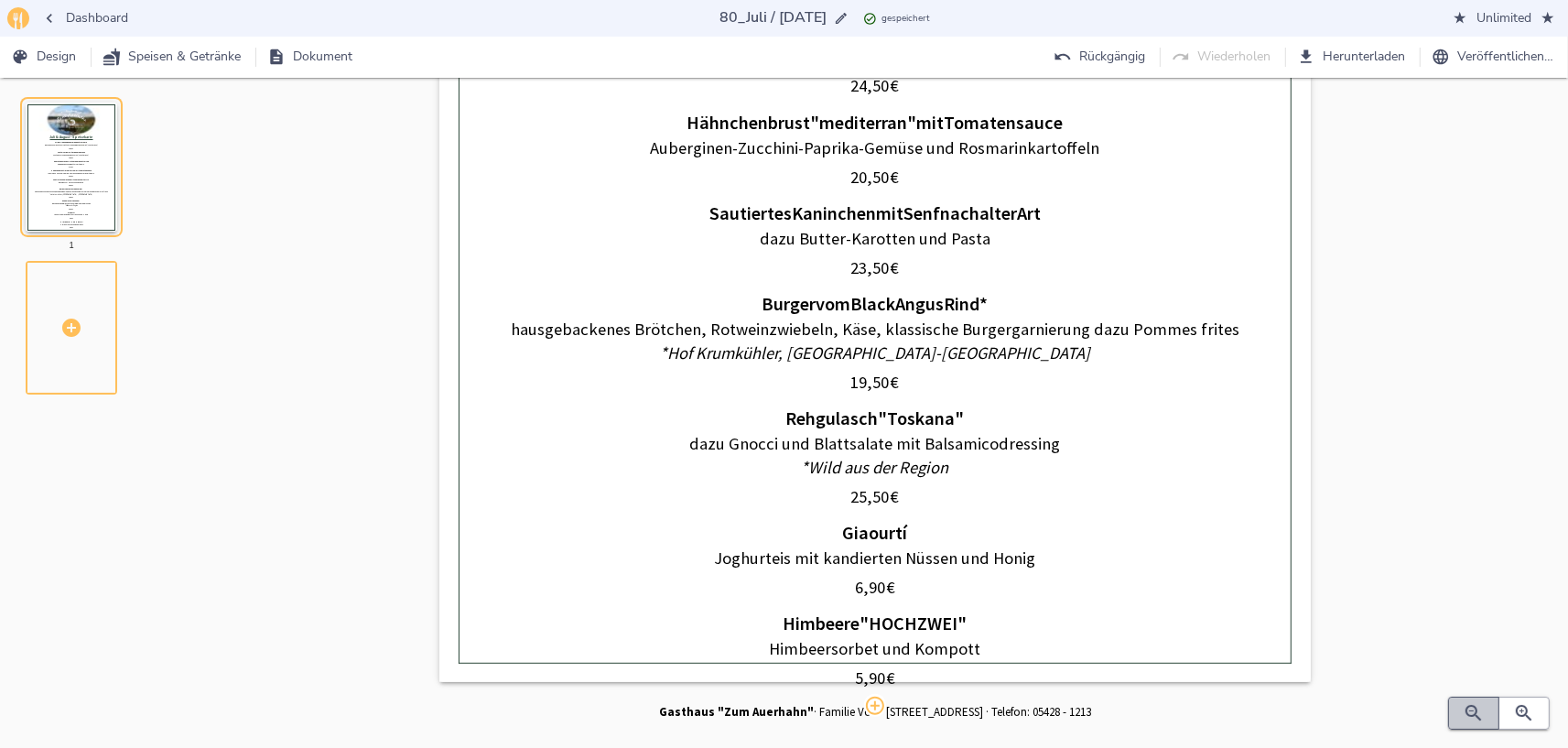 click at bounding box center [1474, 713] 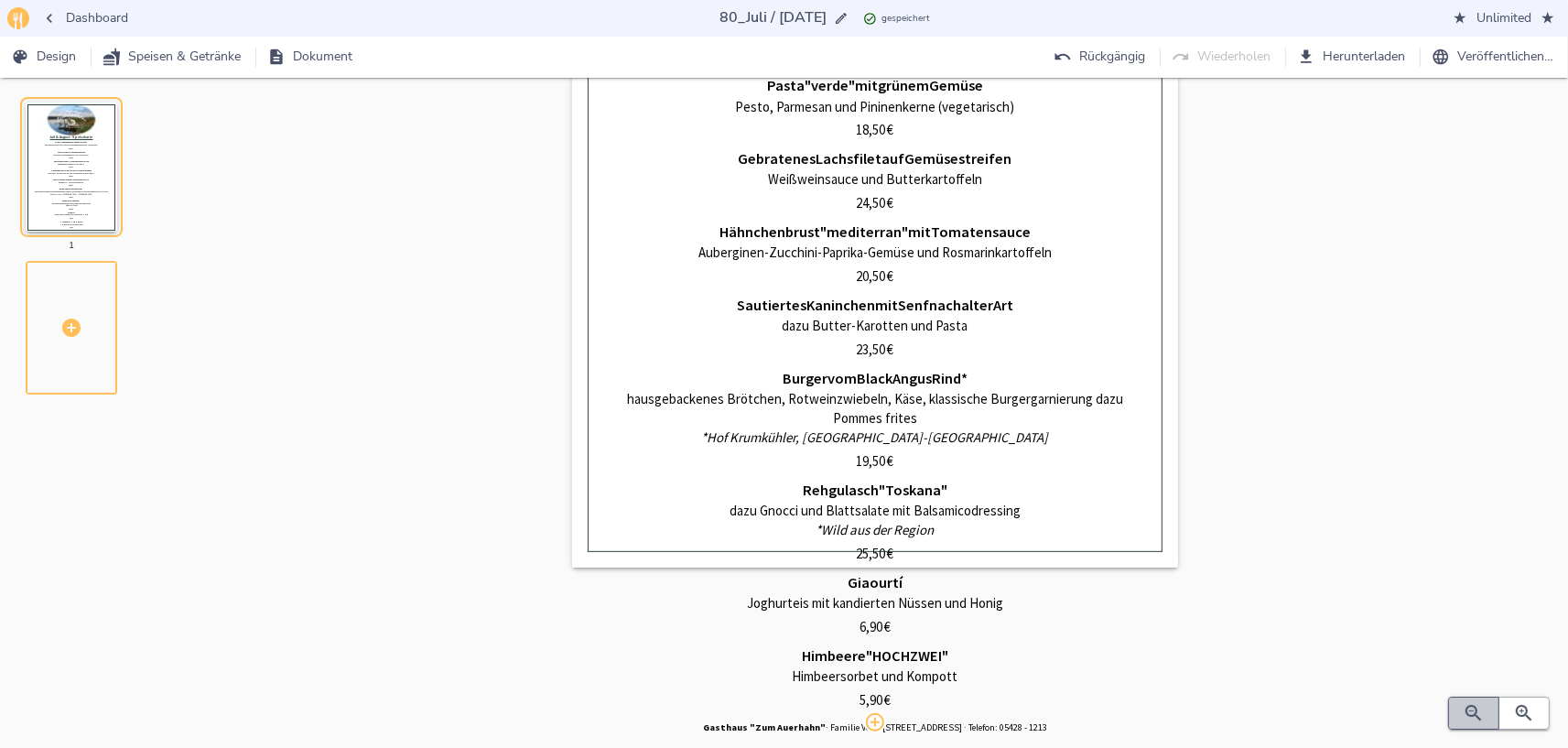 click at bounding box center (1474, 713) 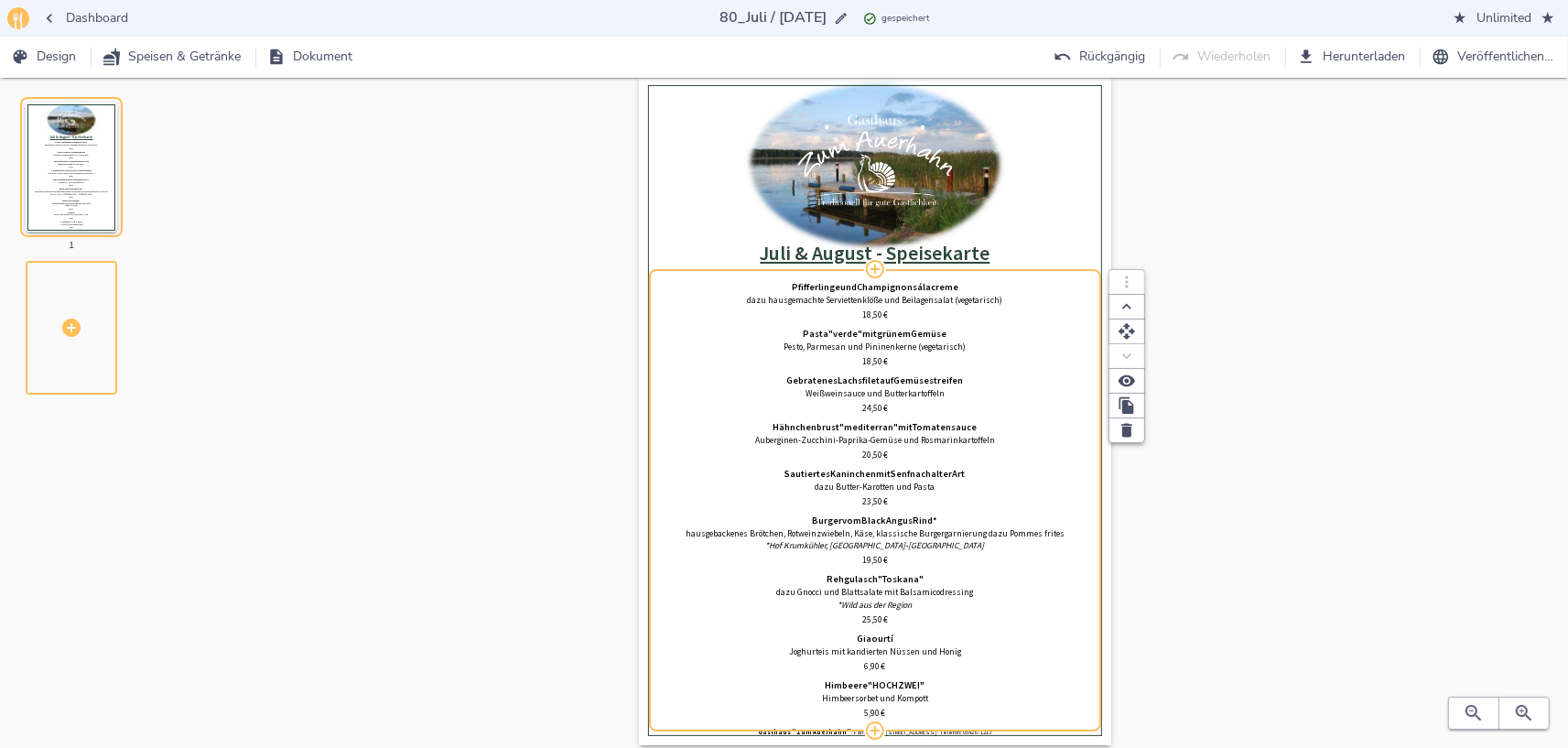 scroll, scrollTop: 0, scrollLeft: 0, axis: both 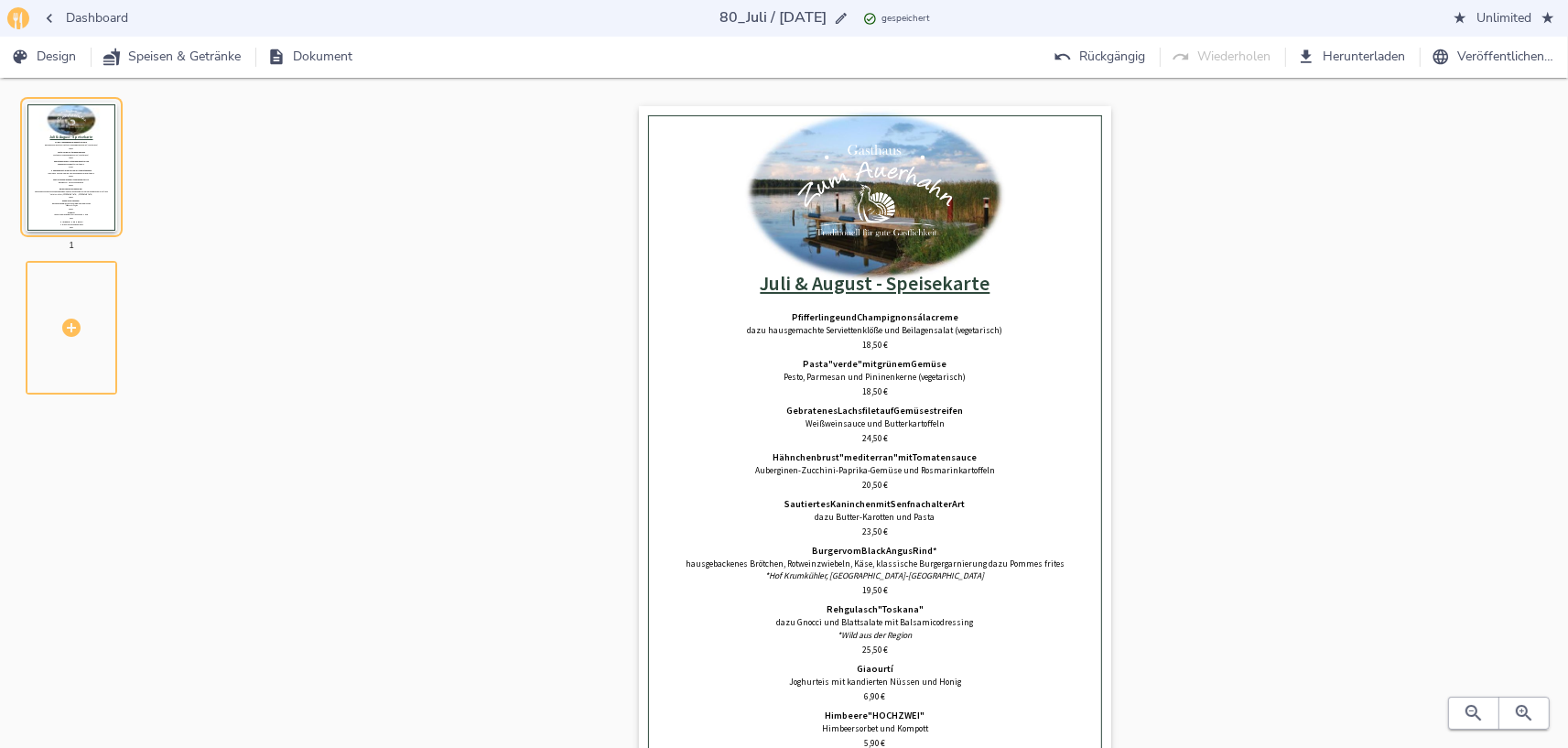 click on "Design" at bounding box center (45, 57) 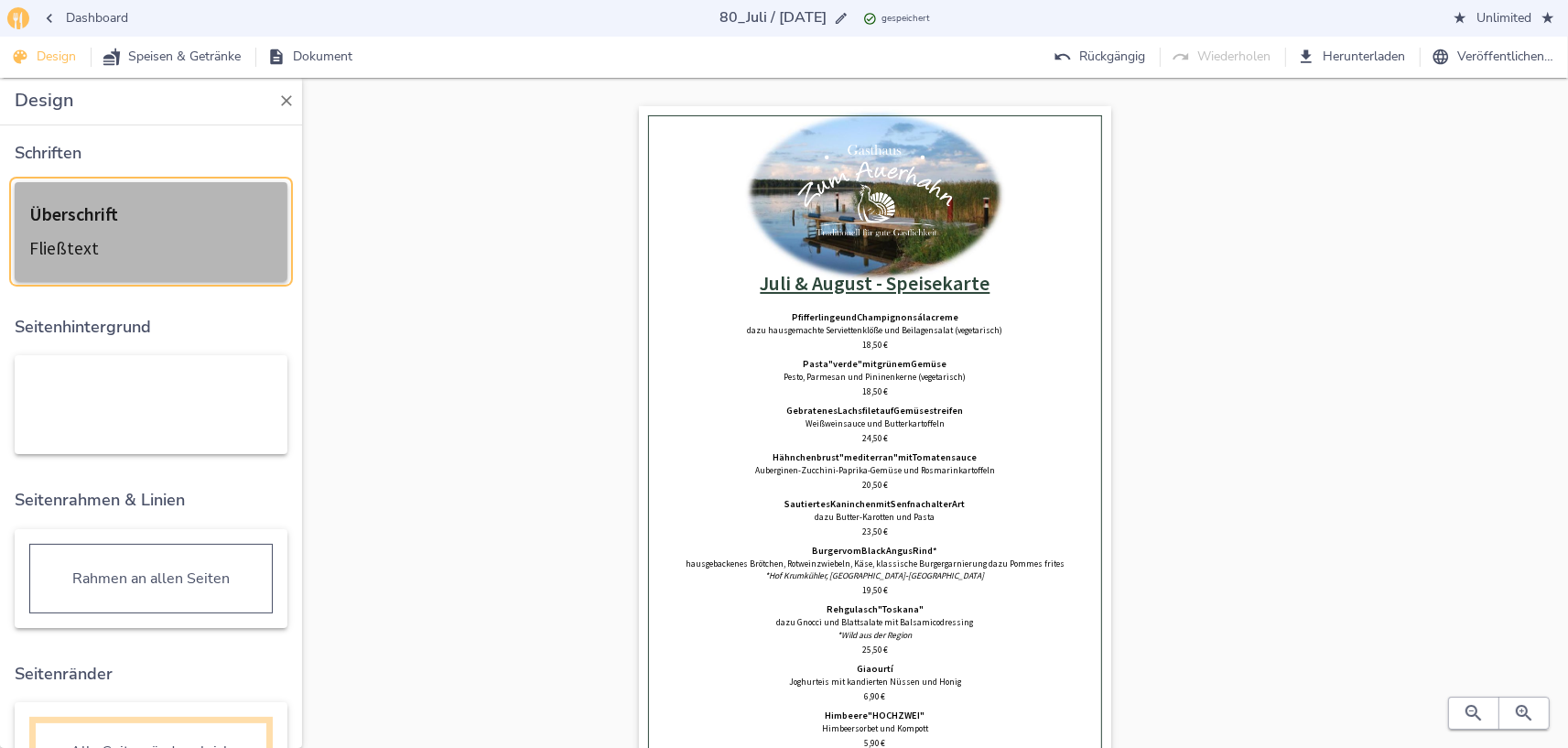 click on "Überschrift Fließtext" at bounding box center (73, 232) 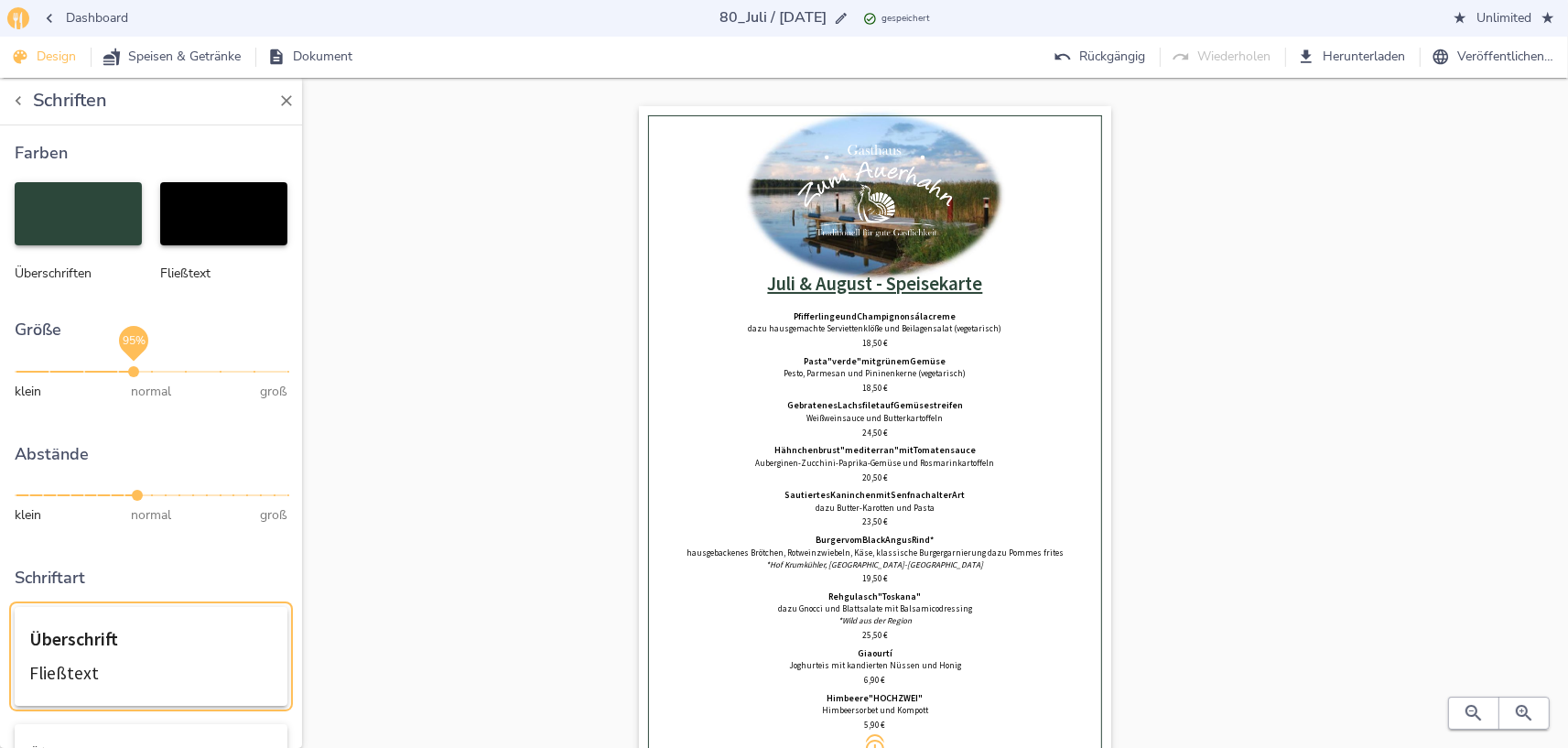 drag, startPoint x: 150, startPoint y: 369, endPoint x: 135, endPoint y: 369, distance: 15 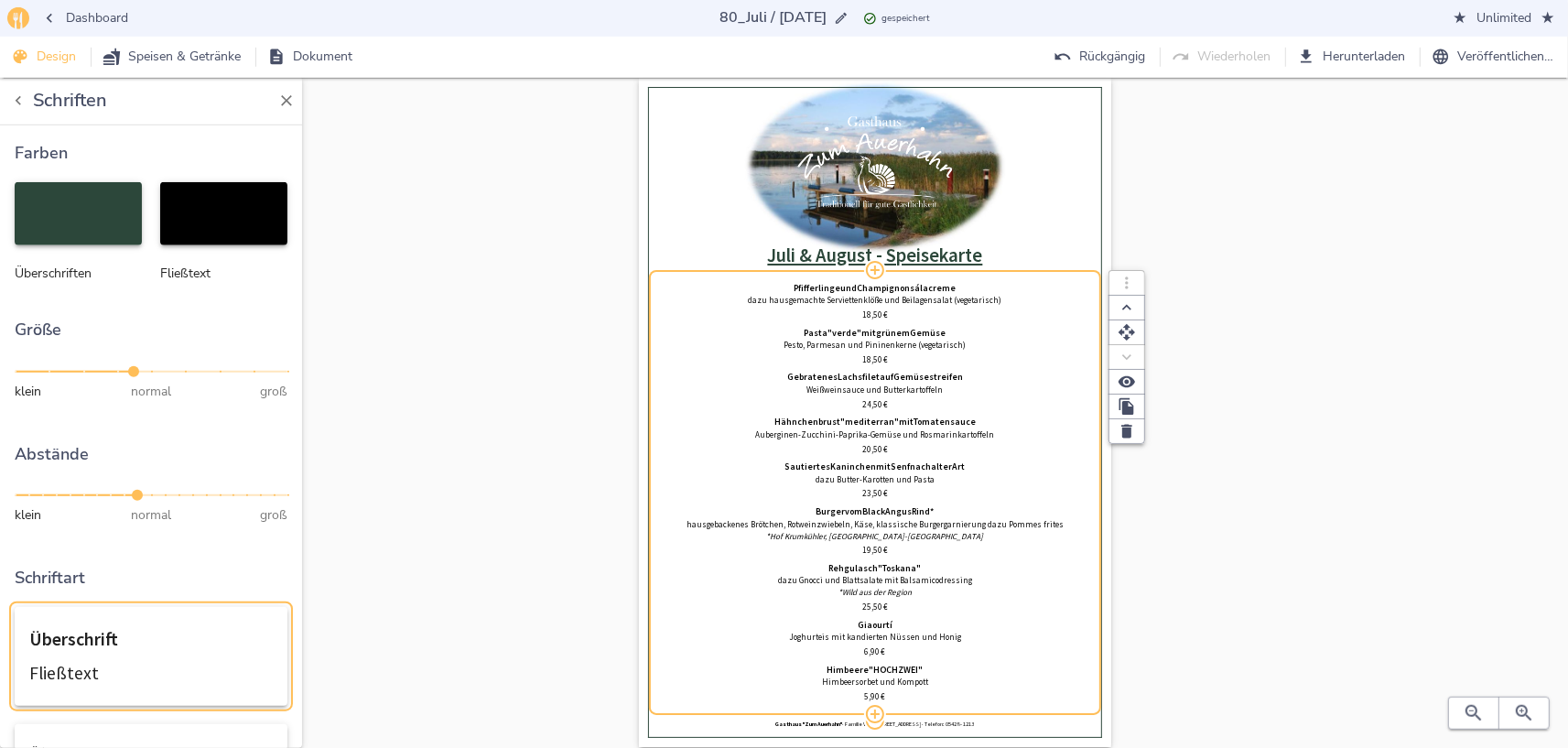 scroll, scrollTop: 0, scrollLeft: 0, axis: both 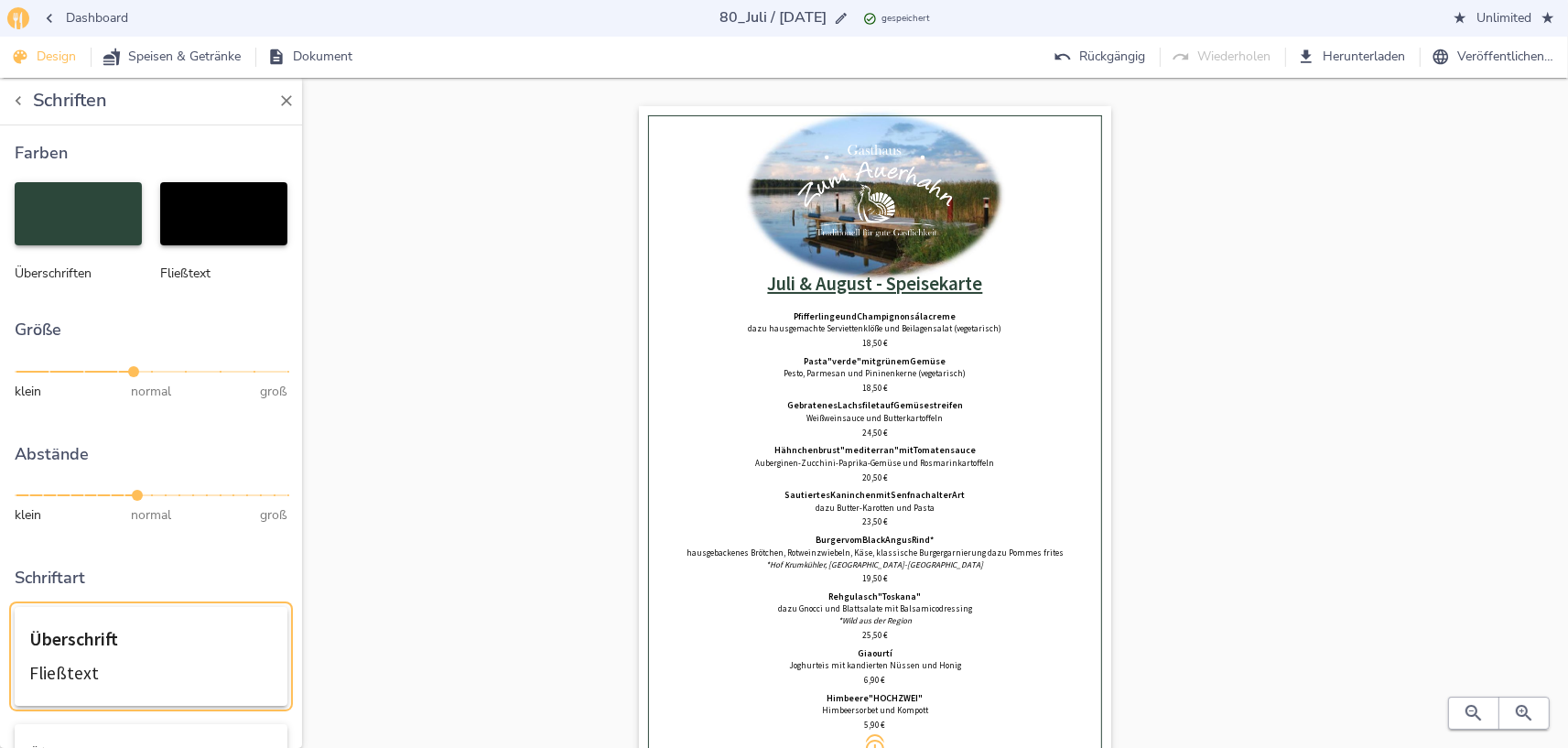 click on "0%
Hochladen ﻿Juli & August - Speisekarte Pfifferlinge  und  Champignons  á  la  creme  dazu hausgemachte Serviettenklöße und Beilagensalat (vegetarisch) 18,50   € Pasta  "verde"  mit  grünem  Gemüse  Pesto, Parmesan und Pininenkerne (vegetarisch) 18,50   € Gebratenes  Lachsfilet  auf  Gemüsestreifen  Weißweinsauce und Butterkartoffeln 24,50   € Hähnchenbrust  "mediterran"  mit  Tomatensauce  Auberginen-Zucchini-Paprika-Gemüse und Rosmarinkartoffeln 20,50   € Sautiertes  Kaninchen  mit  Senf  nach  alter  Art  dazu Butter-Karotten und Pasta 23,50   € Burger  vom  Black  Angus  Rind*  hausgebackenes Brötchen, Rotweinzwiebeln, Käse, klassische Burgergarnierung dazu Pommes frites *Hof Krumkühler, [GEOGRAPHIC_DATA]-Loxten 19,50   € Rehgulasch  "[GEOGRAPHIC_DATA]"  dazu Gnocci und [GEOGRAPHIC_DATA] mit Balsamicodressing *Wild aus der Region 25,50   € Giaourtí  Joghurteis mit kandierten Nüssen und Honig 6,90   € 5,90" at bounding box center (875, 459) 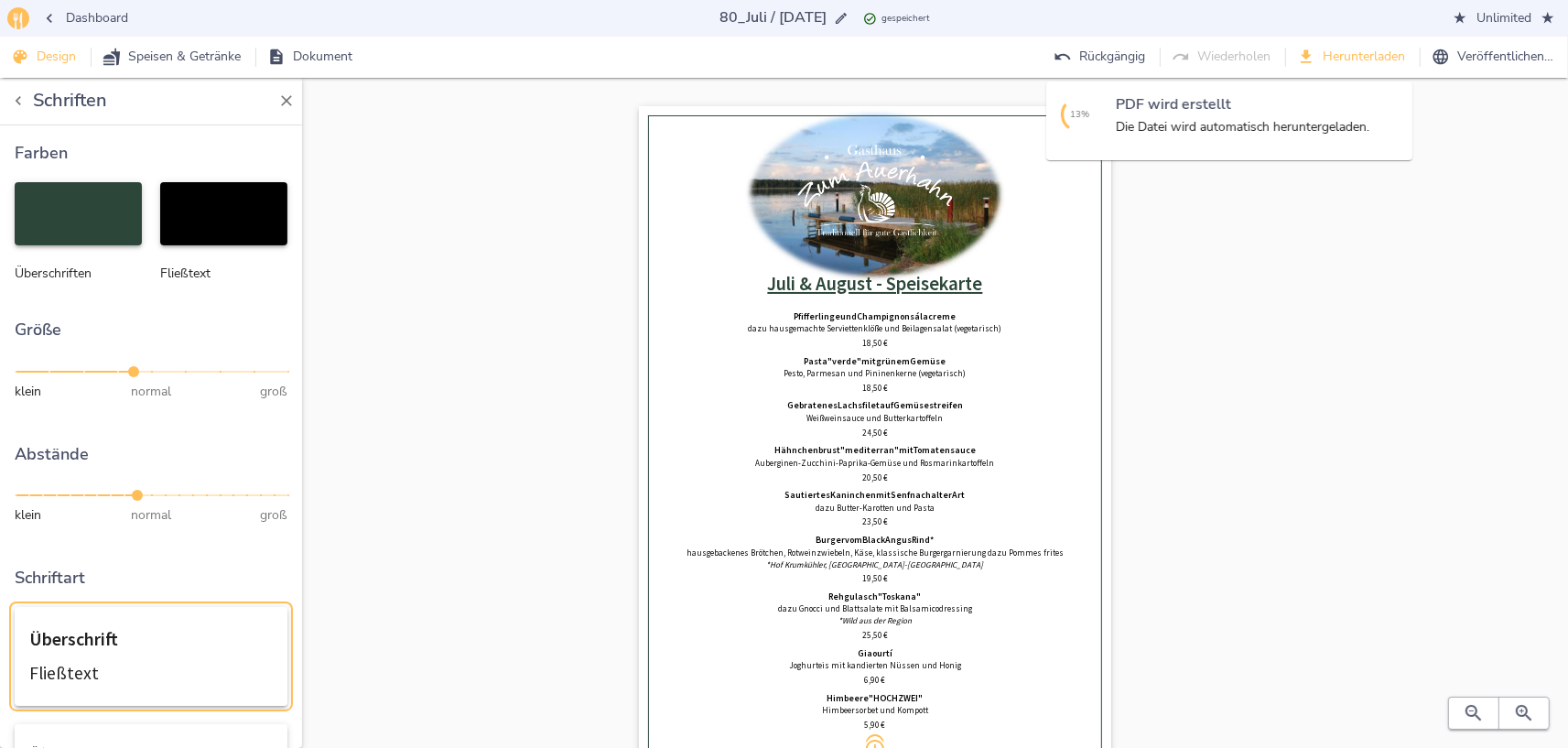 type 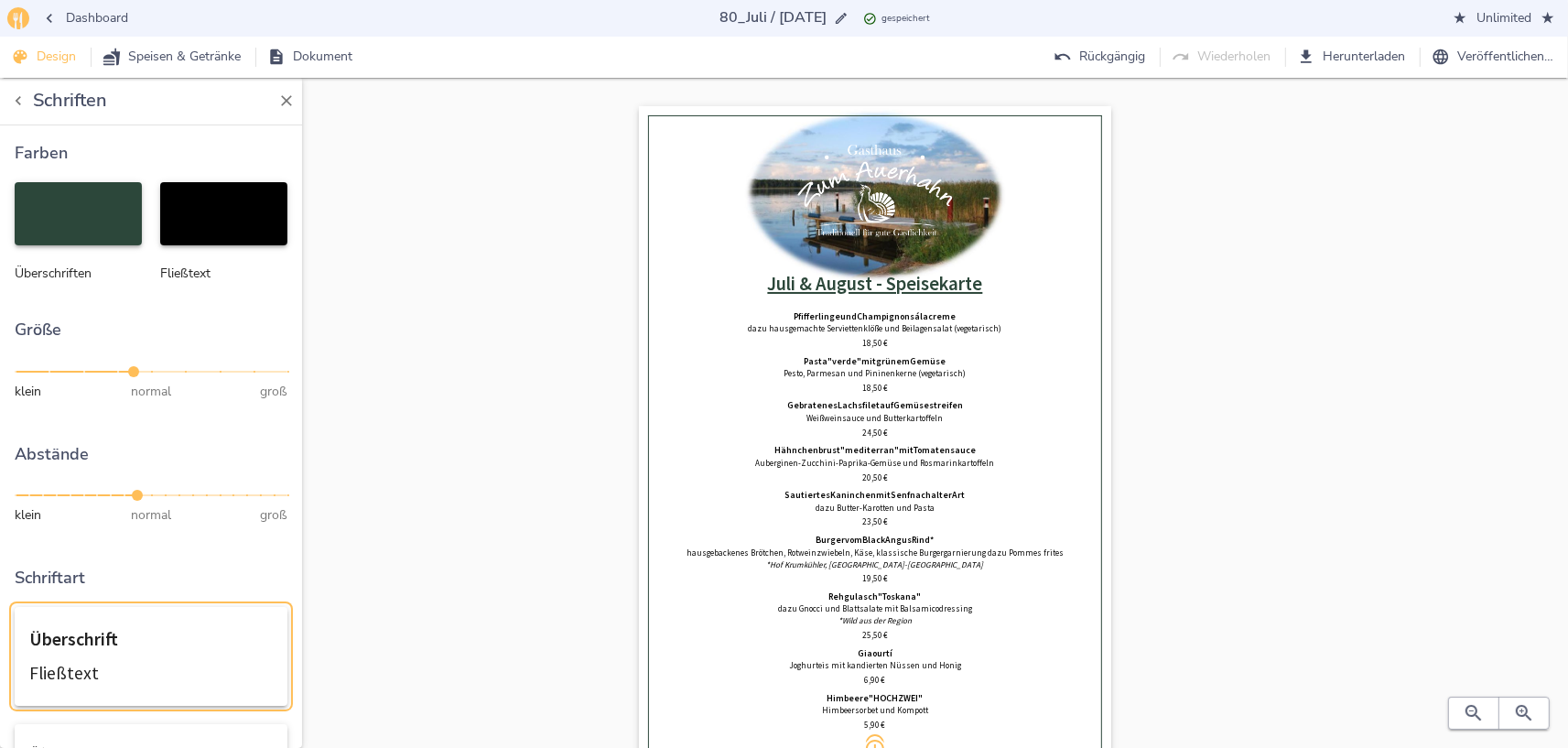 click on "Dashboard" at bounding box center (86, 18) 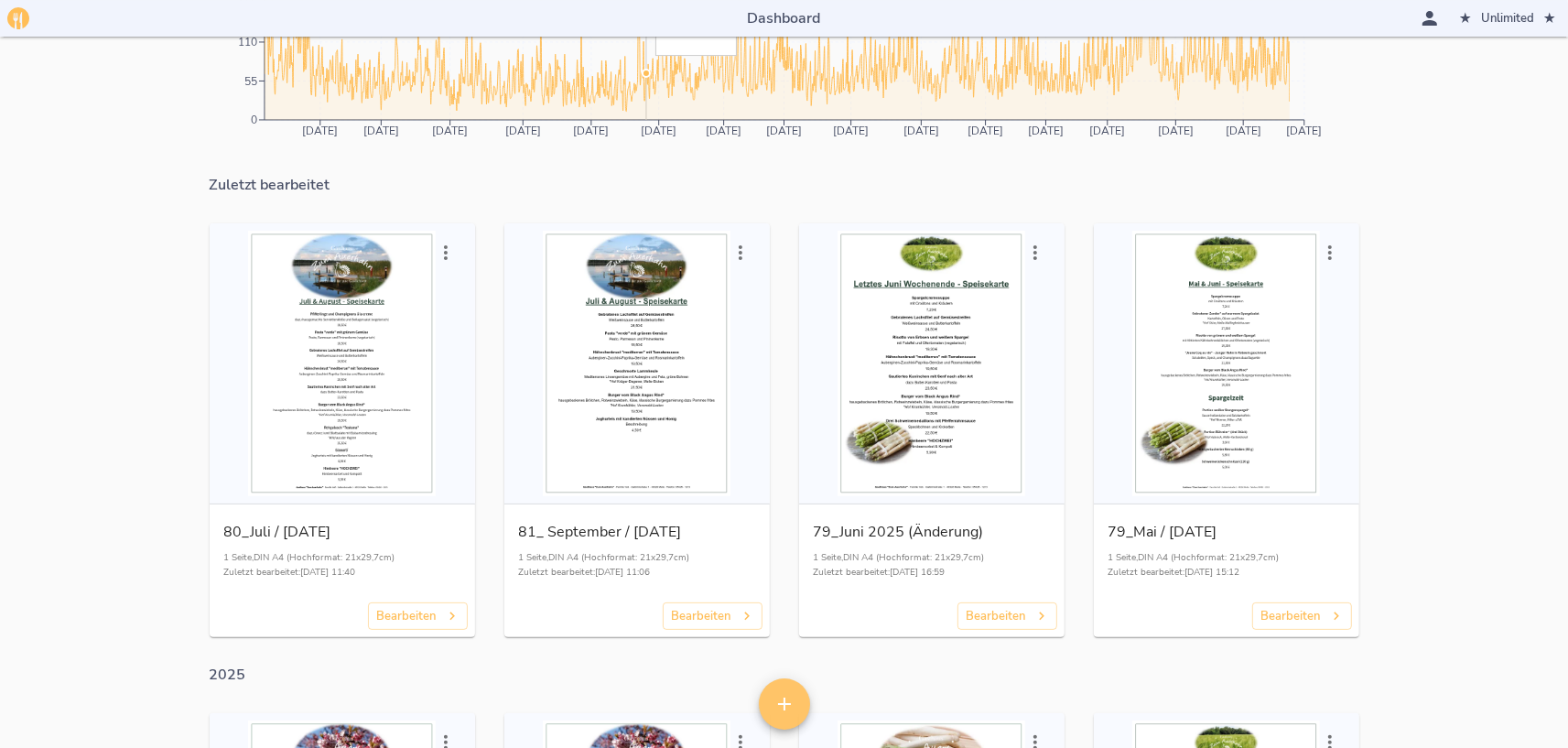 scroll, scrollTop: 201, scrollLeft: 0, axis: vertical 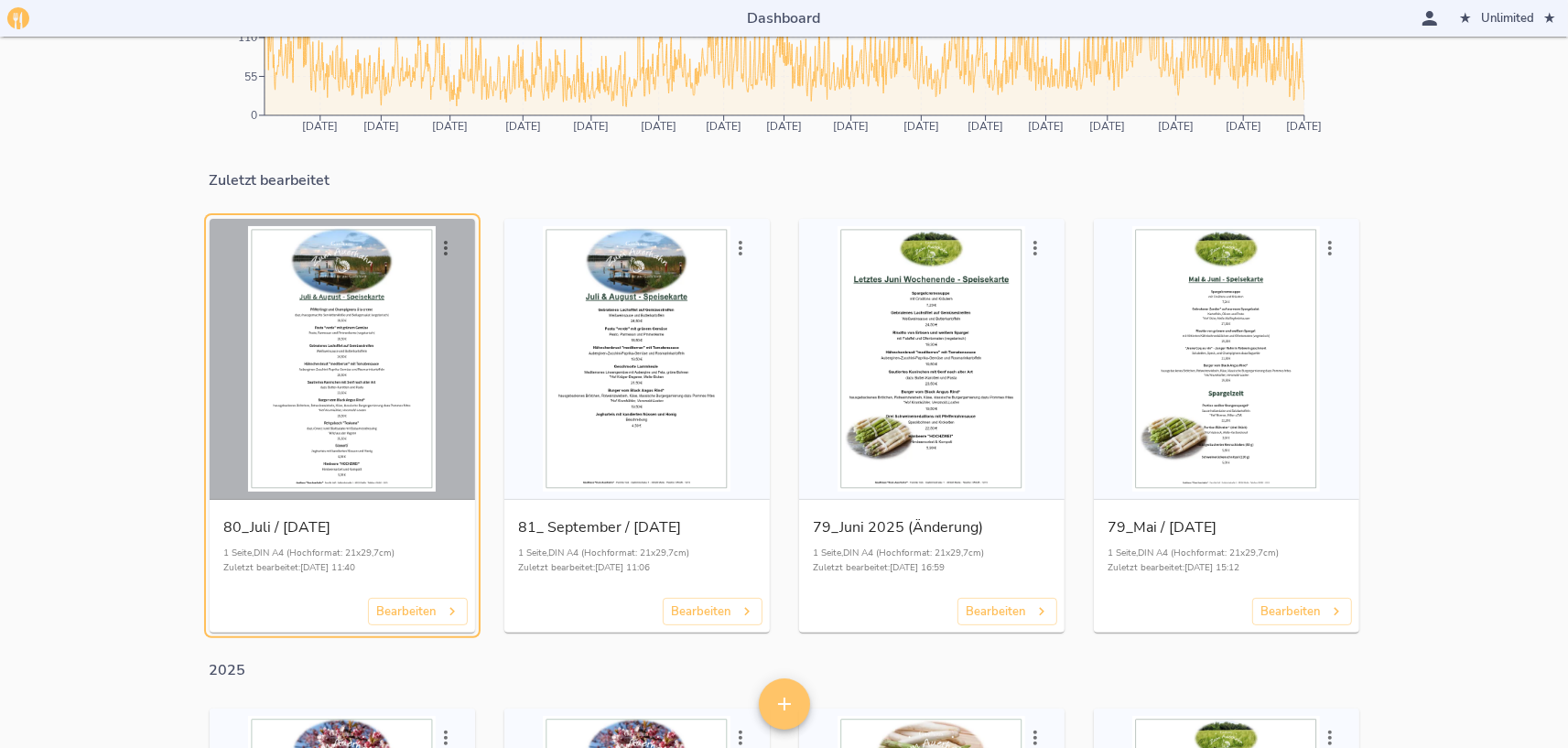 click at bounding box center (342, 359) 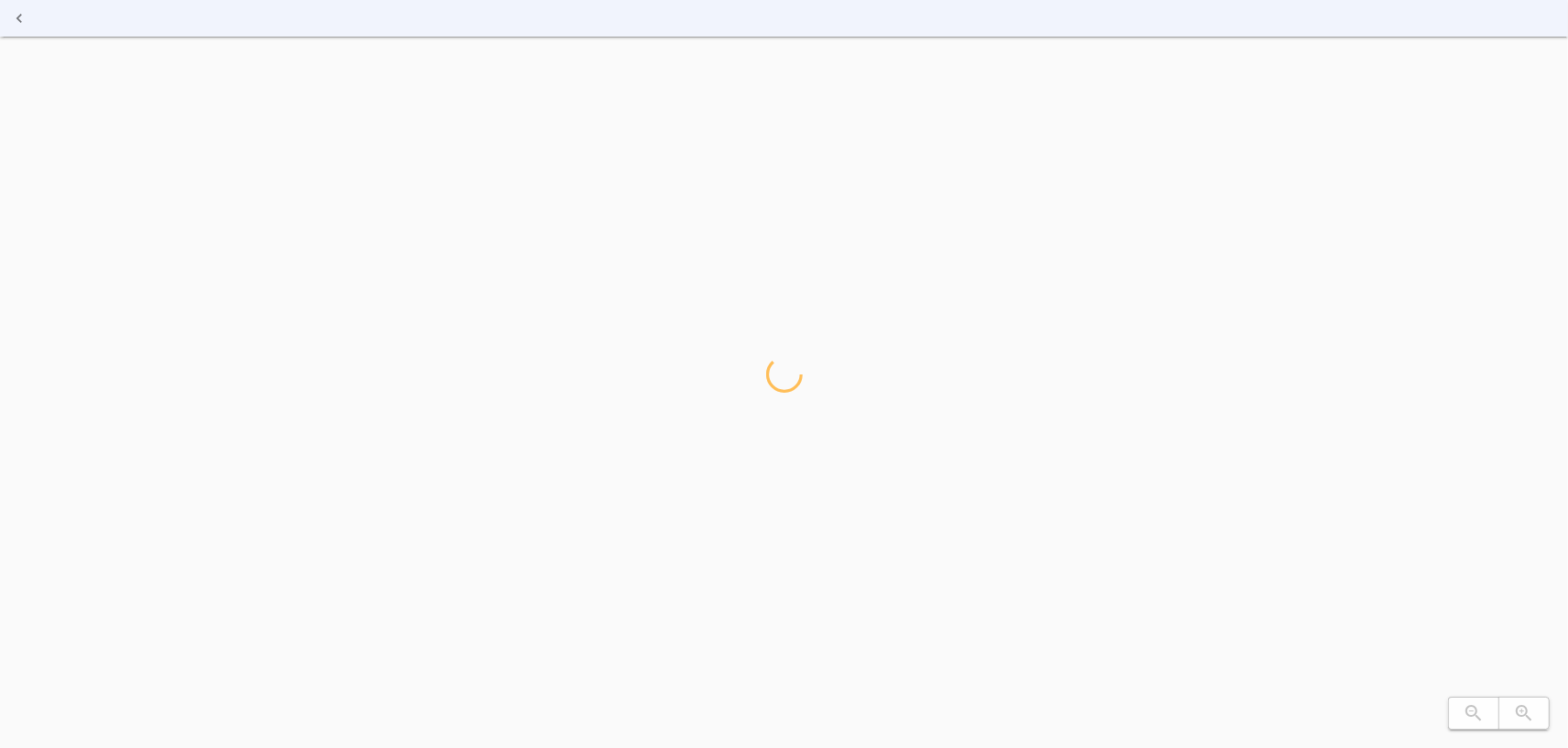 scroll, scrollTop: 0, scrollLeft: 0, axis: both 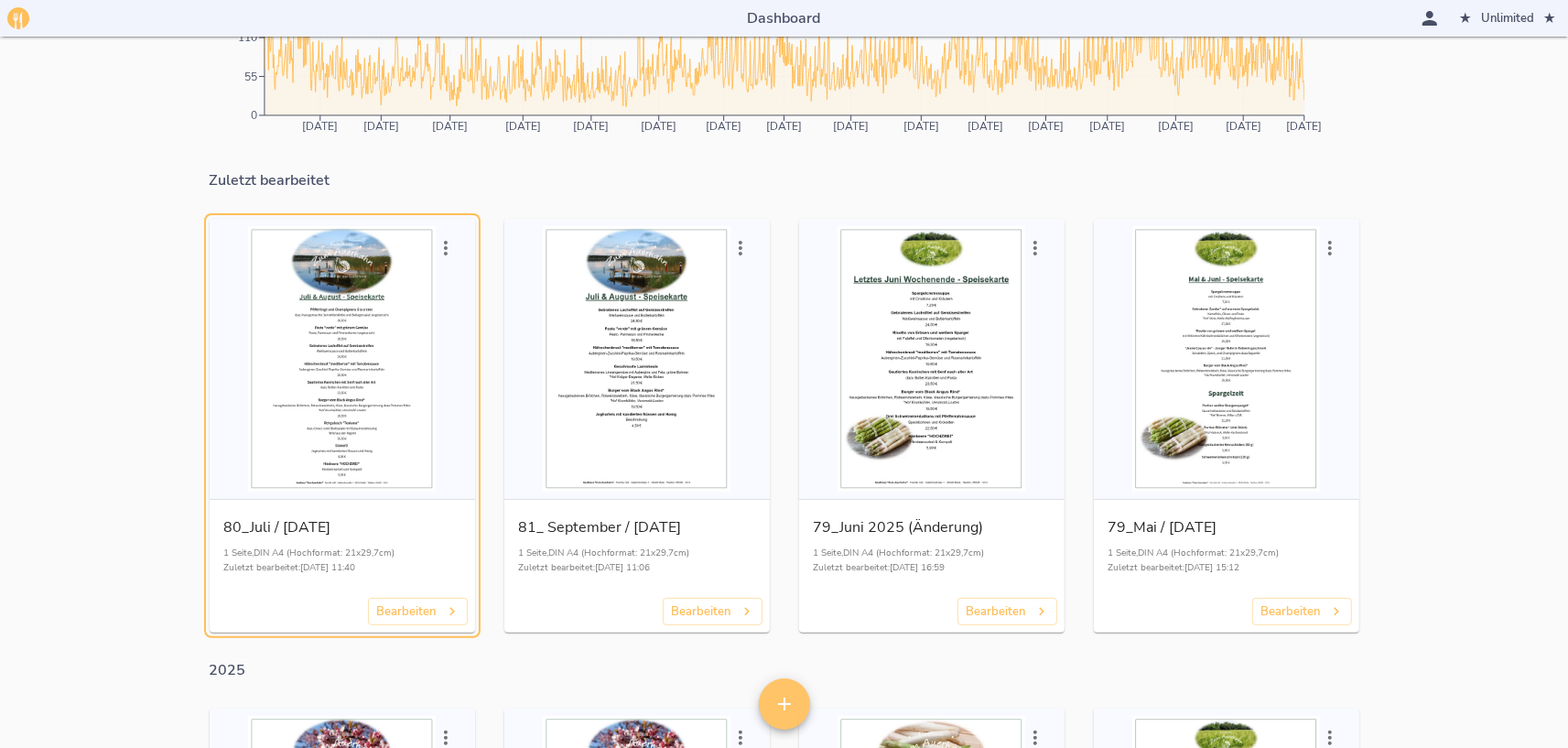 click at bounding box center [446, 248] 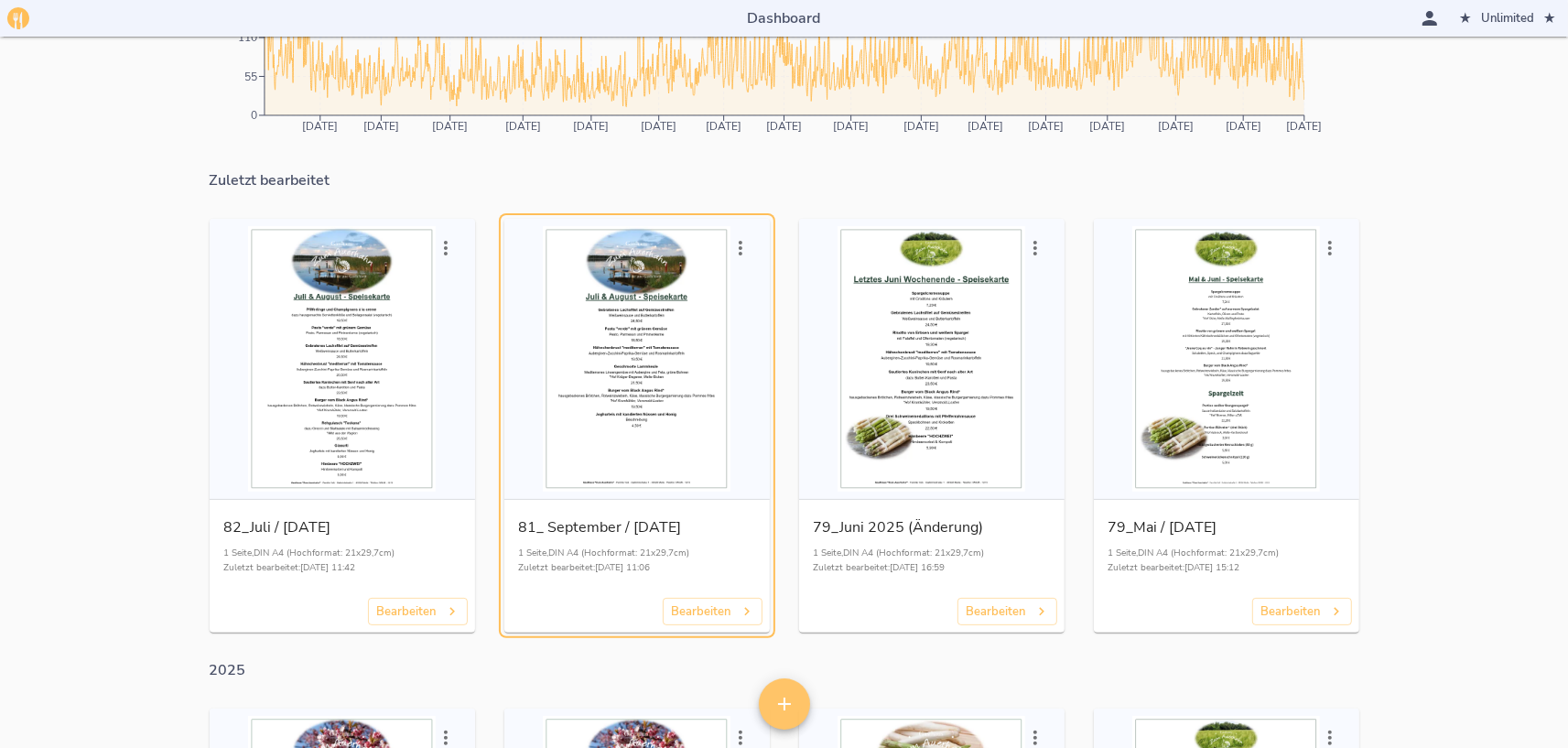 click on "81_ September / [DATE]" at bounding box center (637, 527) 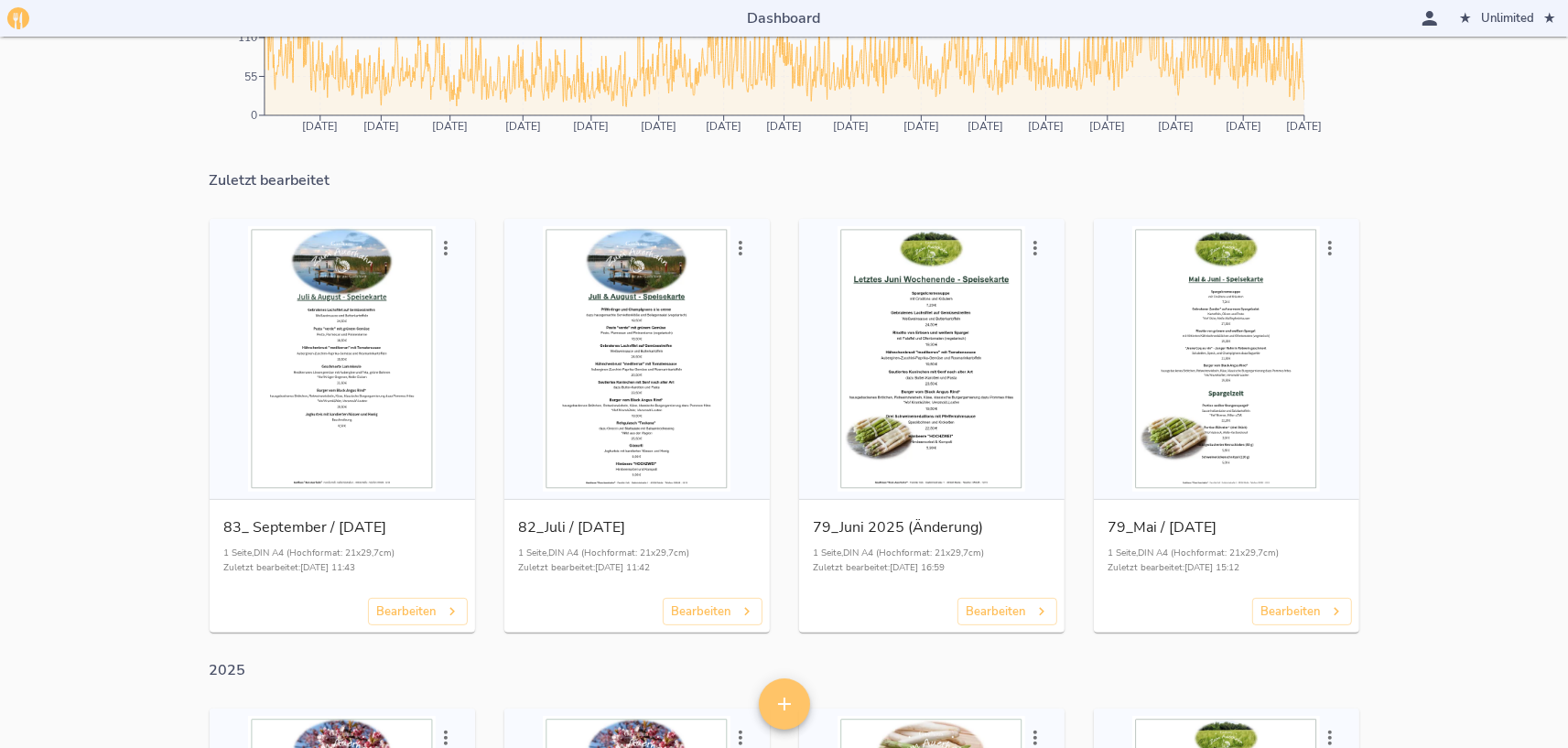 click on "Dashboard Unlimited Zum Auerhahn Kartenaufrufe [DATE] [DATE] [DATE] [DATE] [DATE] [DATE] [DATE] [DATE] [DATE] [DATE] [DATE] [DATE] [DATE] [DATE] [DATE] [DATE] 0 55 110 165 220 Zuletzt bearbeitet 83_ September / [DATE] 1 Seite ,  DIN A4 (Hochformat: 21x29,7cm) Zuletzt bearbeitet:  [DATE] 11:43 Bearbeiten 82_Juli / [DATE] 1 Seite ,  DIN A4 (Hochformat: 21x29,7cm) Zuletzt bearbeitet:  [DATE] 11:42 Bearbeiten 79_Juni 2025 (Änderung) 1 Seite ,  DIN A4 (Hochformat: 21x29,7cm) Zuletzt bearbeitet:  [DATE] 16:59 Bearbeiten 79_Mai / [DATE] 1 Seite ,  DIN A4 (Hochformat: 21x29,7cm) Zuletzt bearbeitet:  [DATE] 15:12 Bearbeiten 2025 77_März / [DATE] 1 Seite ,  DIN A4 (Hochformat: 21x29,7cm) Zuletzt bearbeitet:  [DATE] 15:31 Bearbeiten 77_März / [DATE] (Kopie) 1 Seite ,  DIN A4 (Hochformat: 21x29,7cm) Zuletzt bearbeitet:  [DATE] 17:29 Bearbeiten 78_Spargelkarte 2025 1 Seite ,  Zuletzt bearbeitet:  ,  ," at bounding box center (784, 5266) 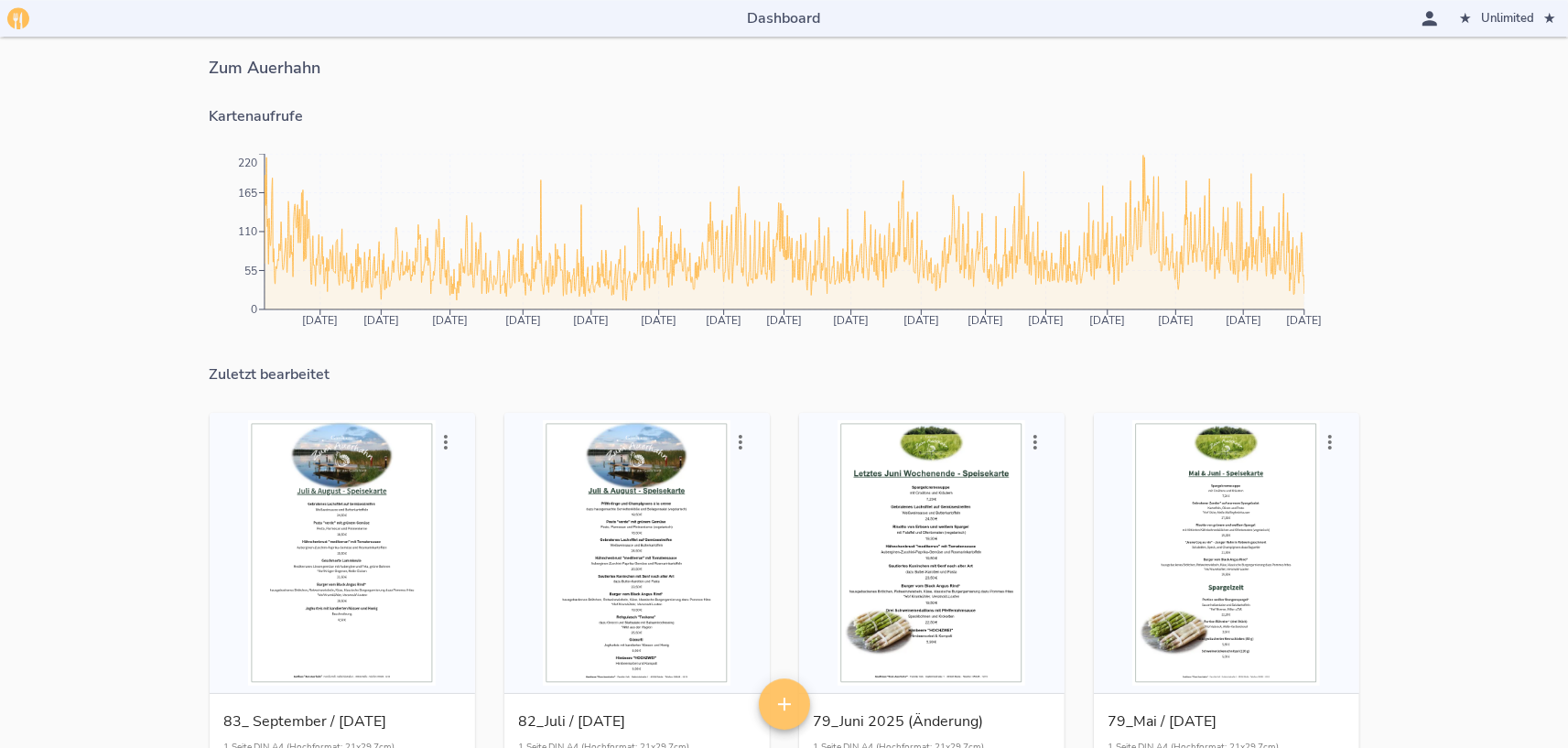 scroll, scrollTop: 0, scrollLeft: 0, axis: both 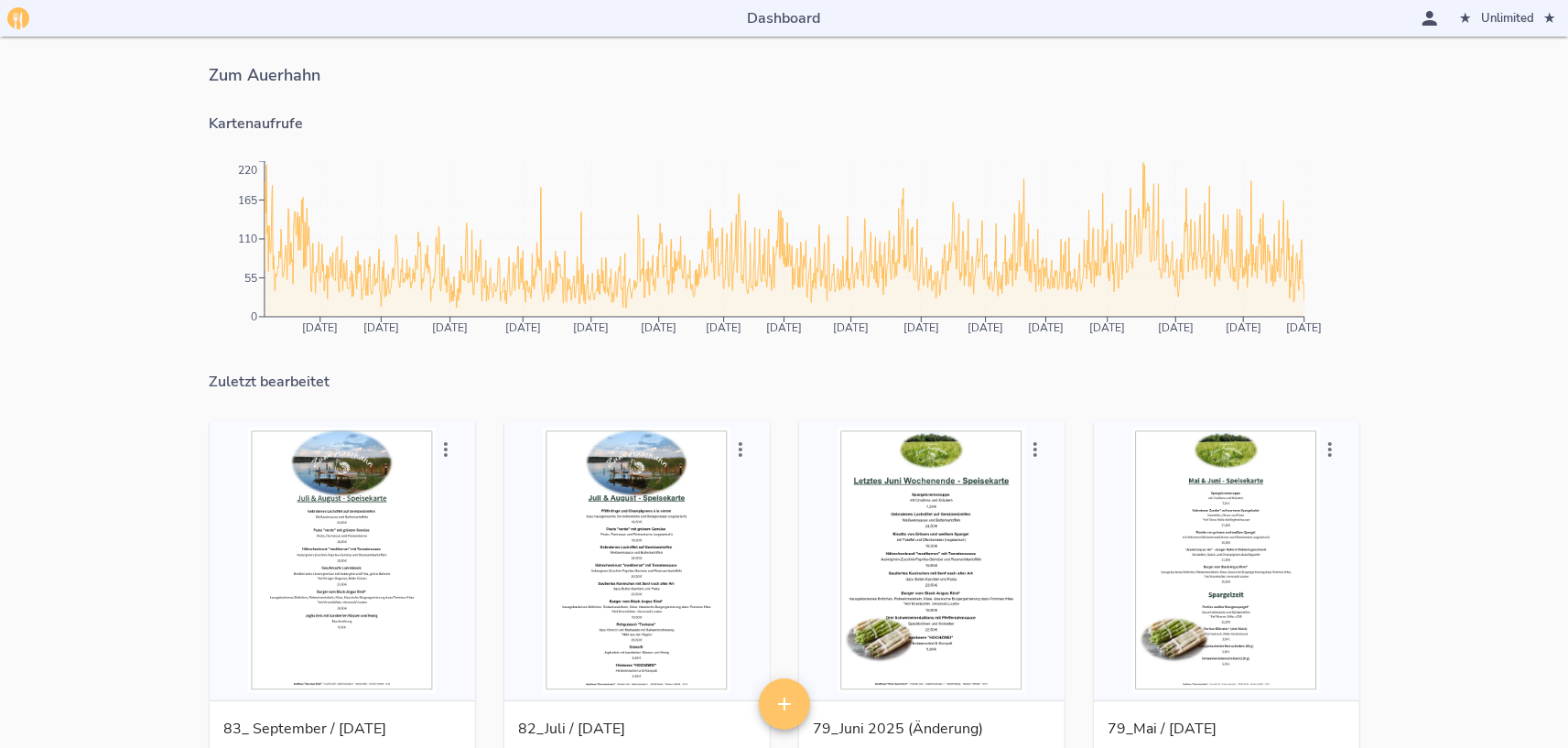 click at bounding box center [18, 18] 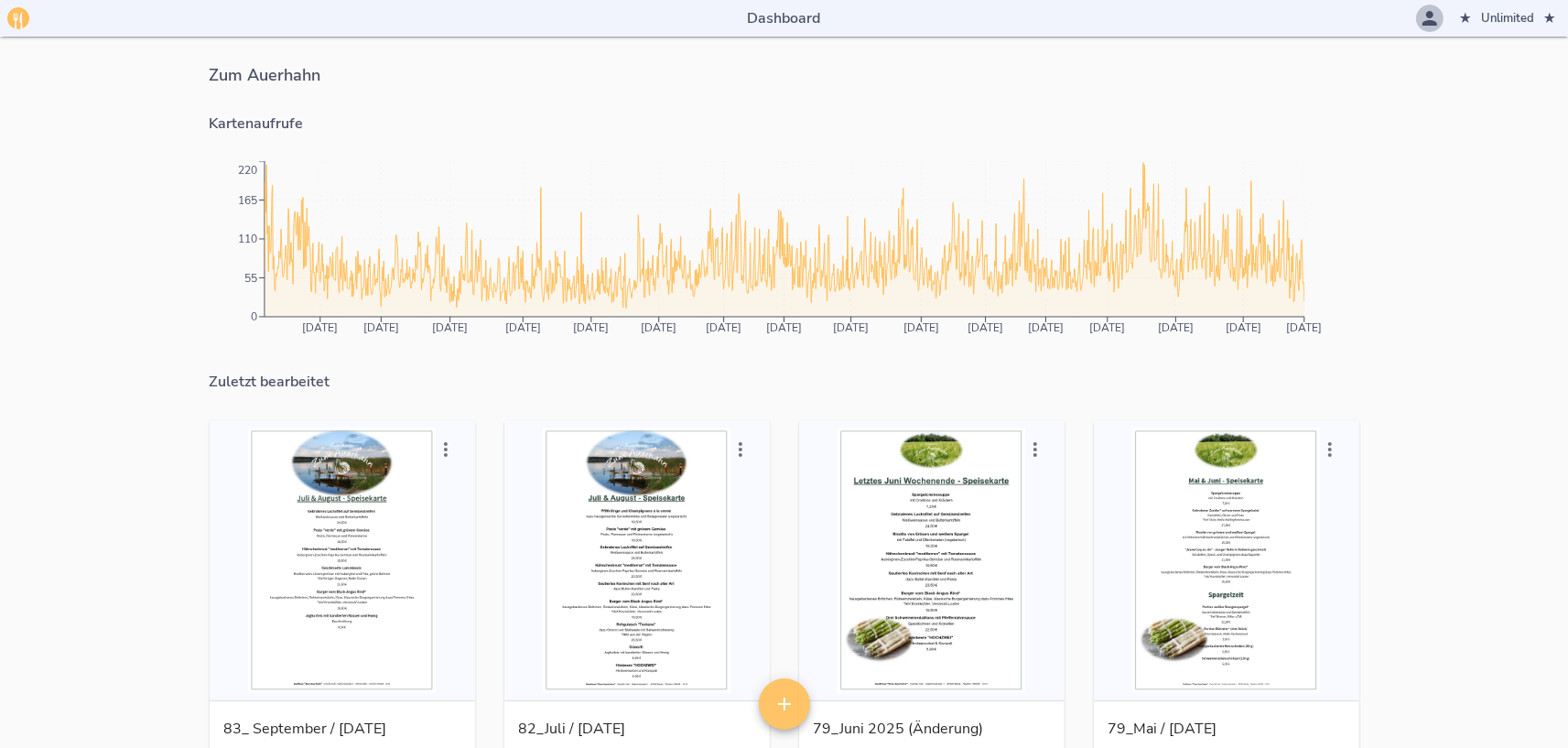 click 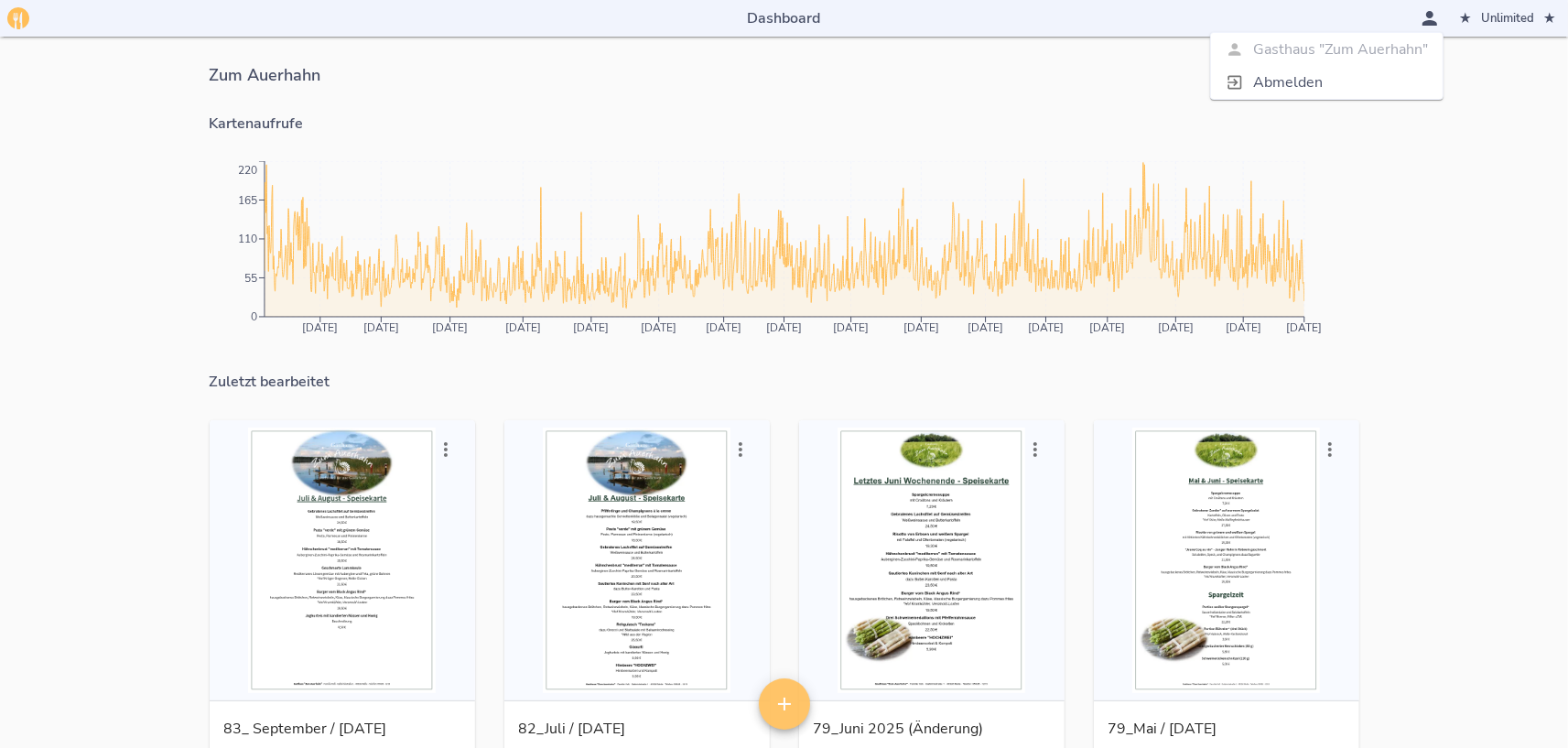click at bounding box center [784, 374] 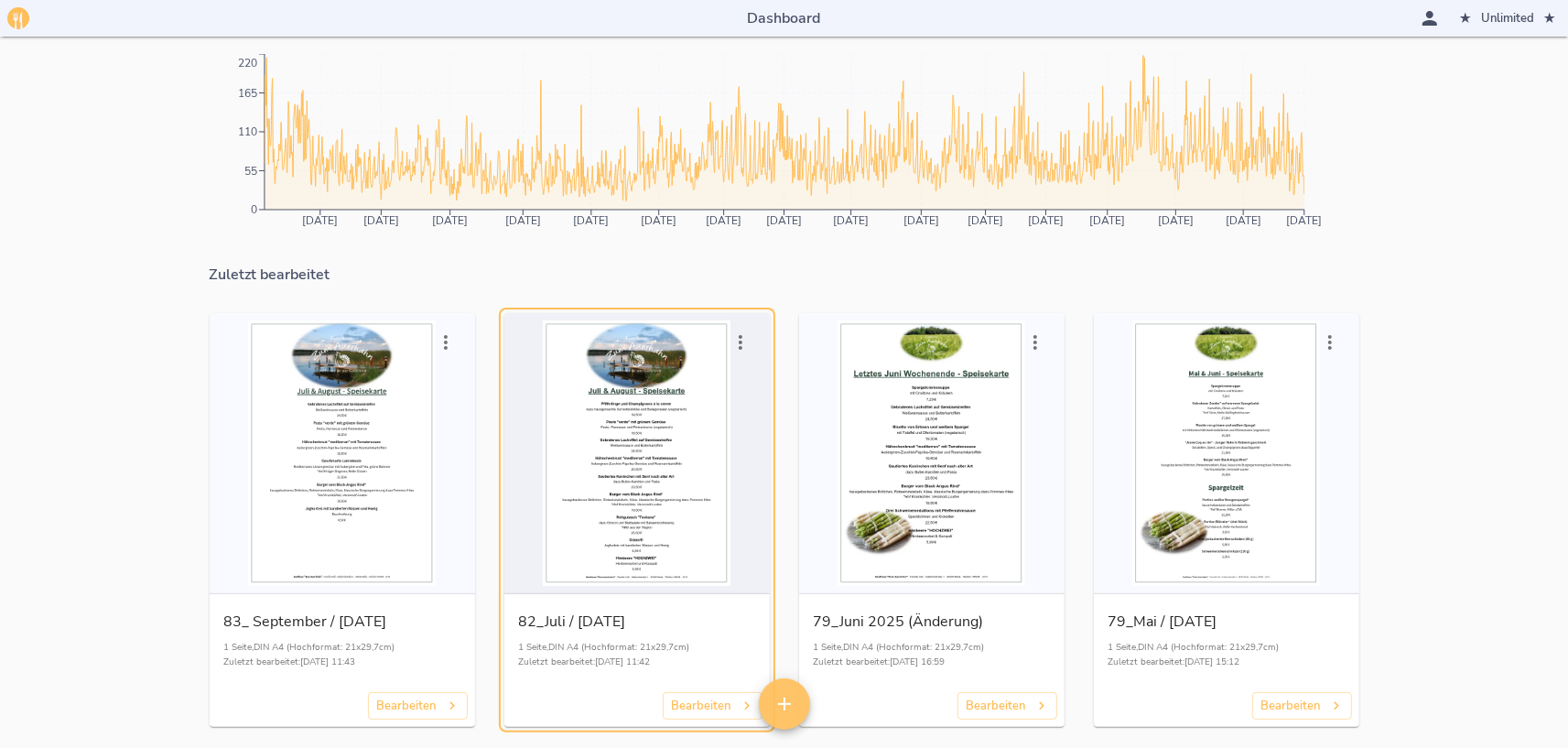 scroll, scrollTop: 201, scrollLeft: 0, axis: vertical 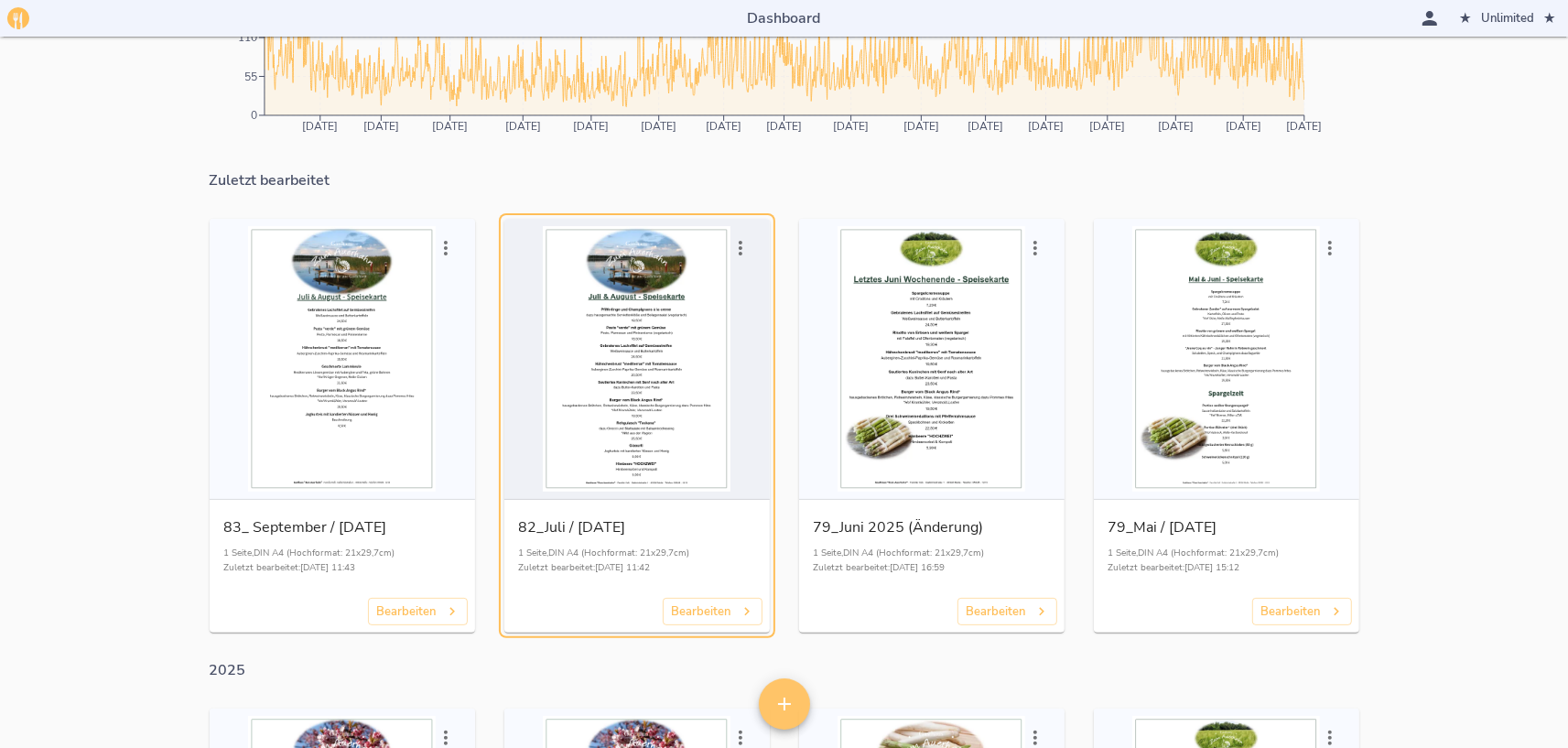 click at bounding box center (637, 359) 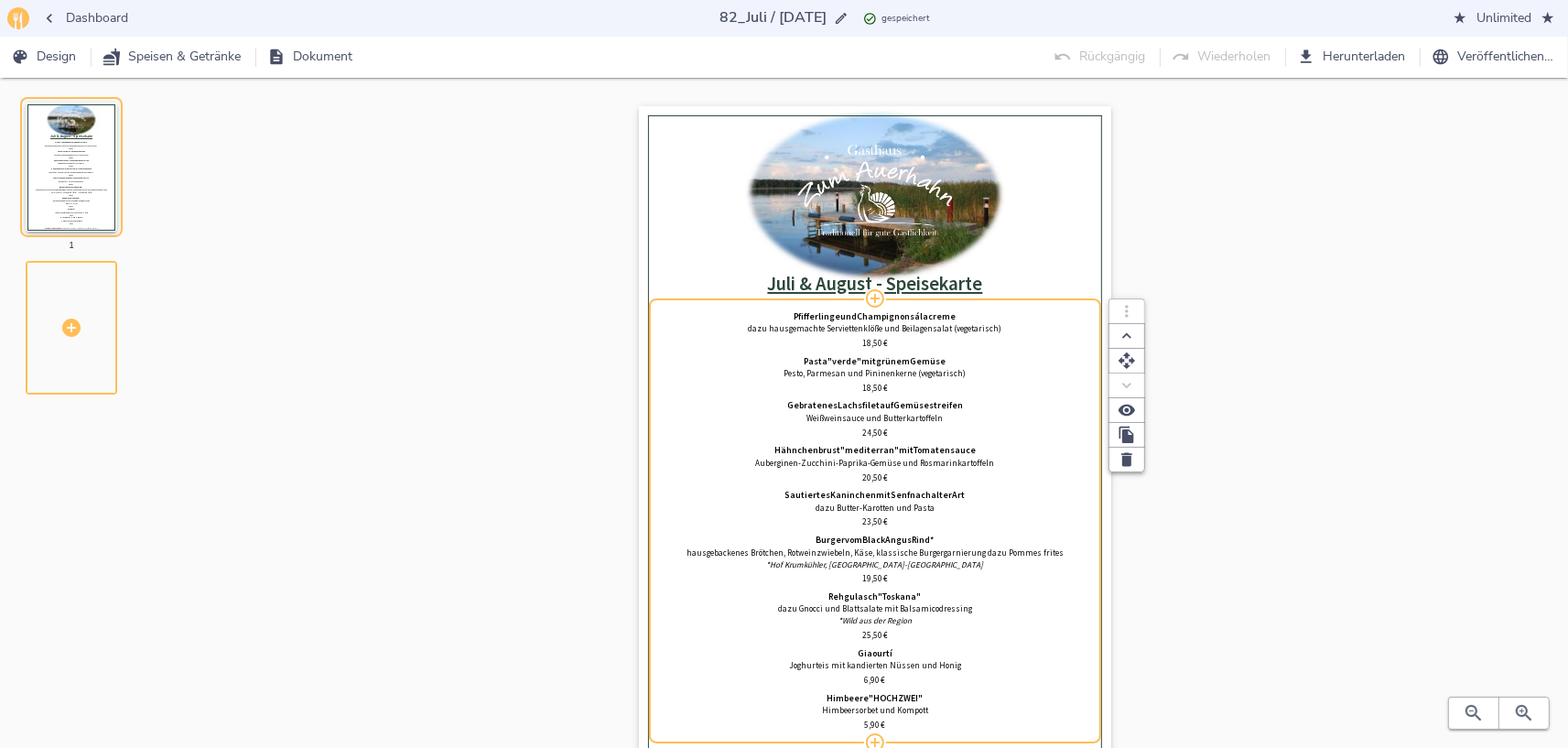 scroll, scrollTop: 92, scrollLeft: 0, axis: vertical 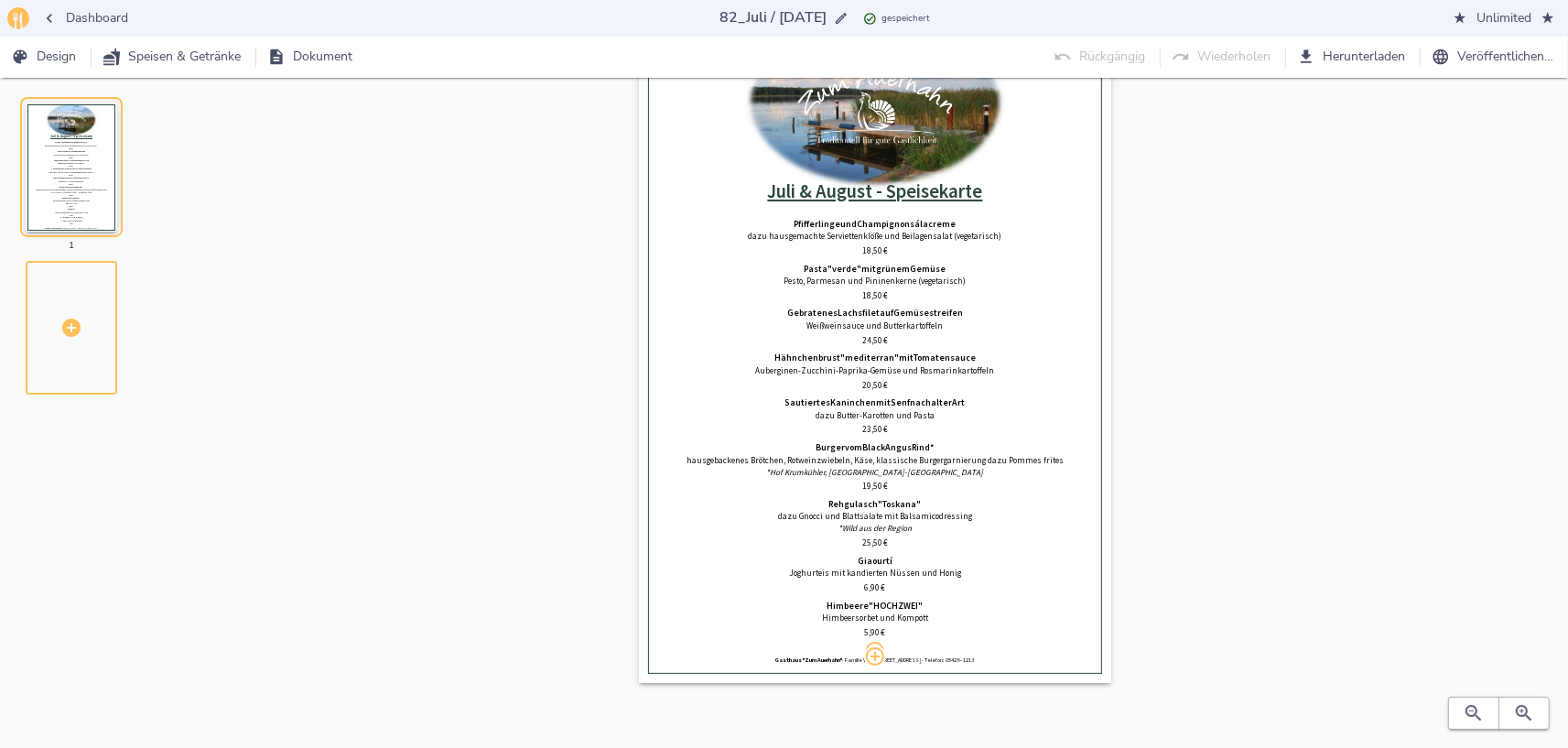 click on "0%
Hochladen ﻿Juli & August - Speisekarte Pfifferlinge  und  Champignons  á  la  creme  dazu hausgemachte Serviettenklöße und Beilagensalat (vegetarisch) 18,50   € Pasta  "verde"  mit  grünem  Gemüse  Pesto, Parmesan und Pininenkerne (vegetarisch) 18,50   € Gebratenes  Lachsfilet  auf  Gemüsestreifen  Weißweinsauce und Butterkartoffeln 24,50   € Hähnchenbrust  "mediterran"  mit  Tomatensauce  Auberginen-Zucchini-Paprika-Gemüse und Rosmarinkartoffeln 20,50   € Sautiertes  Kaninchen  mit  Senf  nach  alter  Art  dazu Butter-Karotten und Pasta 23,50   € Burger  vom  Black  Angus  Rind*  hausgebackenes Brötchen, Rotweinzwiebeln, Käse, klassische Burgergarnierung dazu Pommes frites *Hof Krumkühler, [GEOGRAPHIC_DATA]-Loxten 19,50   € Rehgulasch  "[GEOGRAPHIC_DATA]"  dazu Gnocci und [GEOGRAPHIC_DATA] mit Balsamicodressing *Wild aus der Region 25,50   € Giaourtí  Joghurteis mit kandierten Nüssen und Honig 6,90   € 5,90" at bounding box center (875, 366) 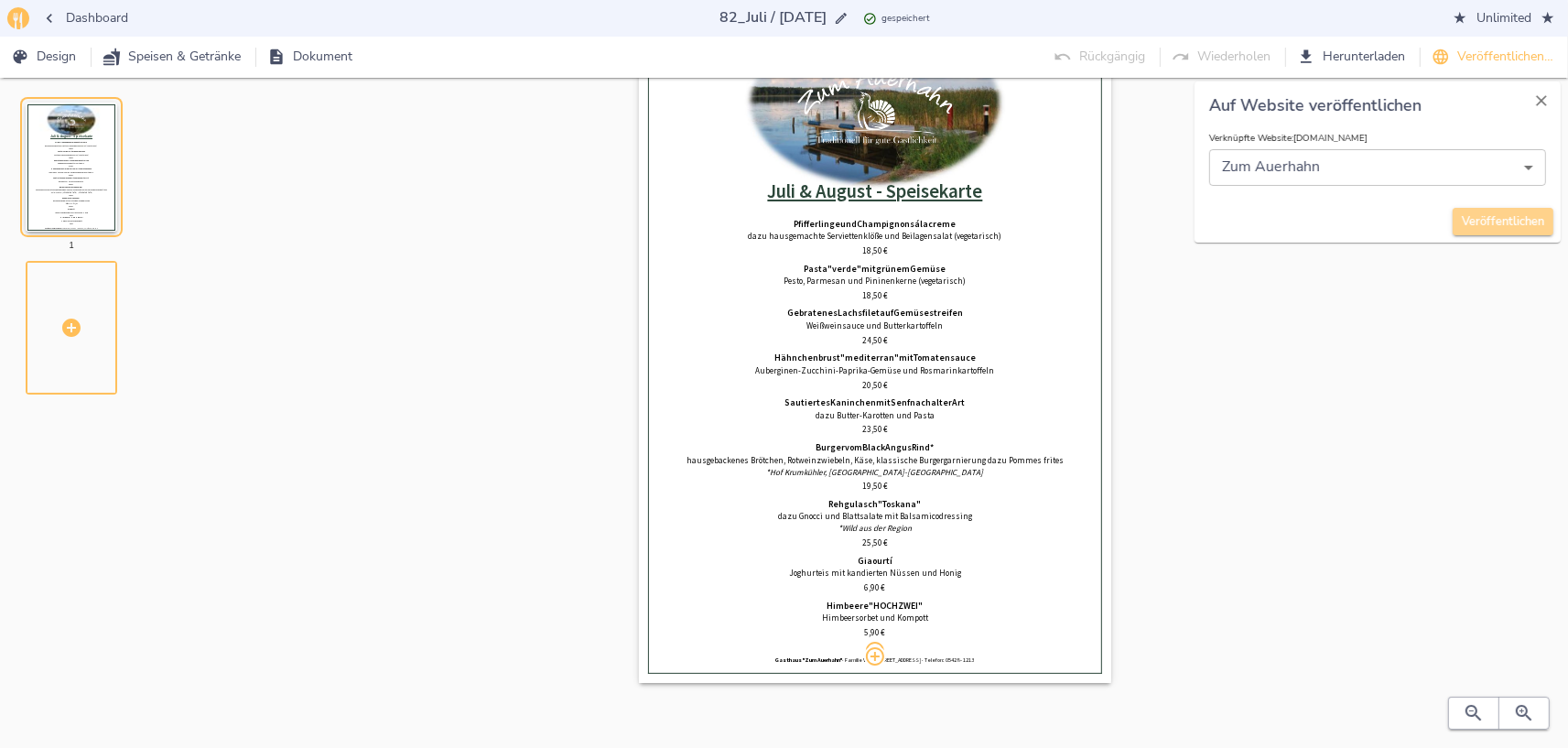 click on "Veröffentlichen" at bounding box center (1503, 222) 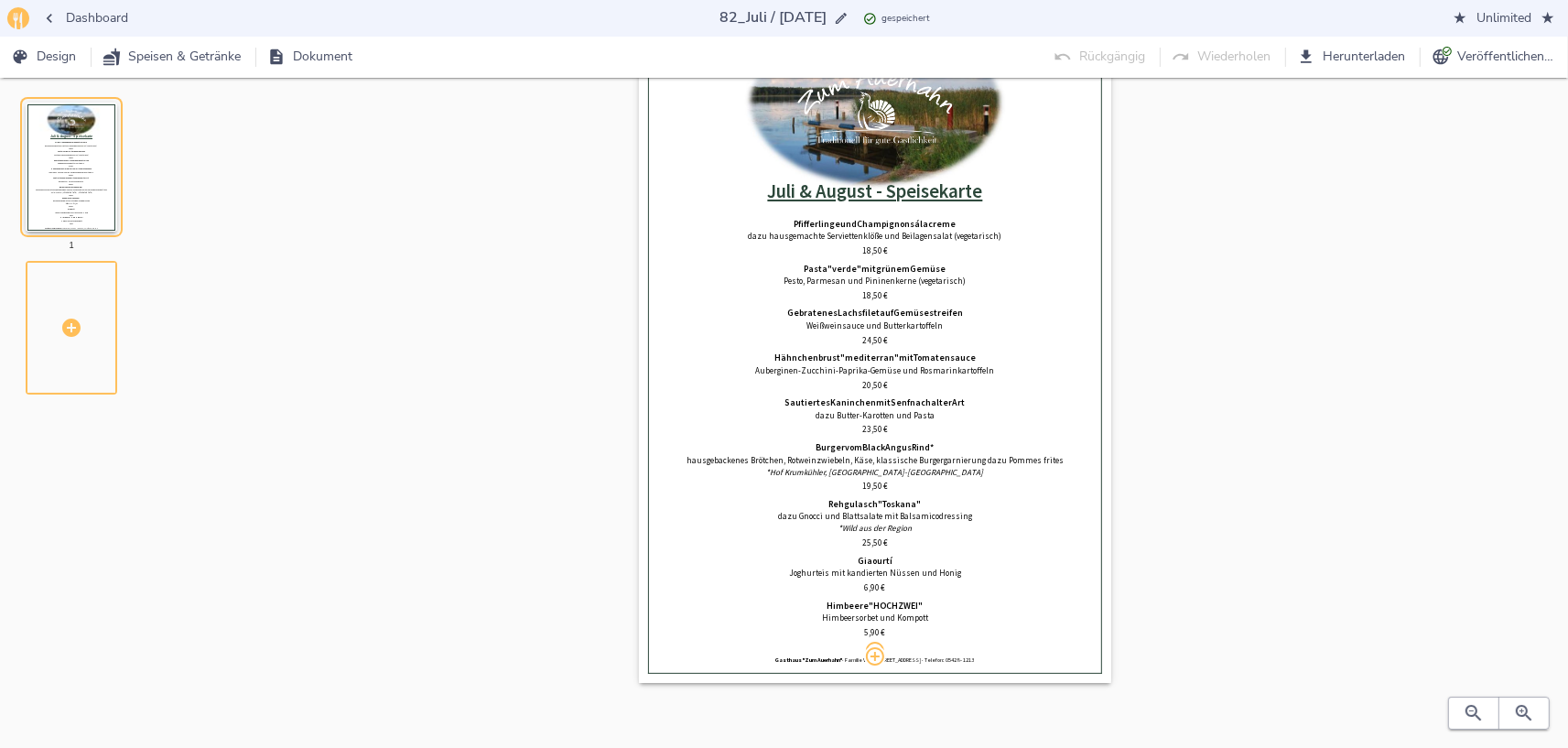 drag, startPoint x: 444, startPoint y: 298, endPoint x: 163, endPoint y: 168, distance: 309.6143 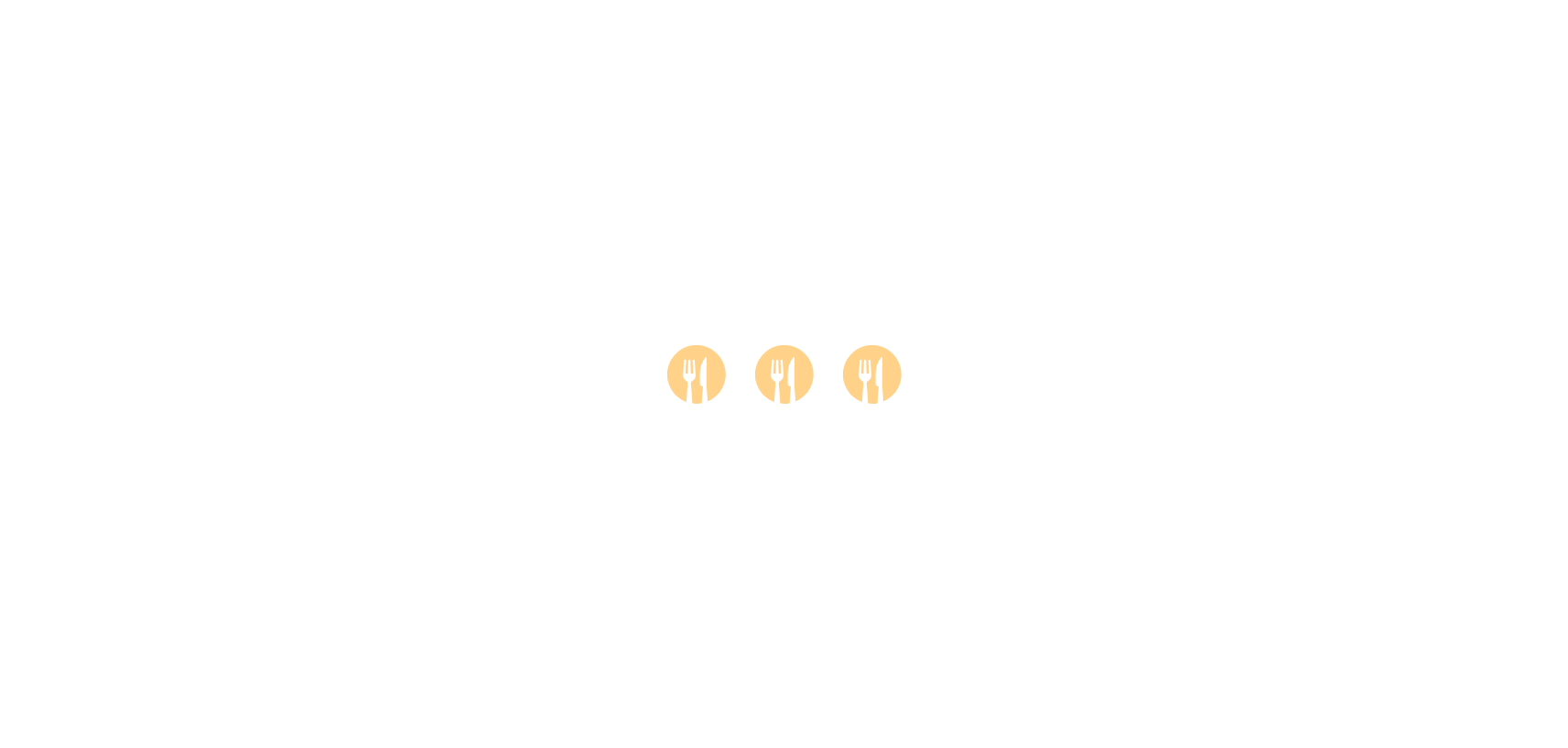 scroll, scrollTop: 0, scrollLeft: 0, axis: both 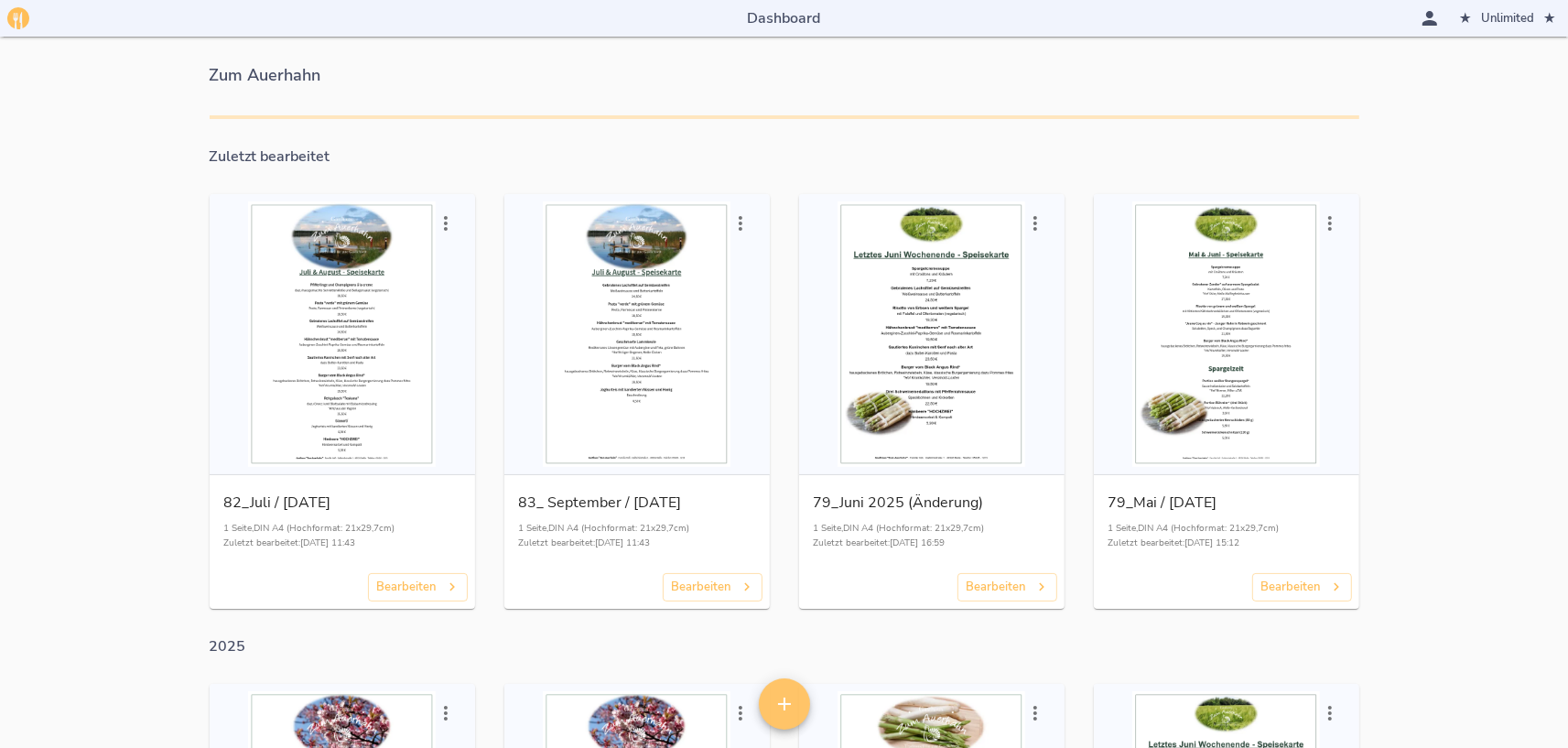 click 